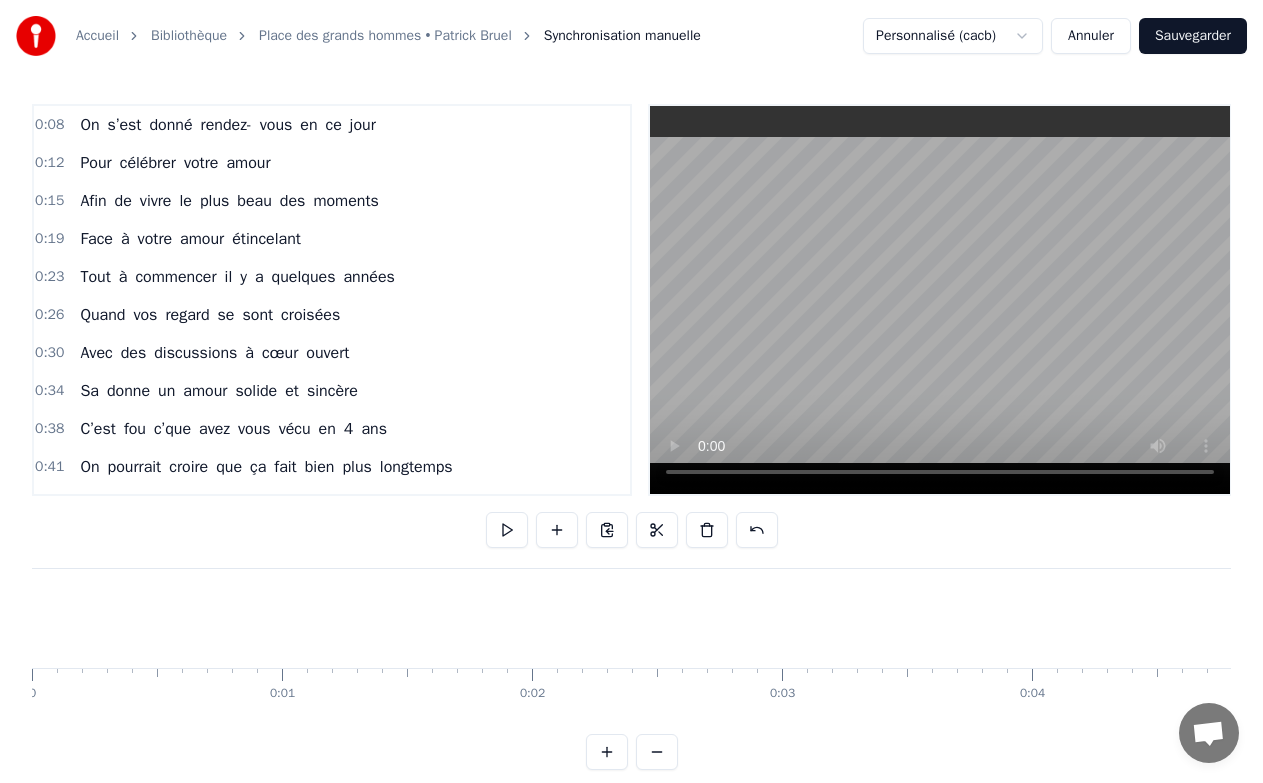 scroll, scrollTop: 0, scrollLeft: 0, axis: both 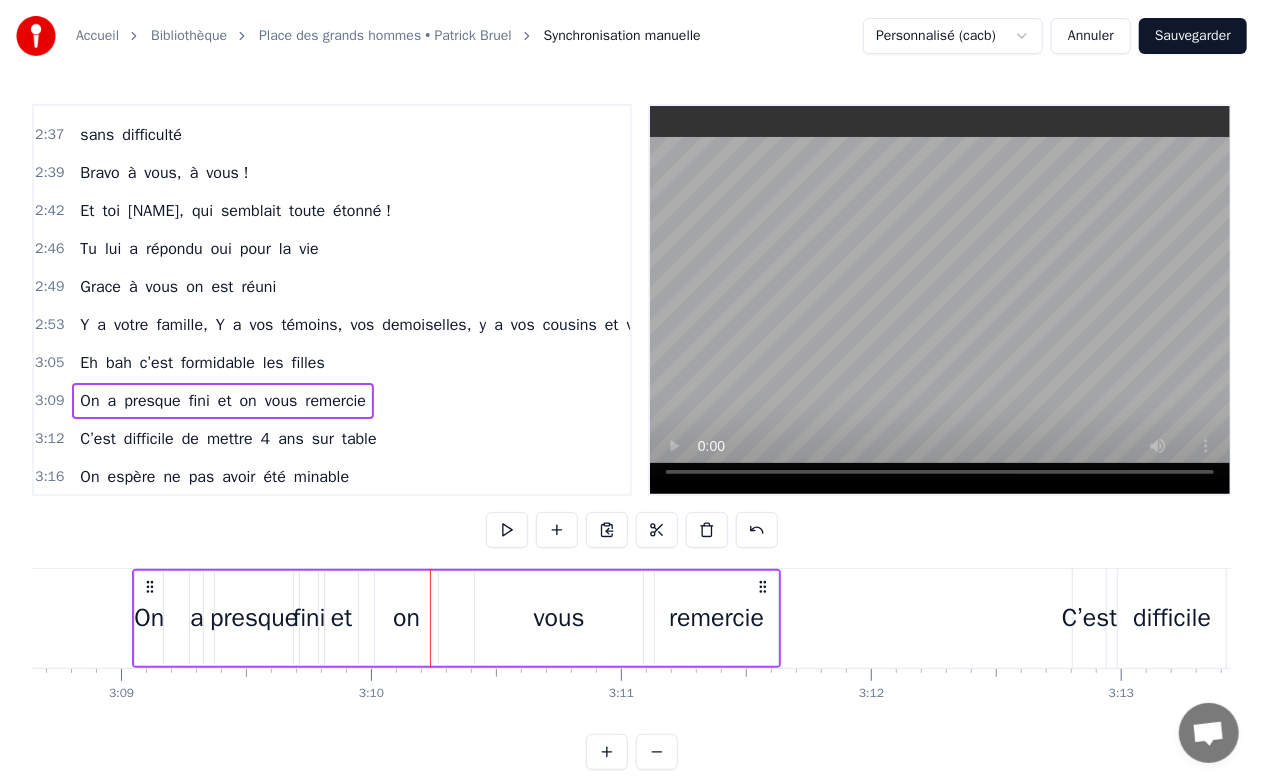 click on "2:53" at bounding box center (49, 325) 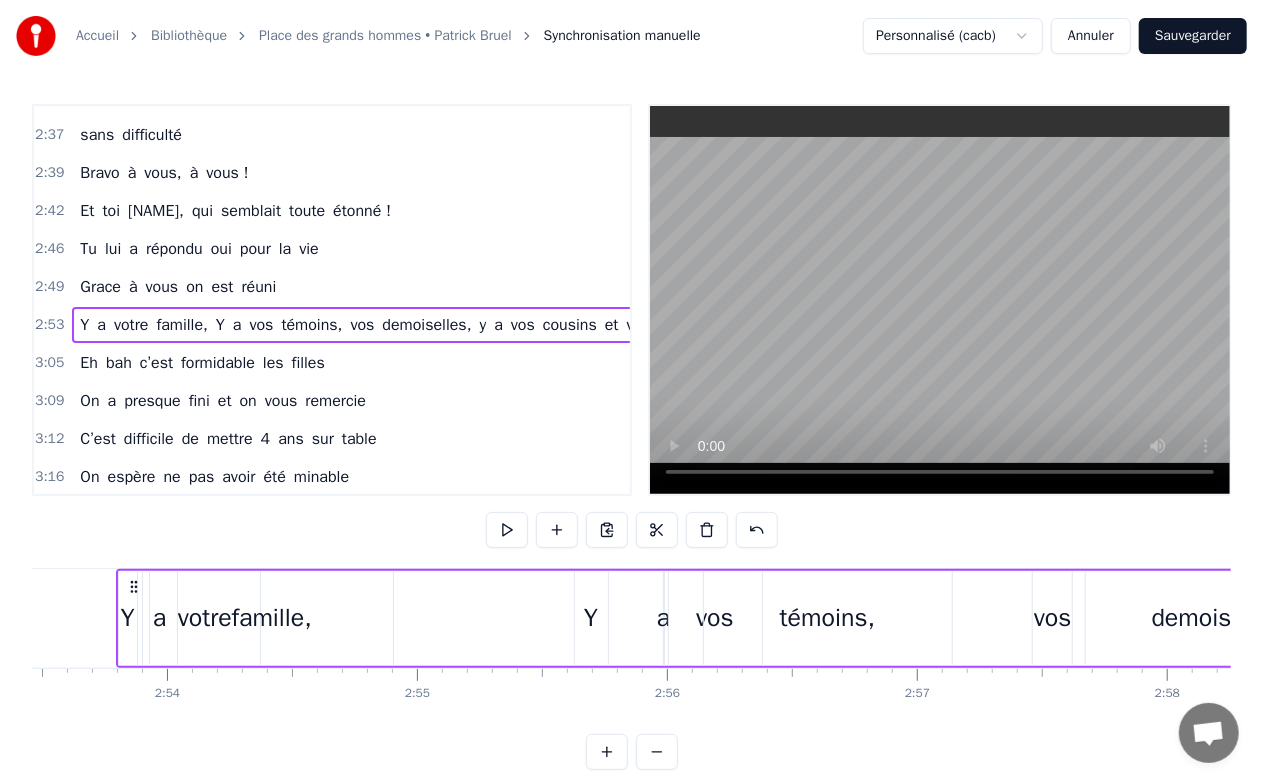 scroll, scrollTop: 0, scrollLeft: 43348, axis: horizontal 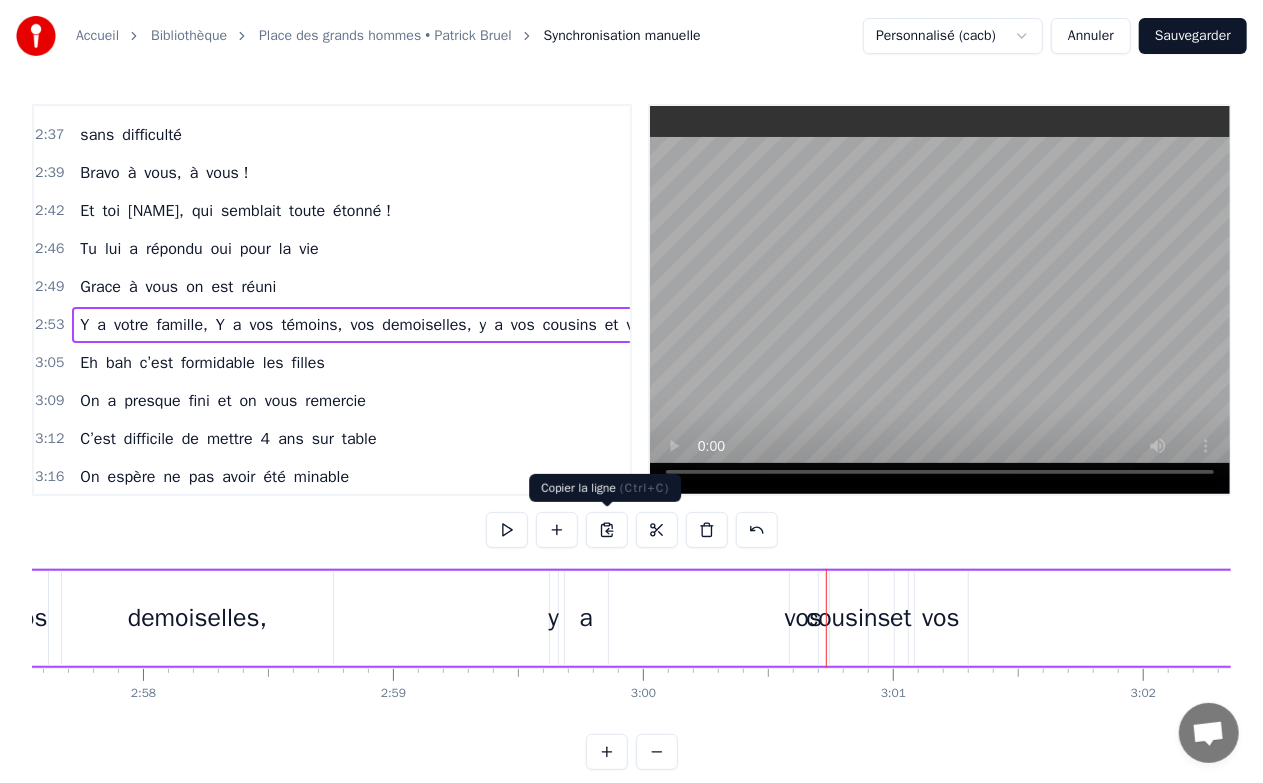 click on "y" at bounding box center [553, 618] 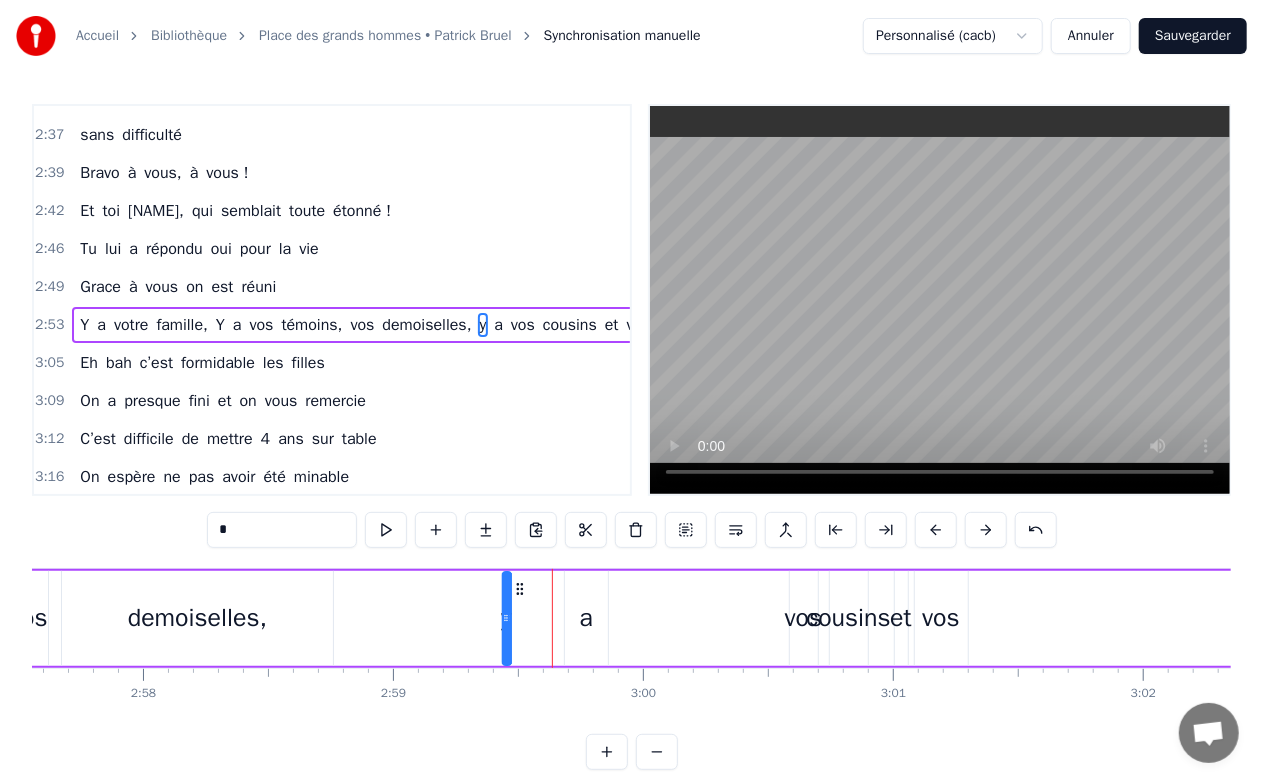 drag, startPoint x: 561, startPoint y: 592, endPoint x: 514, endPoint y: 594, distance: 47.042534 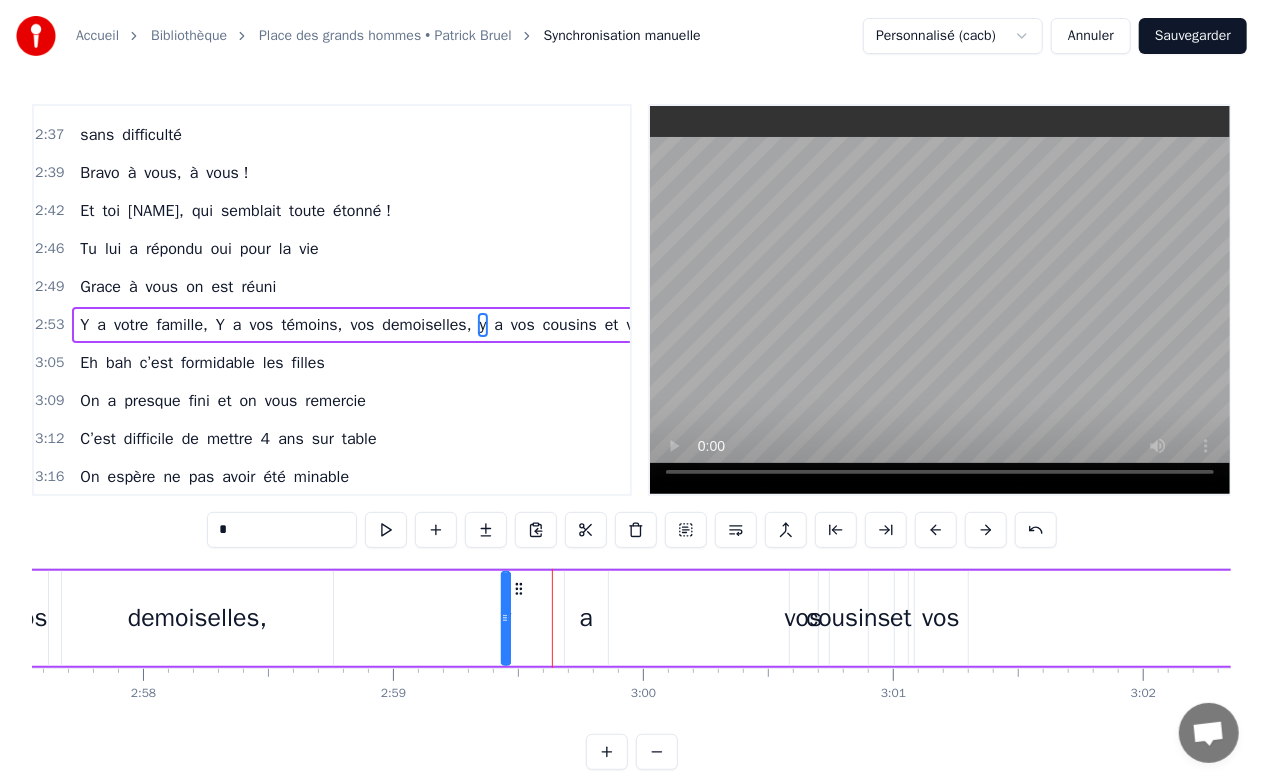 click on "a" at bounding box center [585, 618] 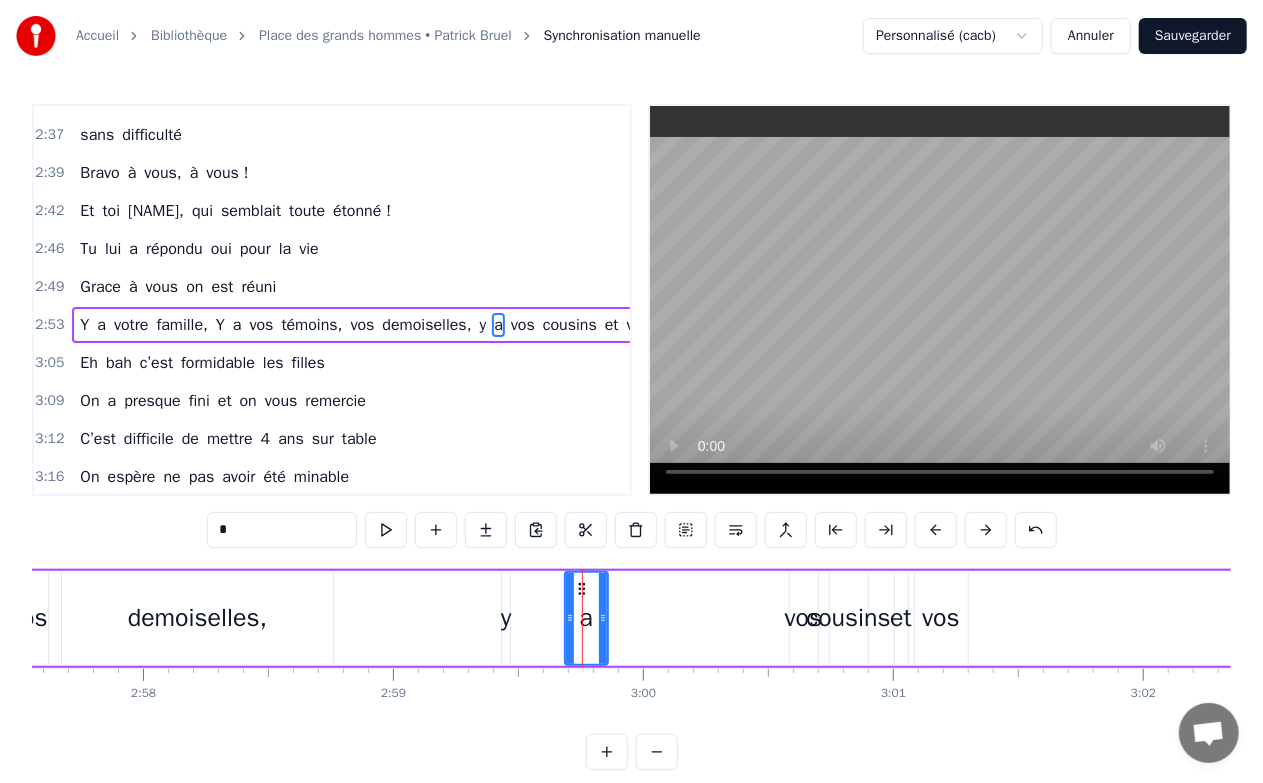 drag, startPoint x: 582, startPoint y: 582, endPoint x: 560, endPoint y: 586, distance: 22.36068 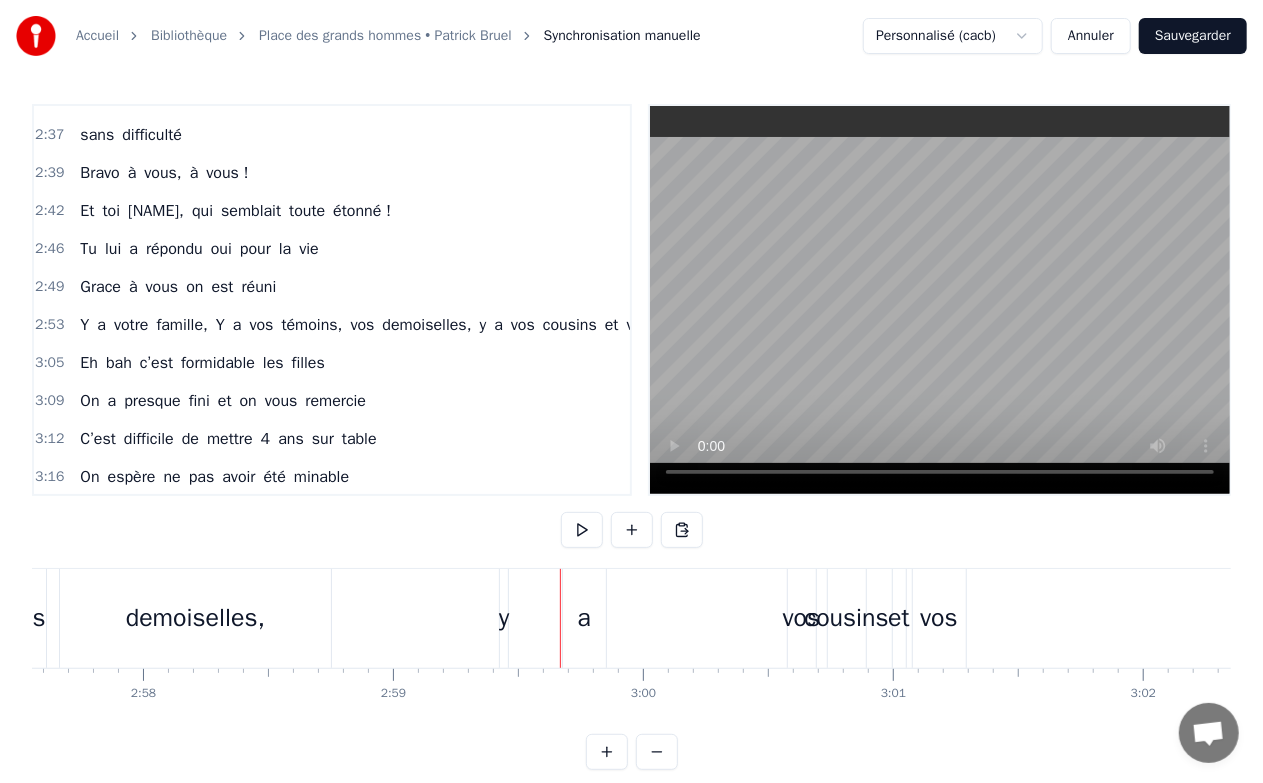 click on "a" at bounding box center (583, 618) 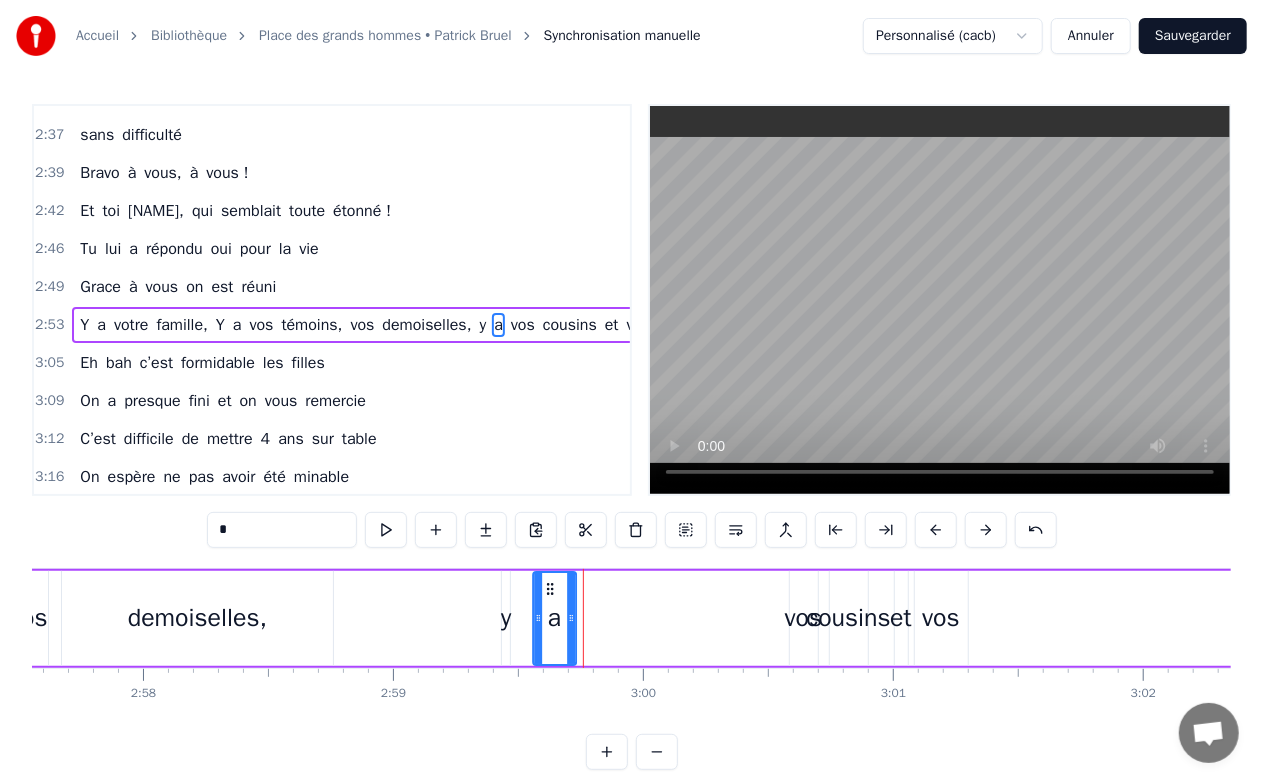 drag, startPoint x: 581, startPoint y: 582, endPoint x: 726, endPoint y: 638, distance: 155.4381 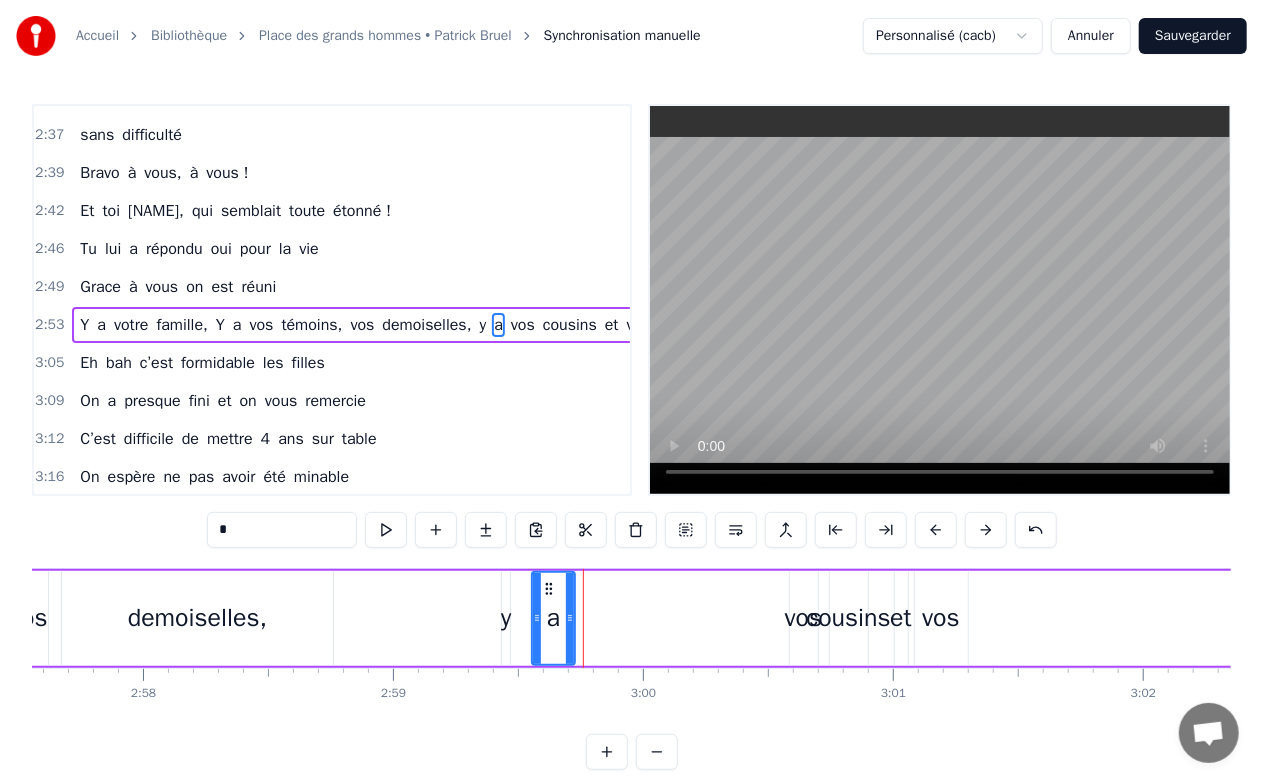 click on "cousins" at bounding box center (570, 325) 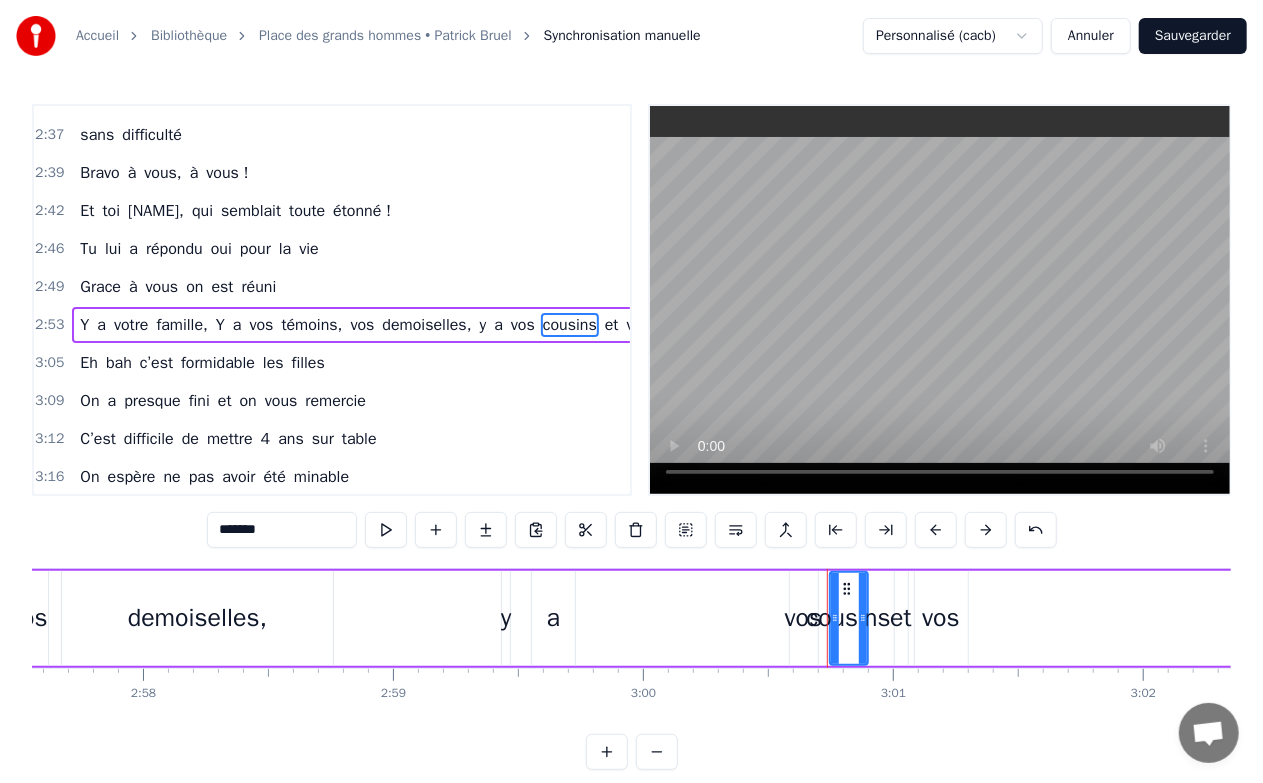 click on "vos" at bounding box center (523, 325) 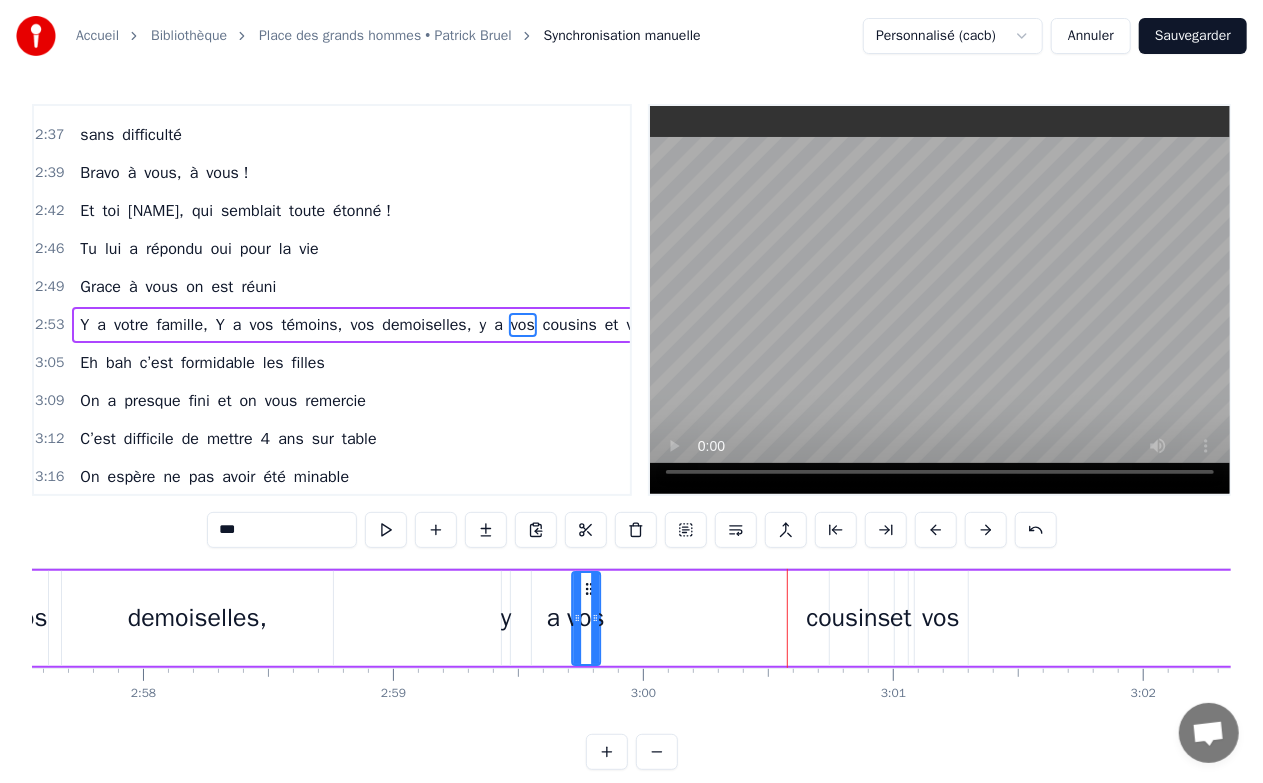 drag, startPoint x: 806, startPoint y: 590, endPoint x: 585, endPoint y: 581, distance: 221.18318 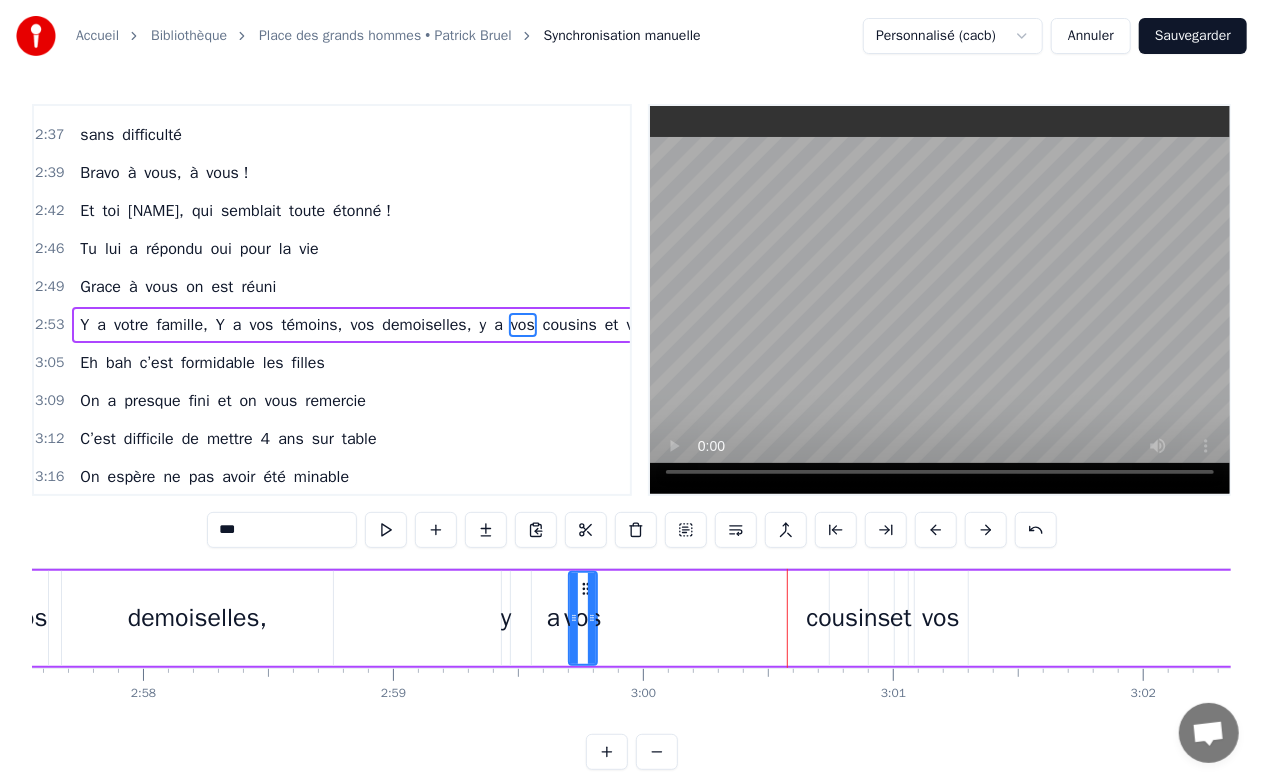 click on "cousins" at bounding box center [570, 325] 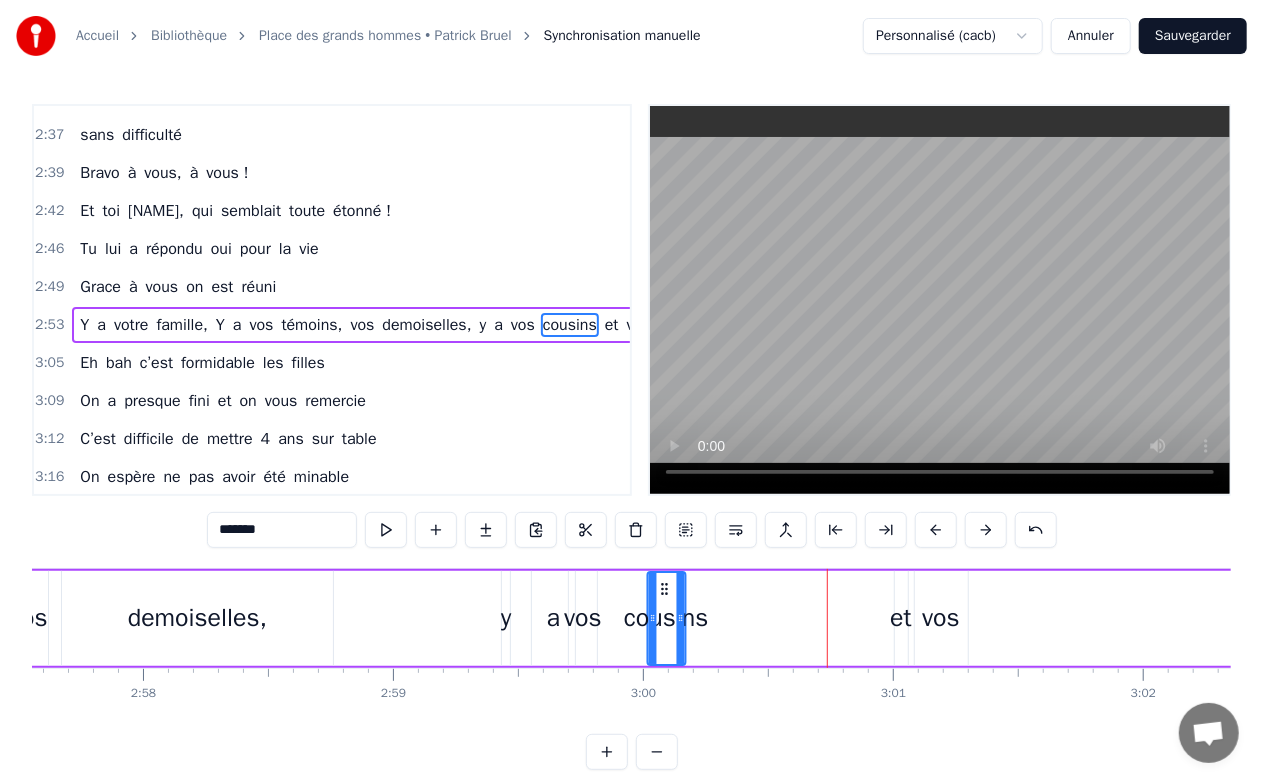 drag, startPoint x: 846, startPoint y: 584, endPoint x: 666, endPoint y: 574, distance: 180.27756 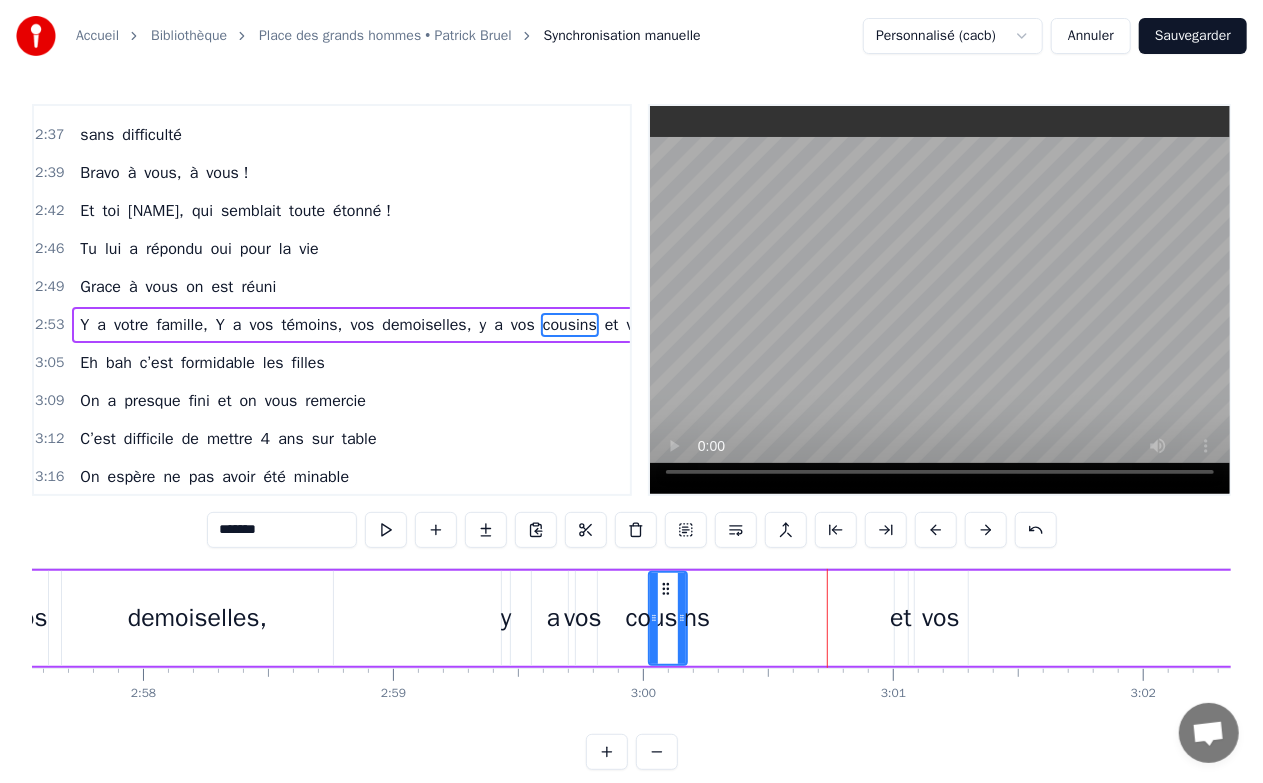 click on "2:53" at bounding box center (49, 325) 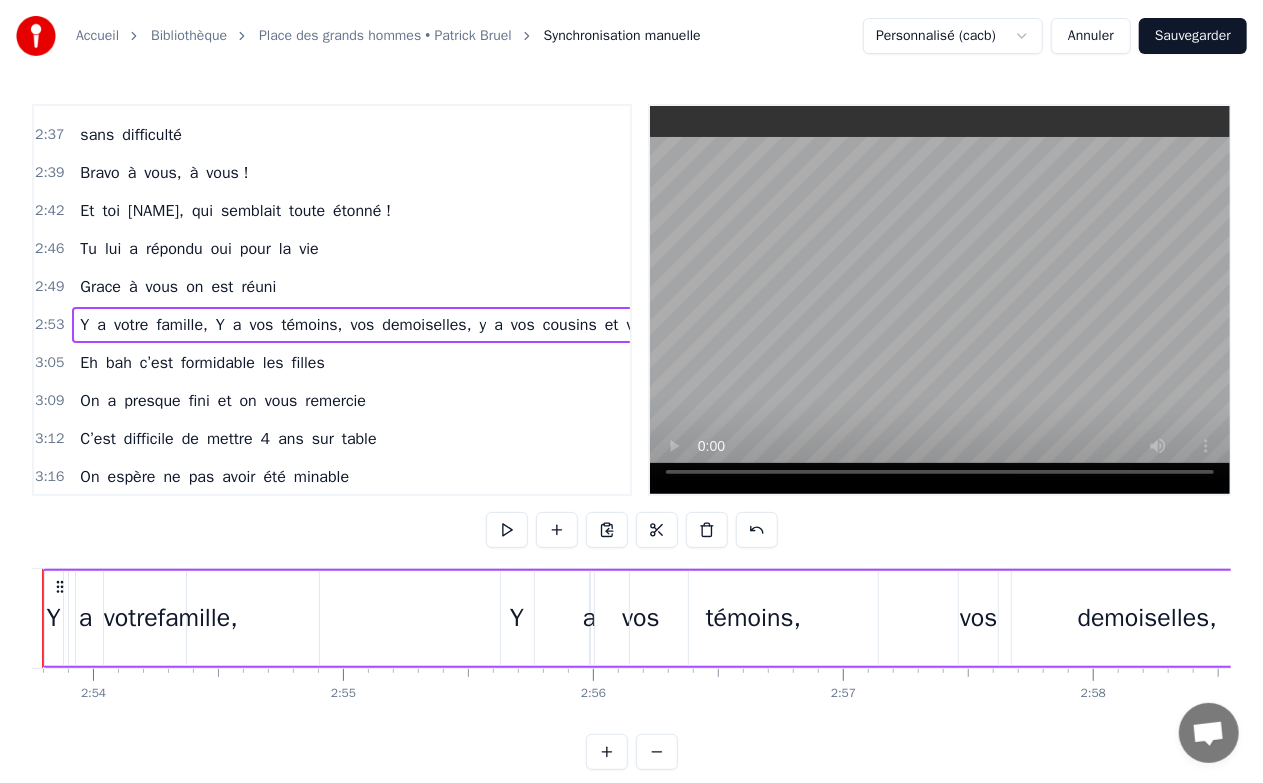 scroll, scrollTop: 0, scrollLeft: 43348, axis: horizontal 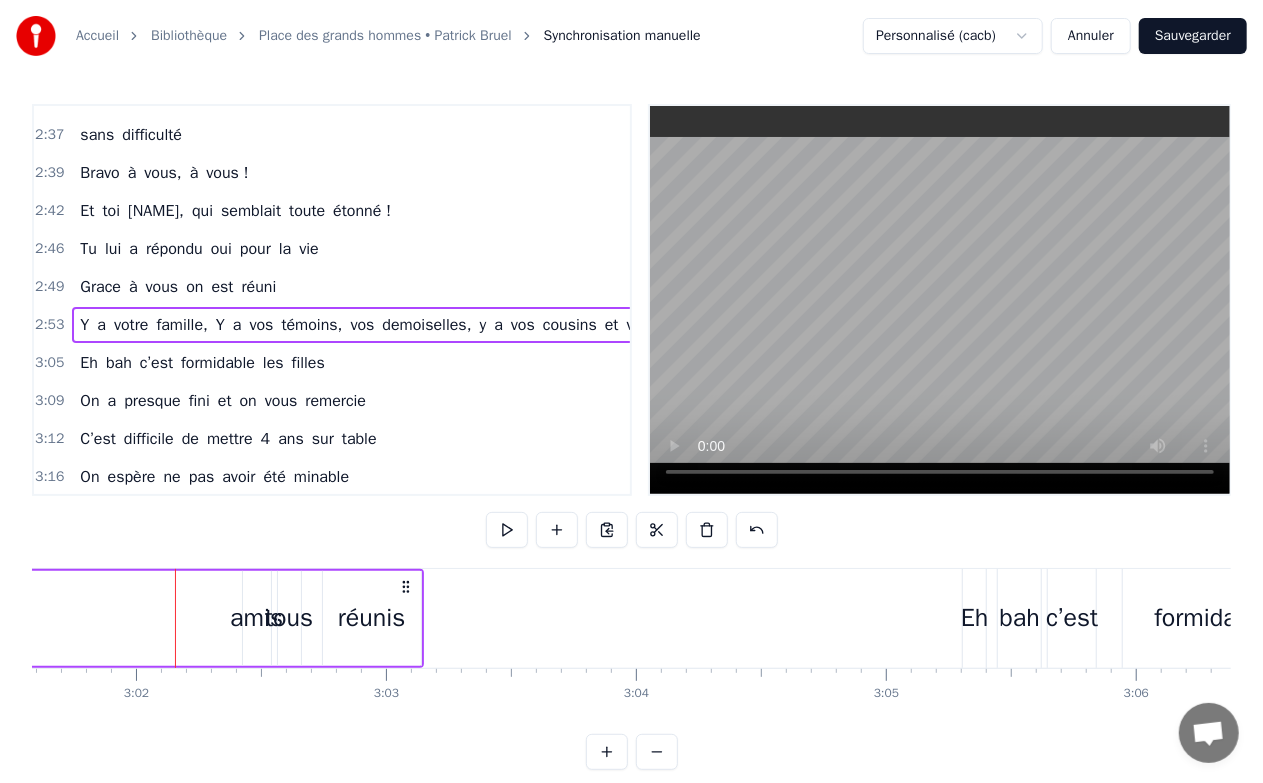 click 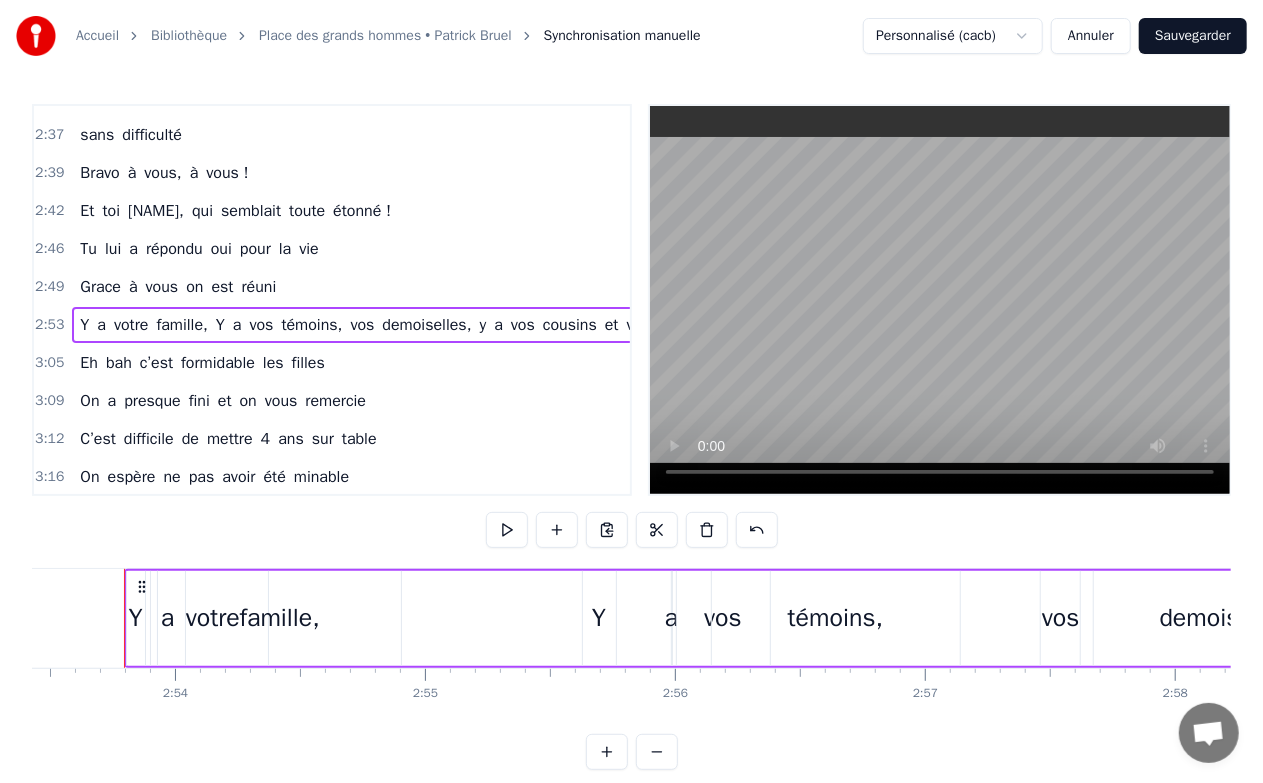 scroll, scrollTop: 0, scrollLeft: 43348, axis: horizontal 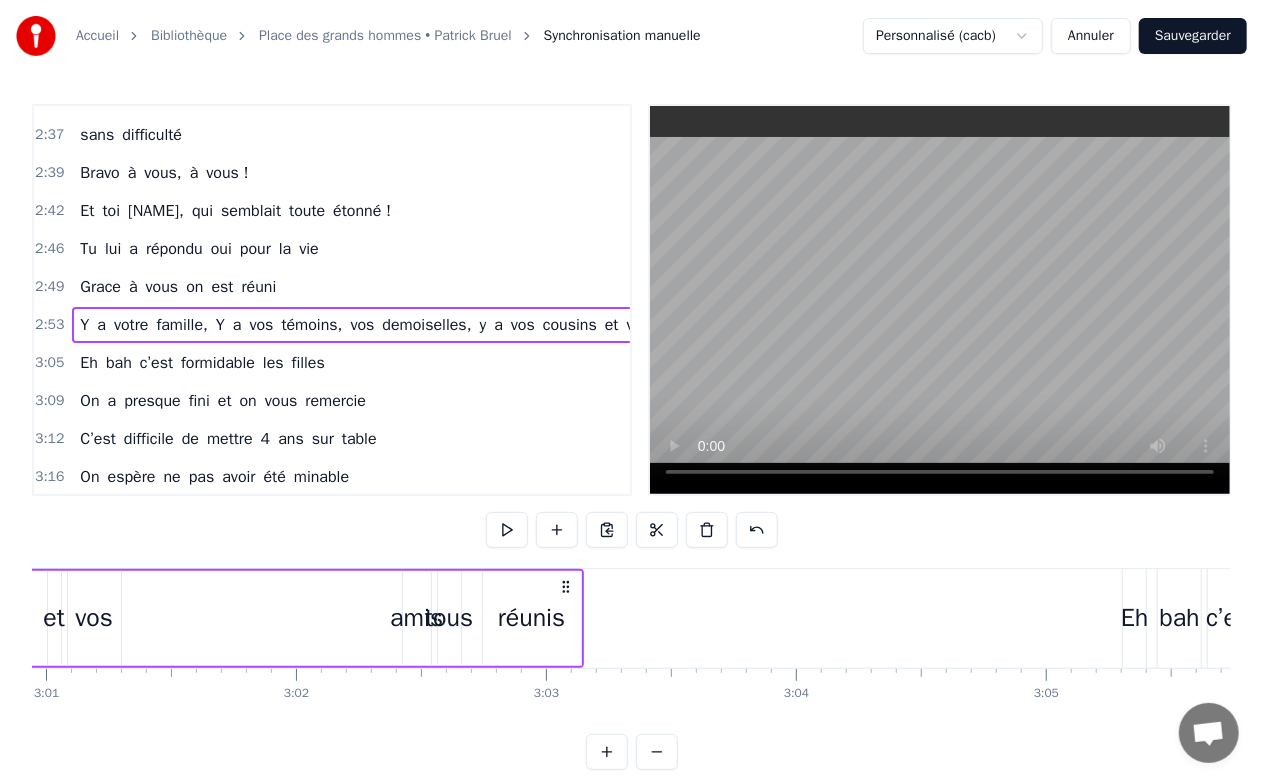 click on "amis" at bounding box center (416, 618) 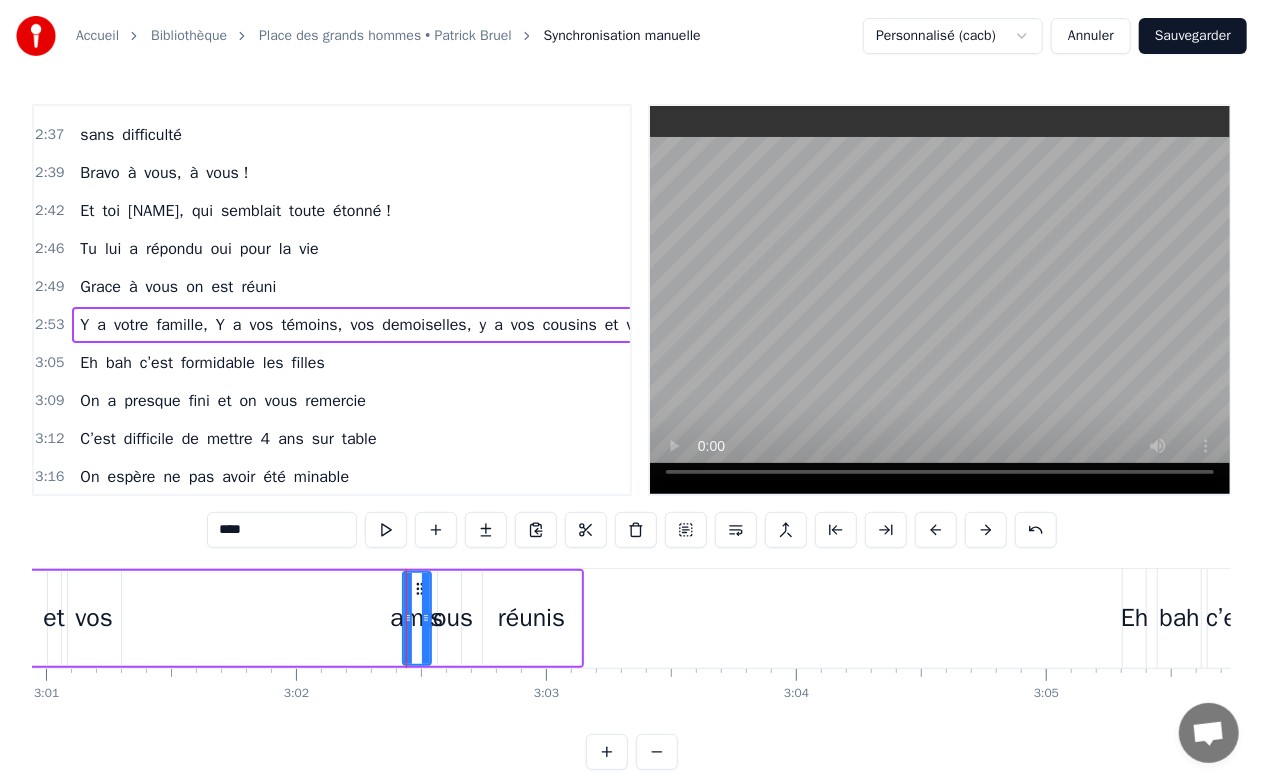 scroll, scrollTop: 1662, scrollLeft: 70, axis: both 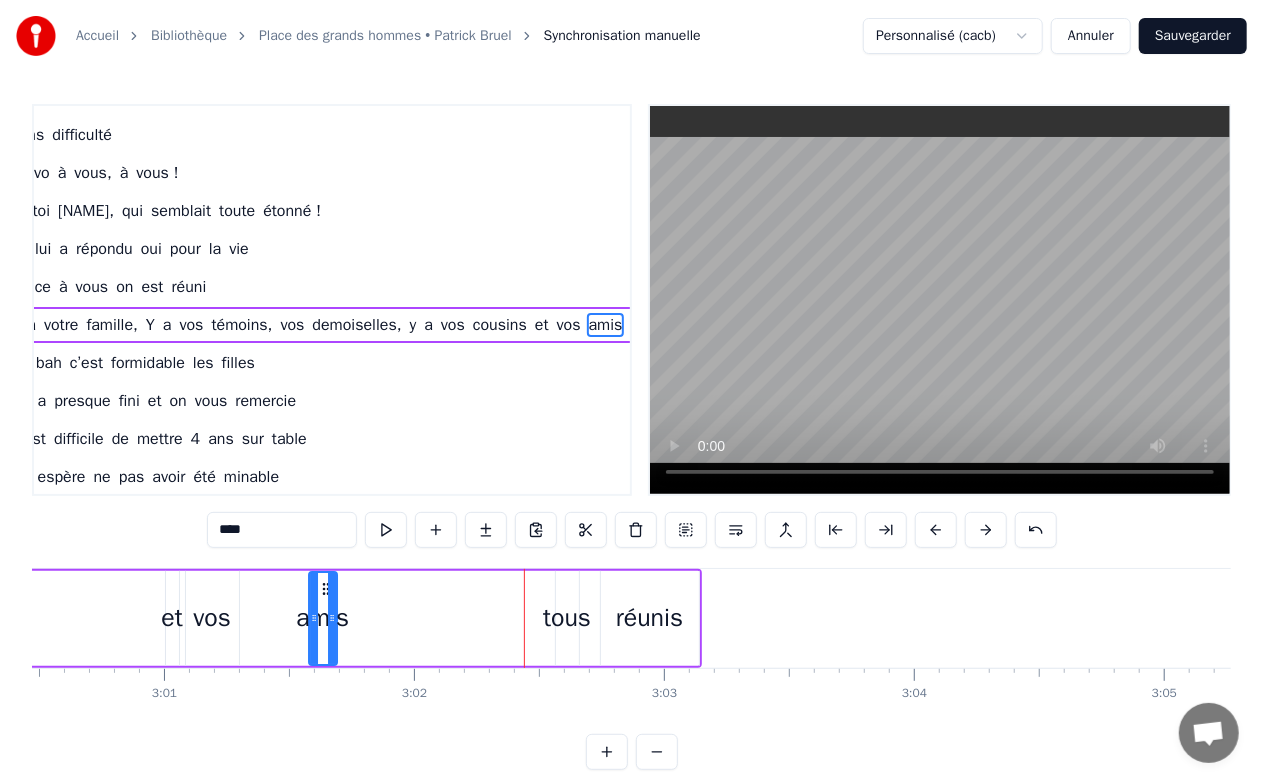 drag, startPoint x: 416, startPoint y: 586, endPoint x: 322, endPoint y: 569, distance: 95.524864 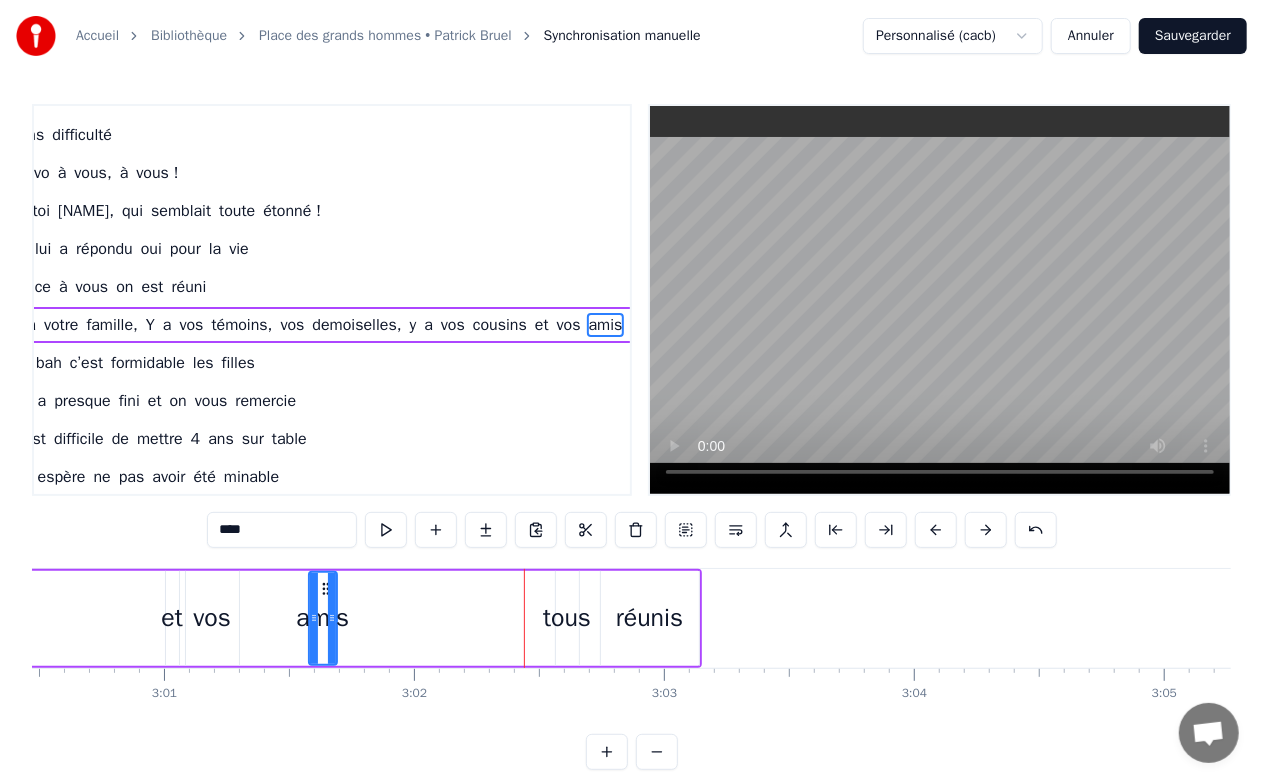 click on "vos" at bounding box center (211, 618) 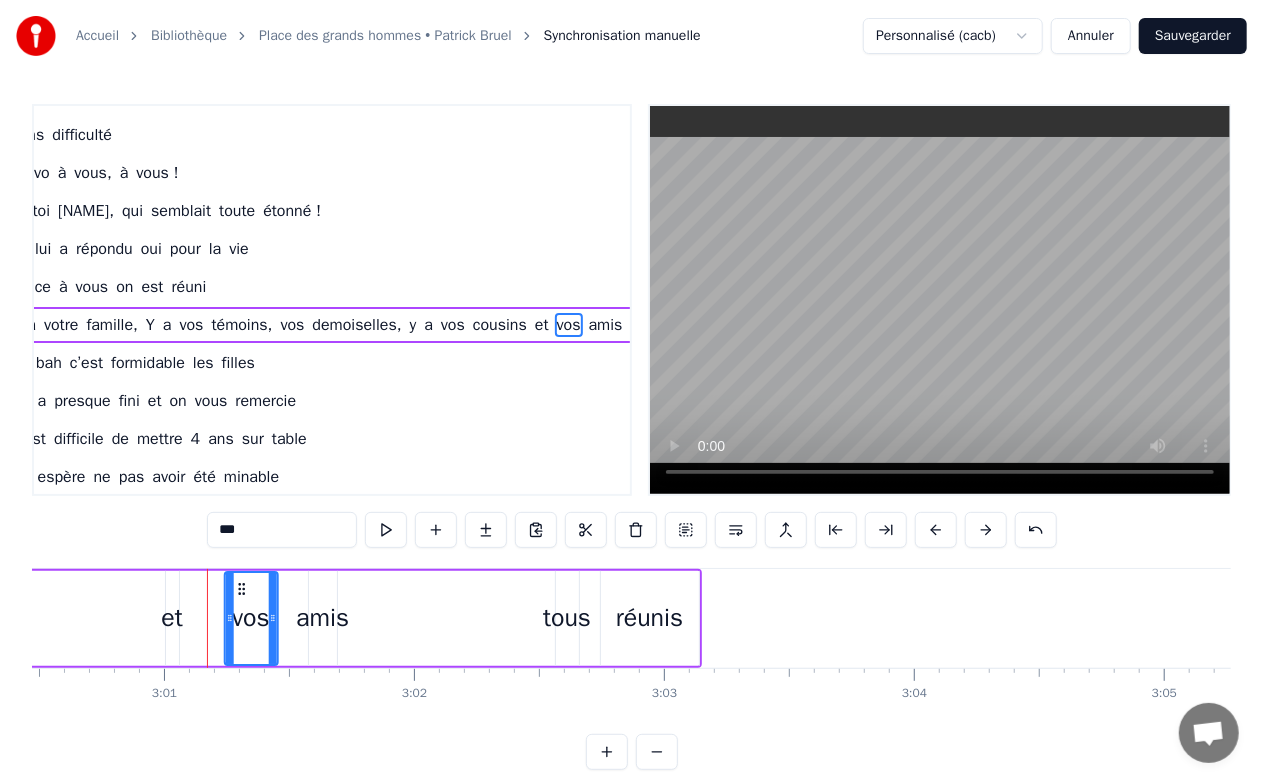 drag, startPoint x: 225, startPoint y: 586, endPoint x: 243, endPoint y: 588, distance: 18.110771 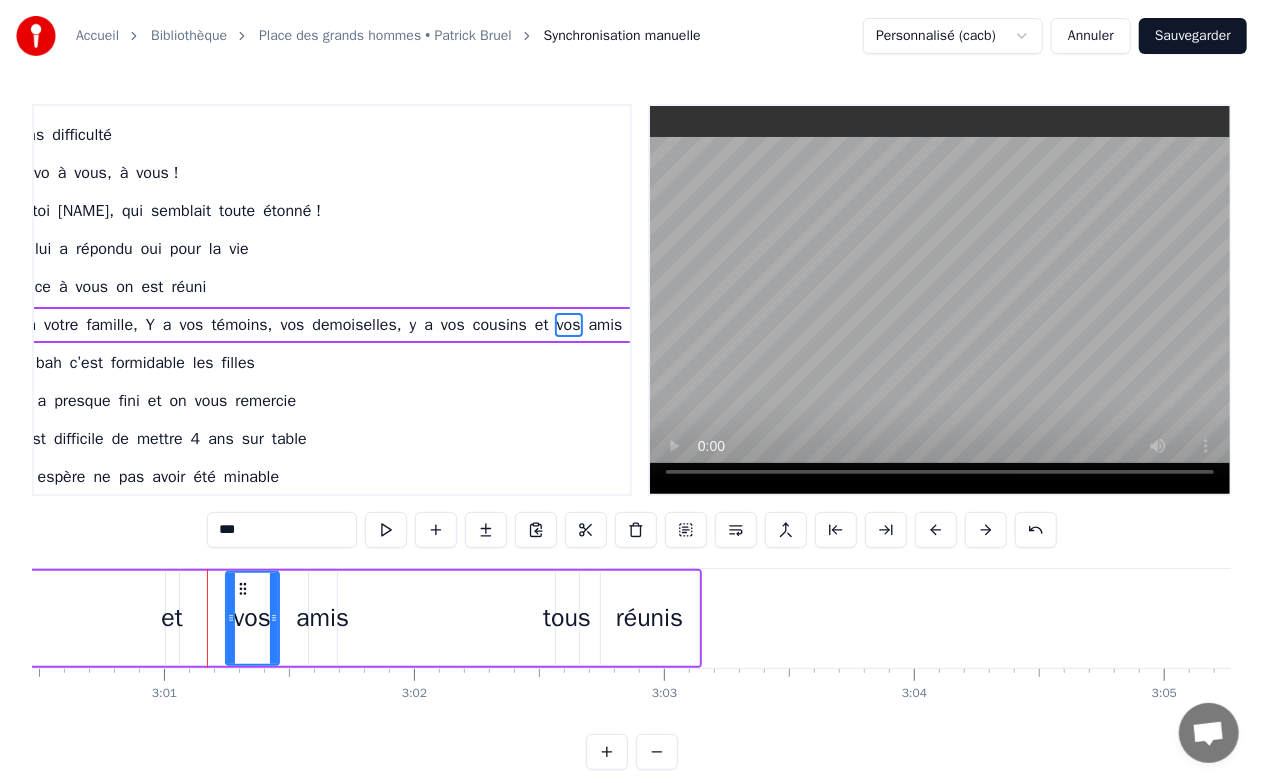 click on "Y a votre famille, Y a vos témoins, vos demoiselles, y a vos cousins et vos amis tous réunis" at bounding box center (-468, 618) 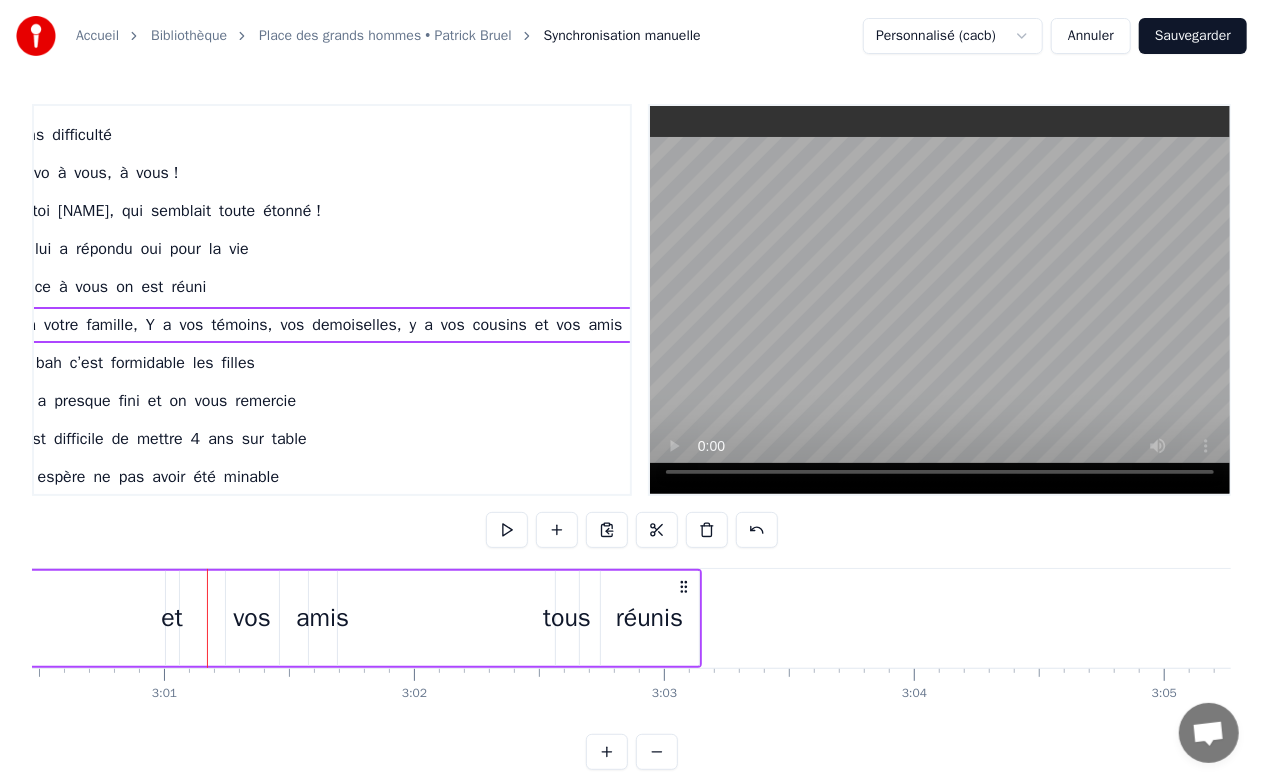 click on "et" at bounding box center [171, 618] 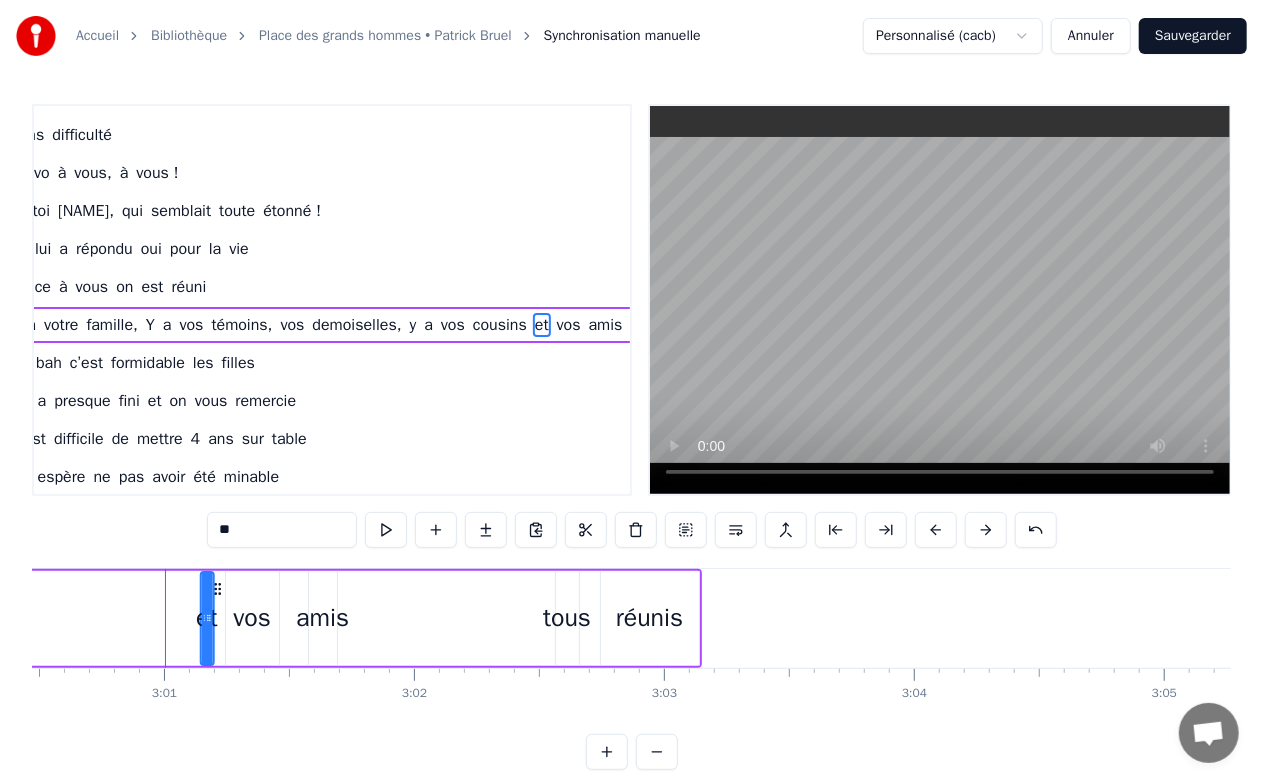 drag, startPoint x: 184, startPoint y: 586, endPoint x: 218, endPoint y: 590, distance: 34.234486 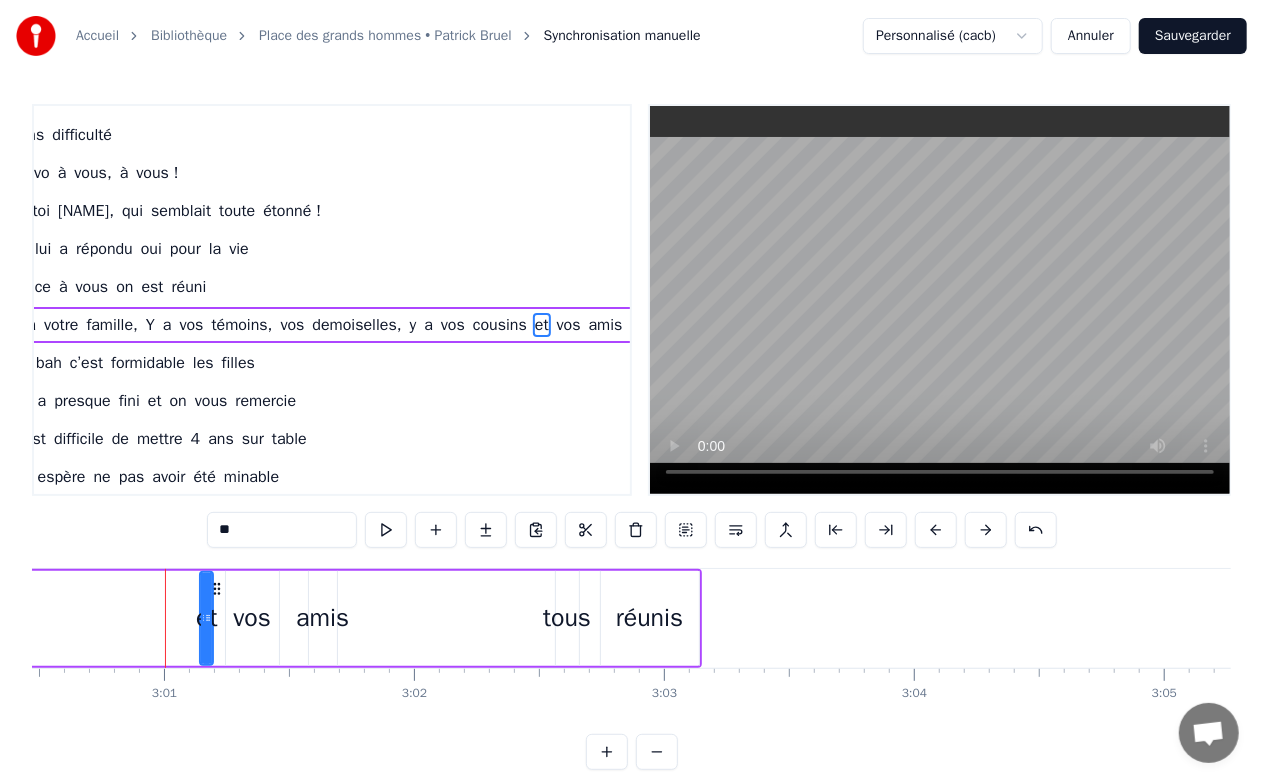 click on "réunis" at bounding box center [650, 618] 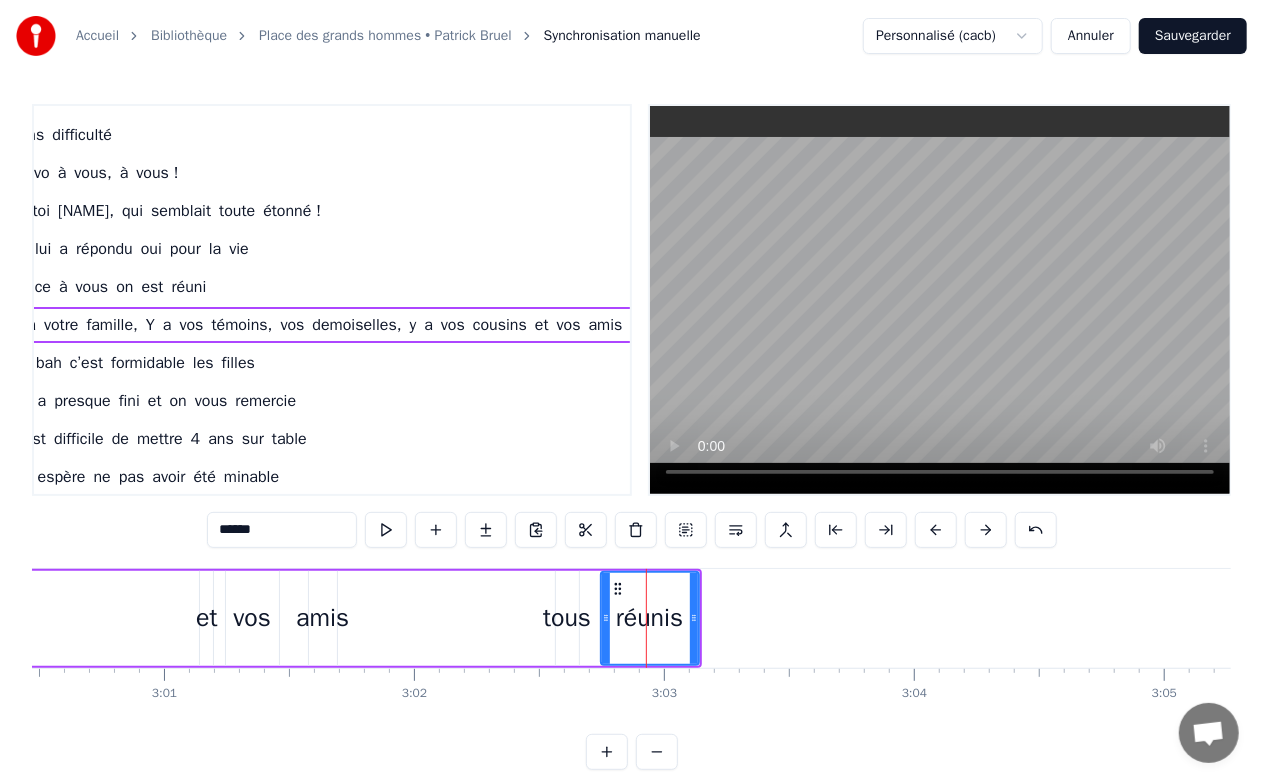 scroll, scrollTop: 1662, scrollLeft: 160, axis: both 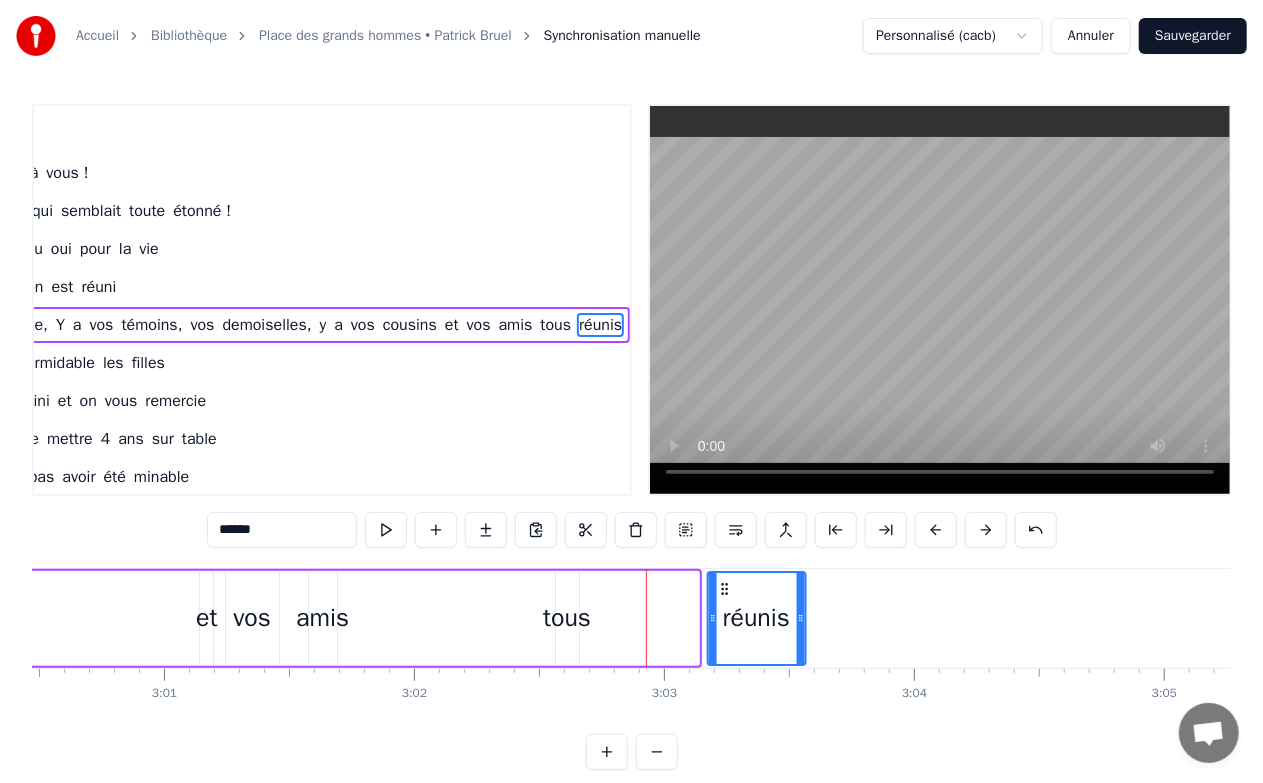 drag, startPoint x: 647, startPoint y: 585, endPoint x: 726, endPoint y: 592, distance: 79.30952 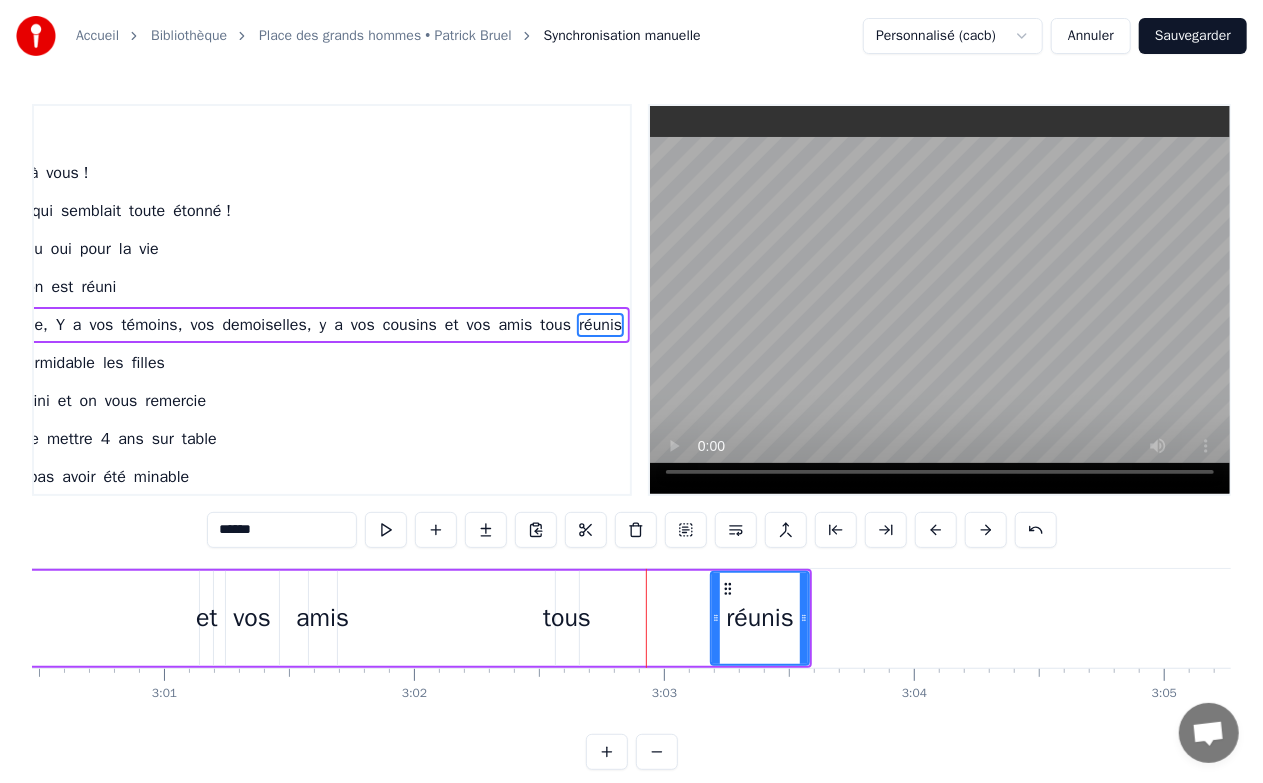 click on "tous" at bounding box center (567, 618) 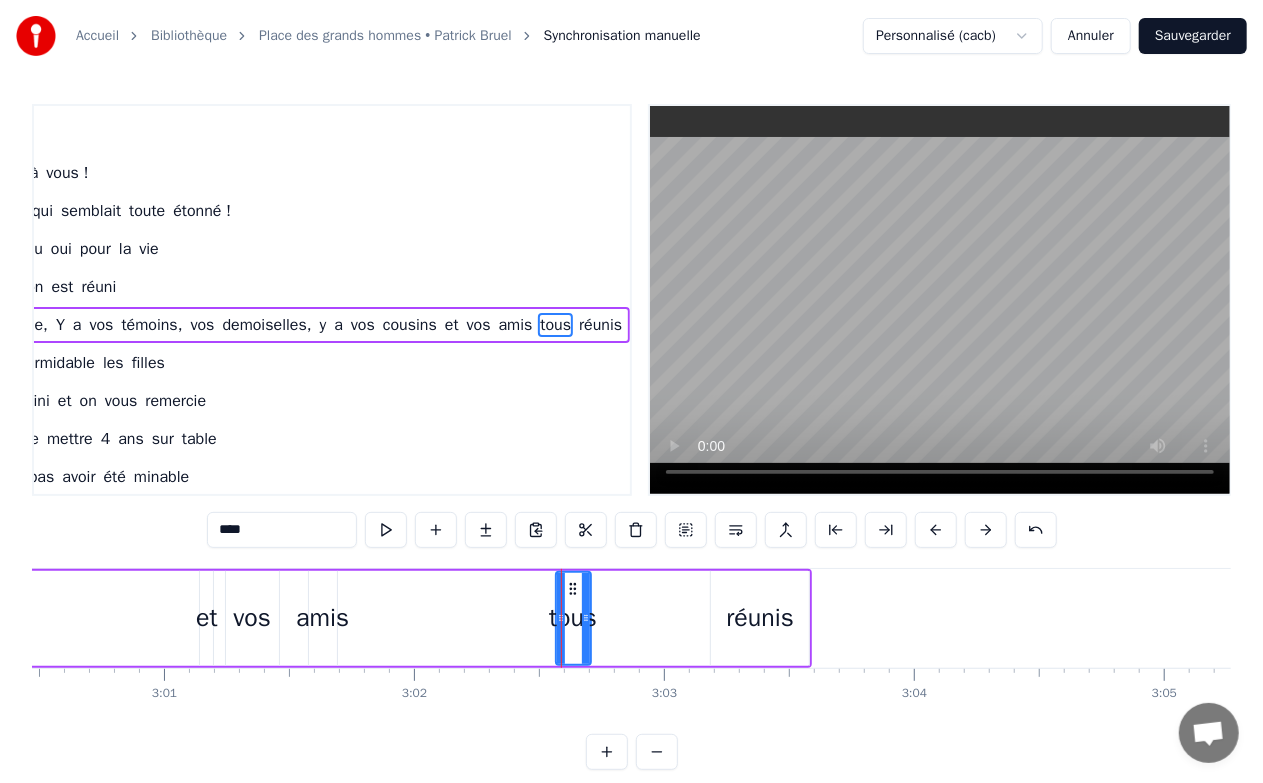 drag, startPoint x: 570, startPoint y: 611, endPoint x: 582, endPoint y: 611, distance: 12 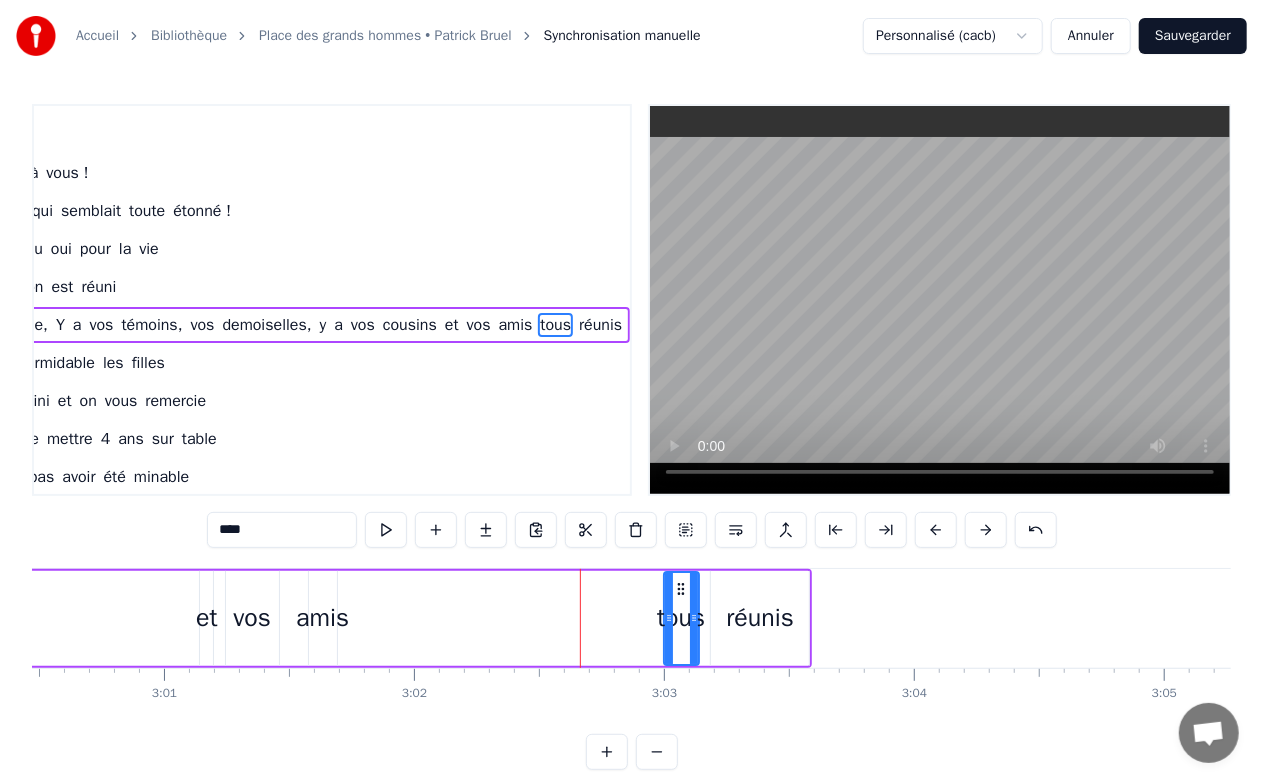 drag, startPoint x: 644, startPoint y: 584, endPoint x: 680, endPoint y: 589, distance: 36.345562 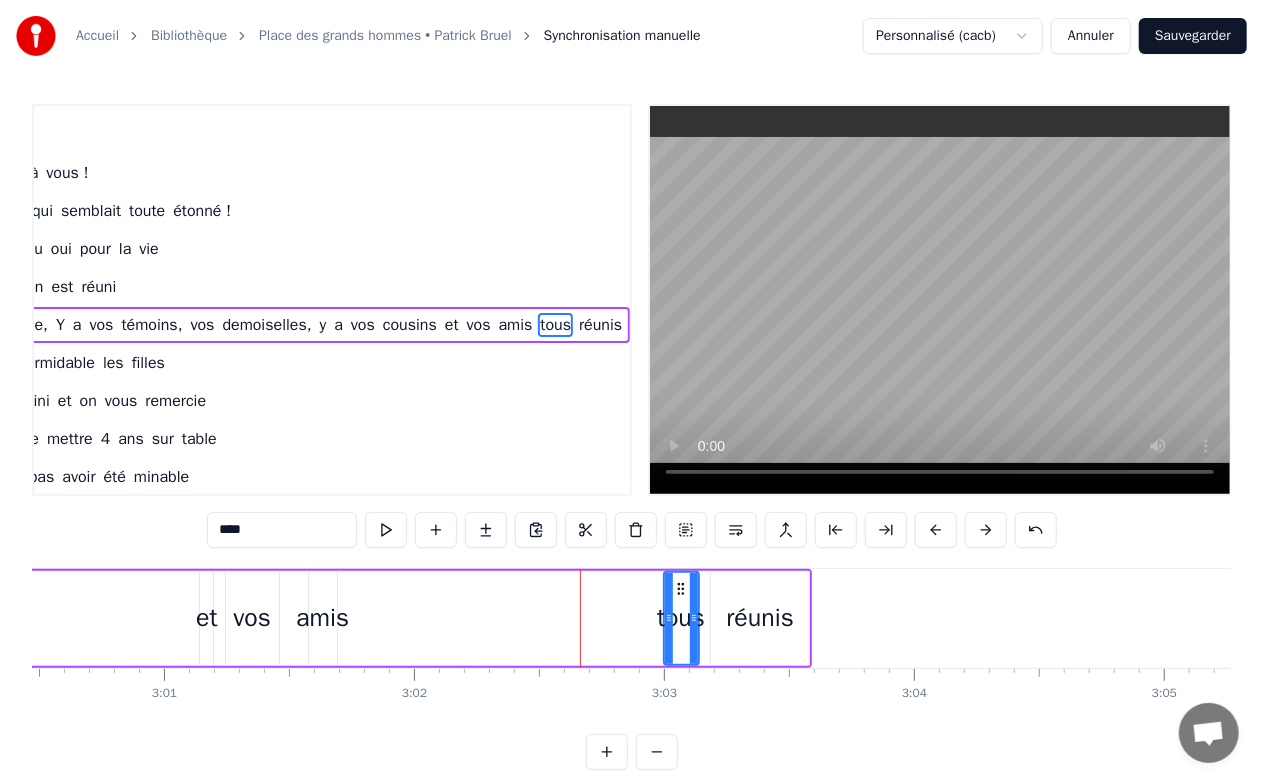 click on "réunis" at bounding box center (760, 618) 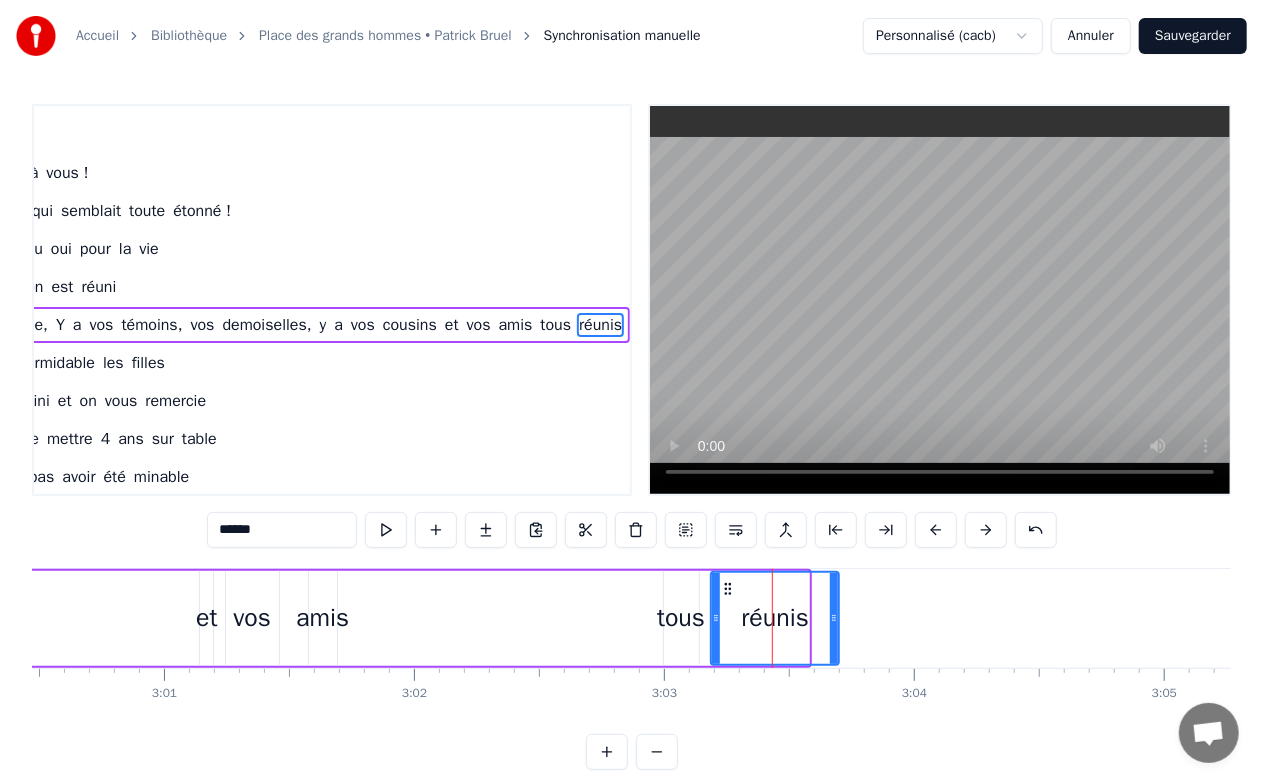 drag, startPoint x: 804, startPoint y: 612, endPoint x: 834, endPoint y: 612, distance: 30 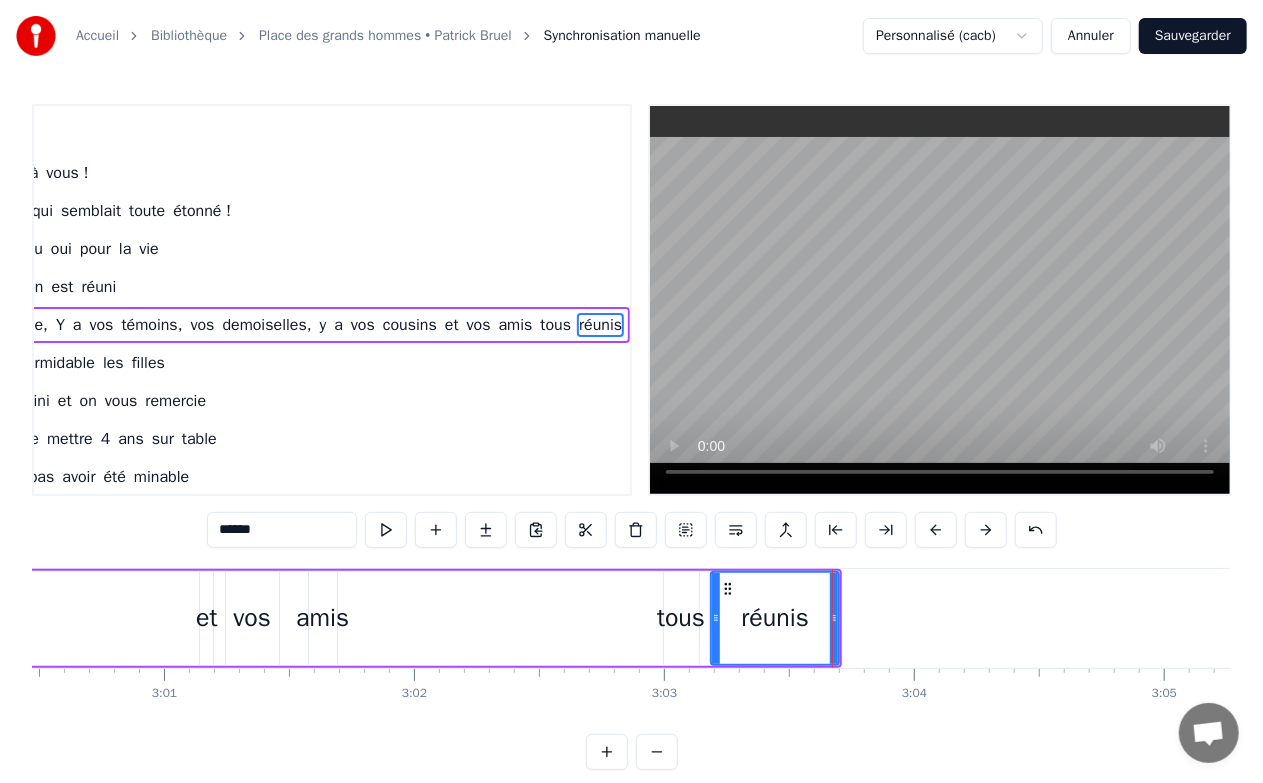 scroll, scrollTop: 1662, scrollLeft: 0, axis: vertical 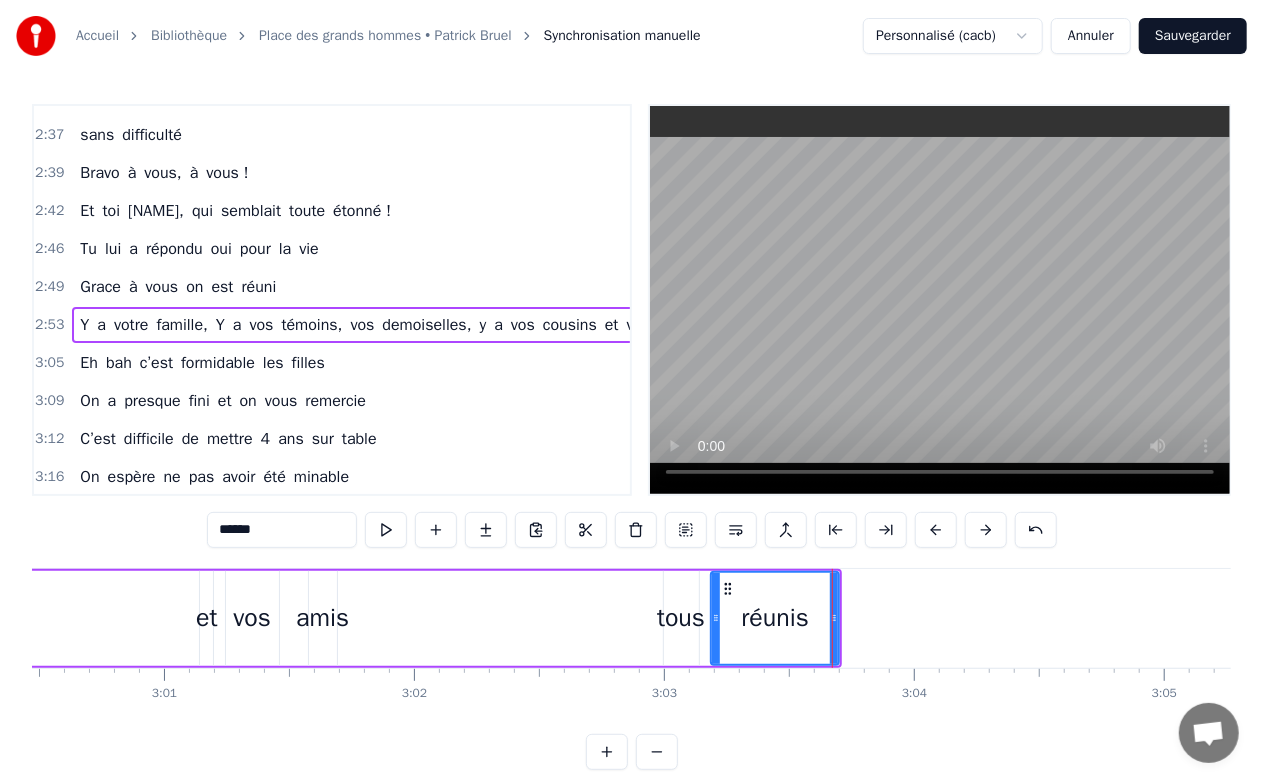 click on "2:53" at bounding box center [49, 325] 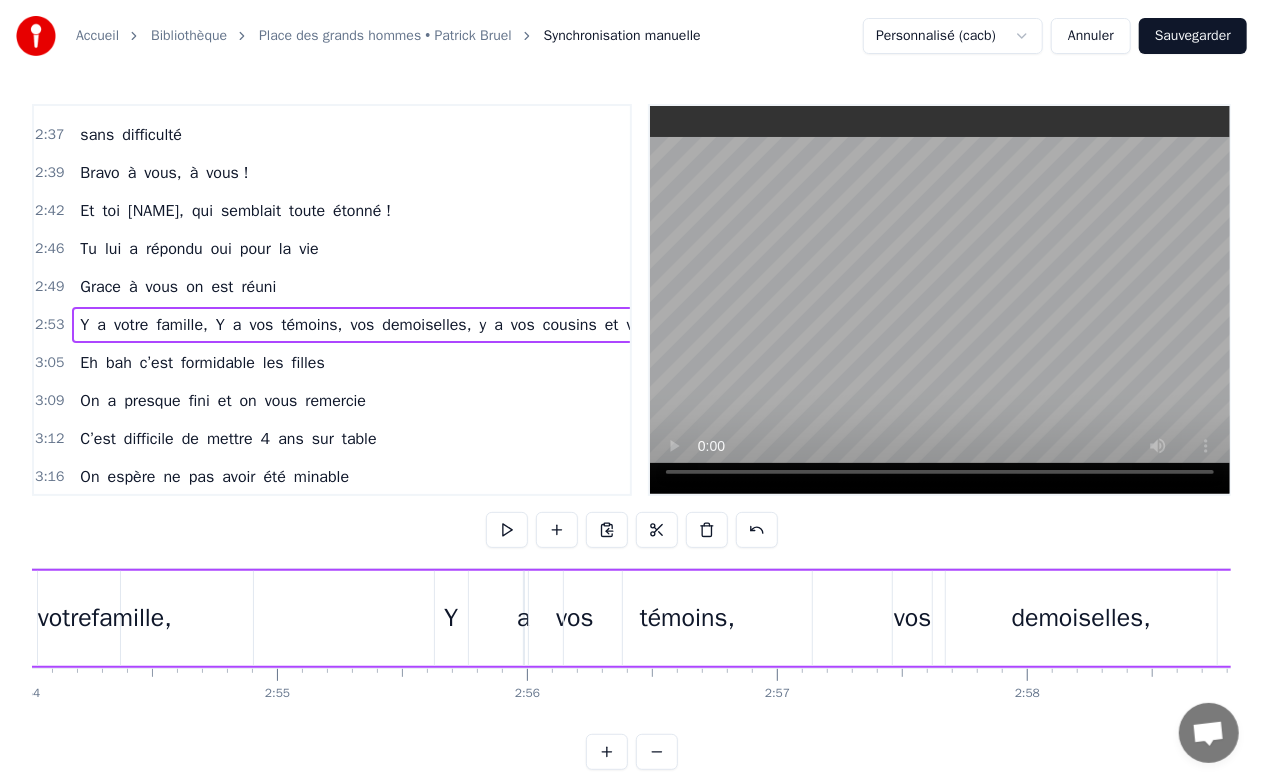 scroll, scrollTop: 0, scrollLeft: 43348, axis: horizontal 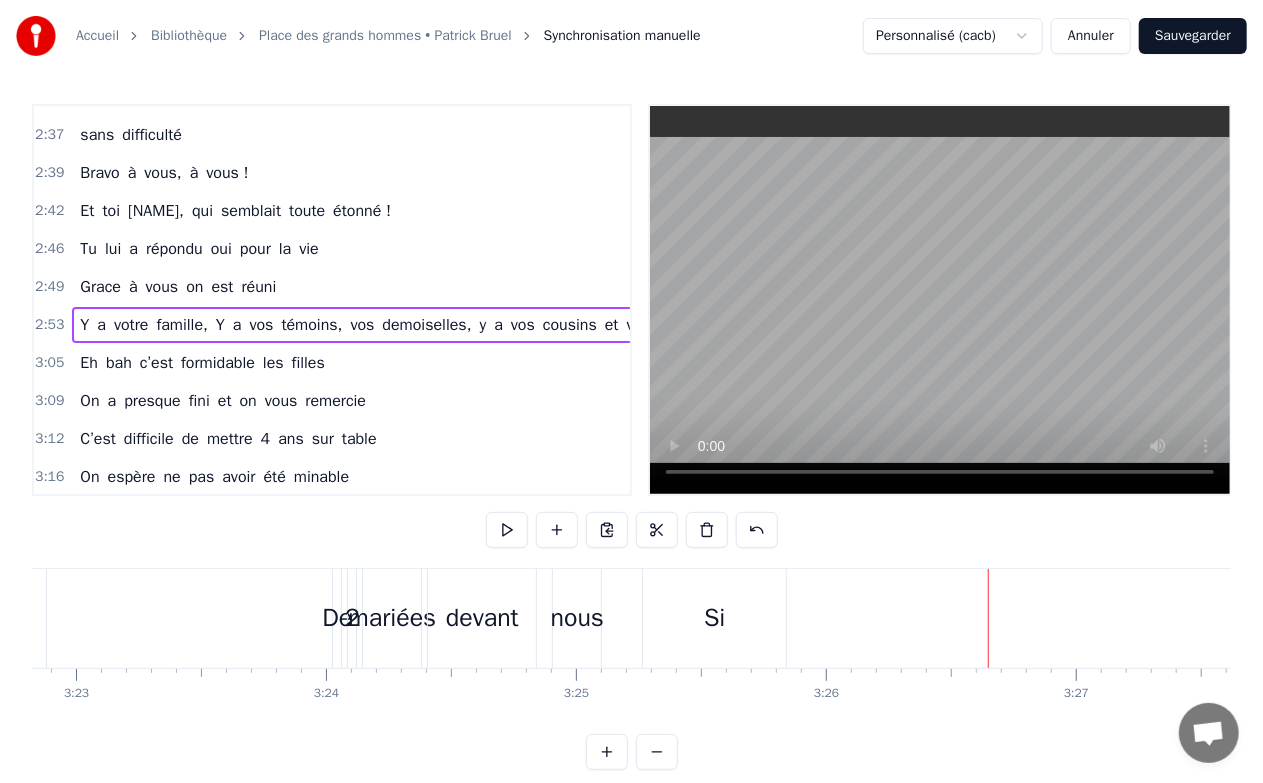 click on "Si" at bounding box center (714, 618) 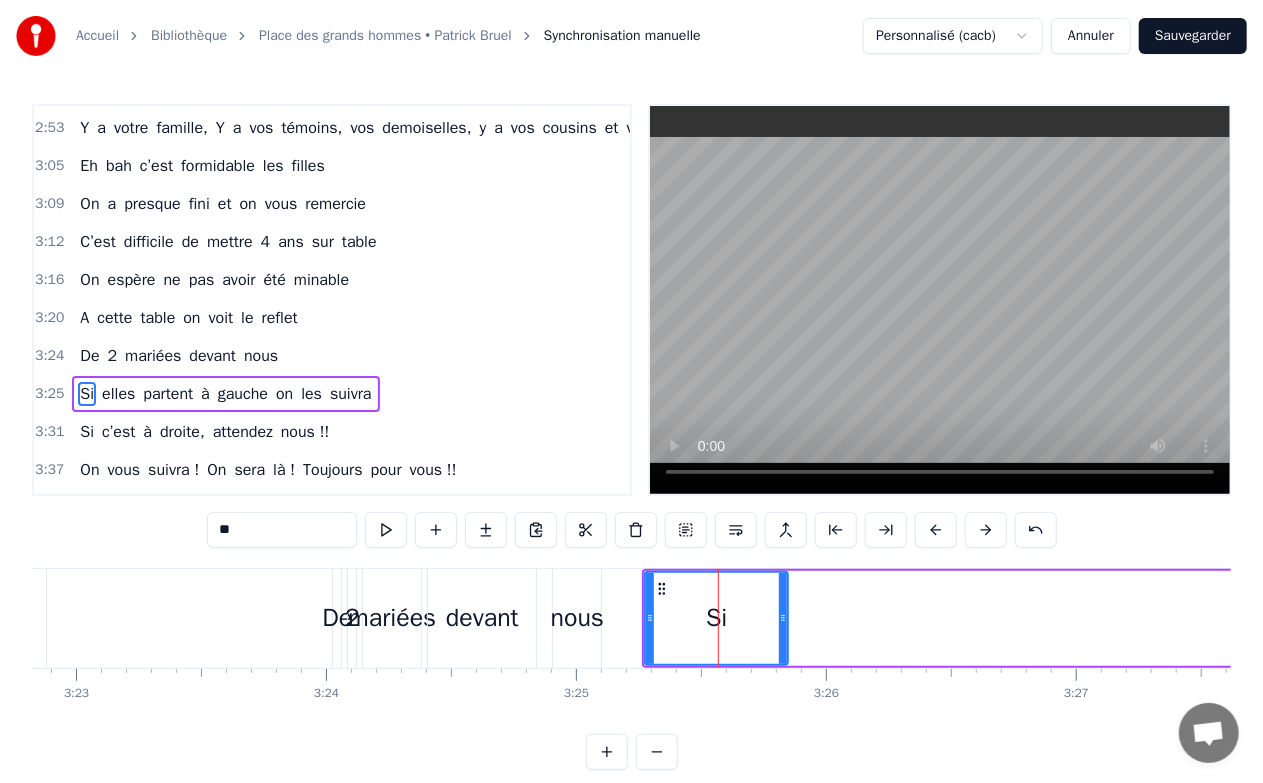 scroll, scrollTop: 1924, scrollLeft: 0, axis: vertical 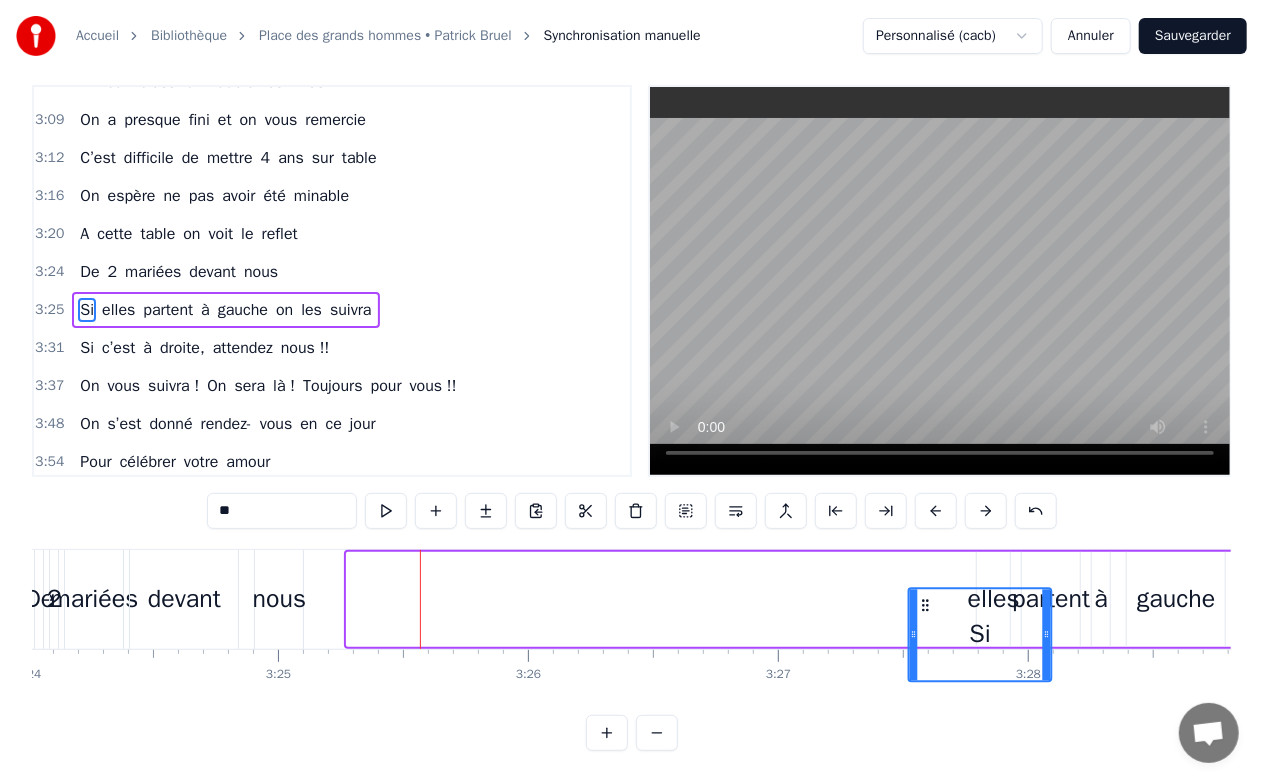 drag, startPoint x: 659, startPoint y: 582, endPoint x: 924, endPoint y: 532, distance: 269.67572 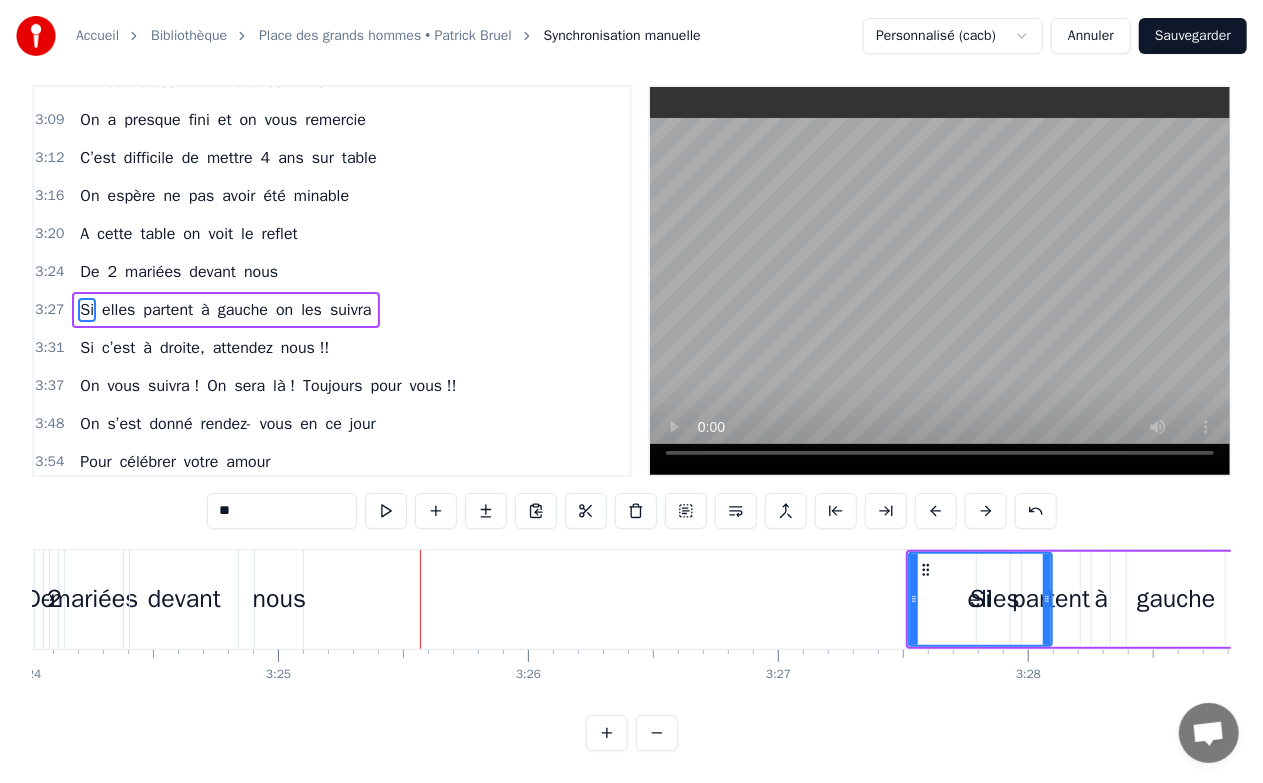 click on "3:24" at bounding box center (49, 272) 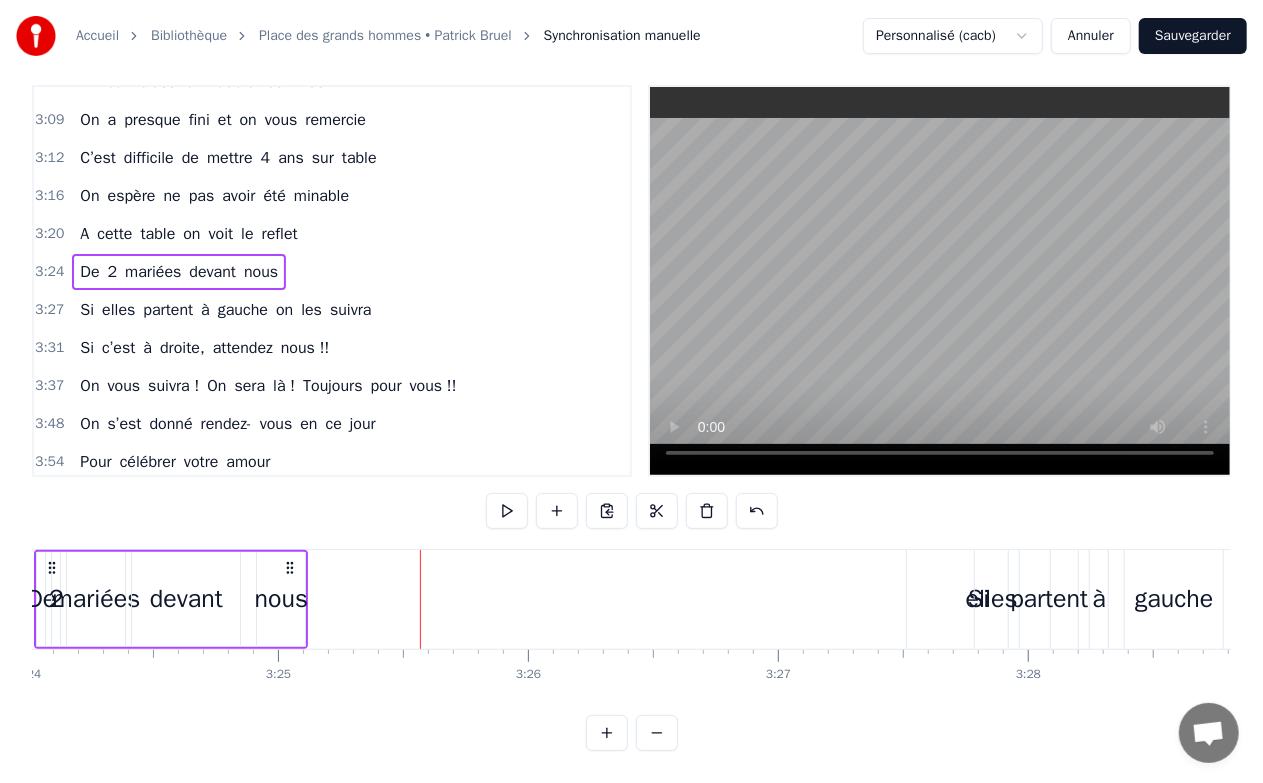 scroll, scrollTop: 0, scrollLeft: 50906, axis: horizontal 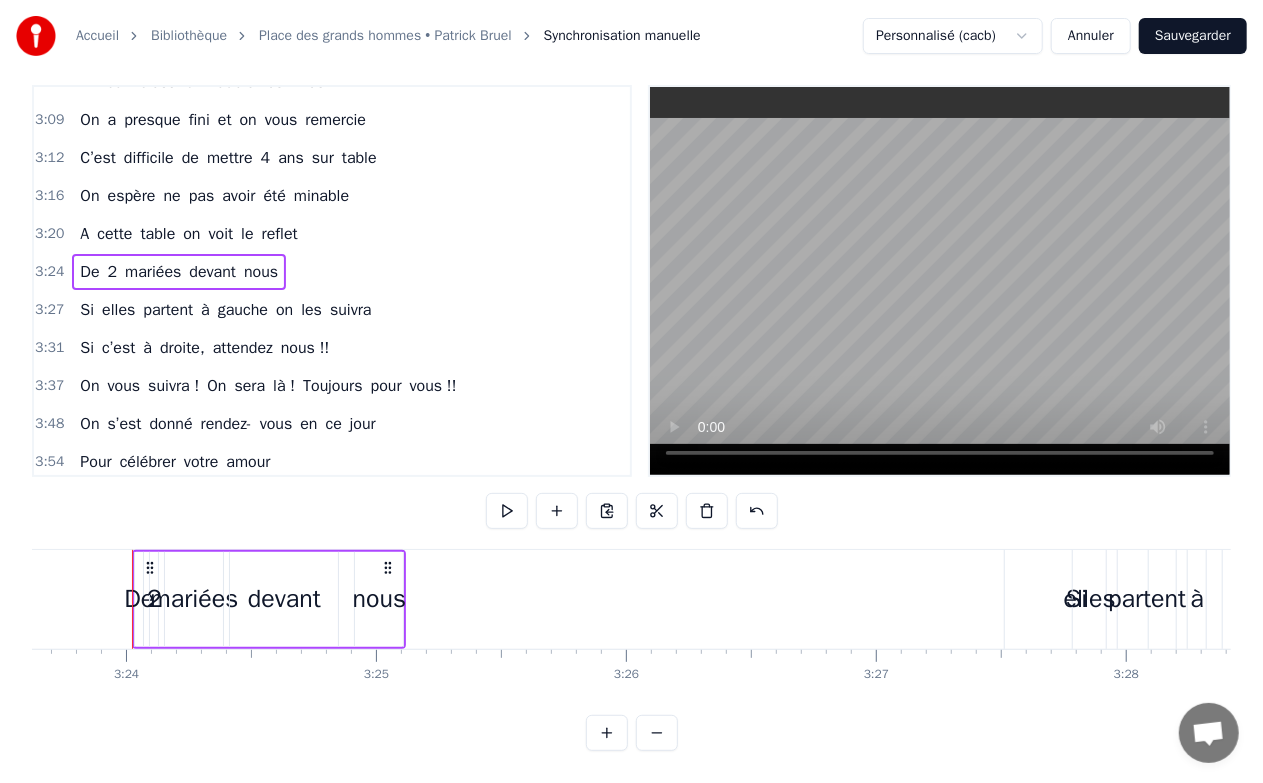 drag, startPoint x: 150, startPoint y: 541, endPoint x: 178, endPoint y: 541, distance: 28 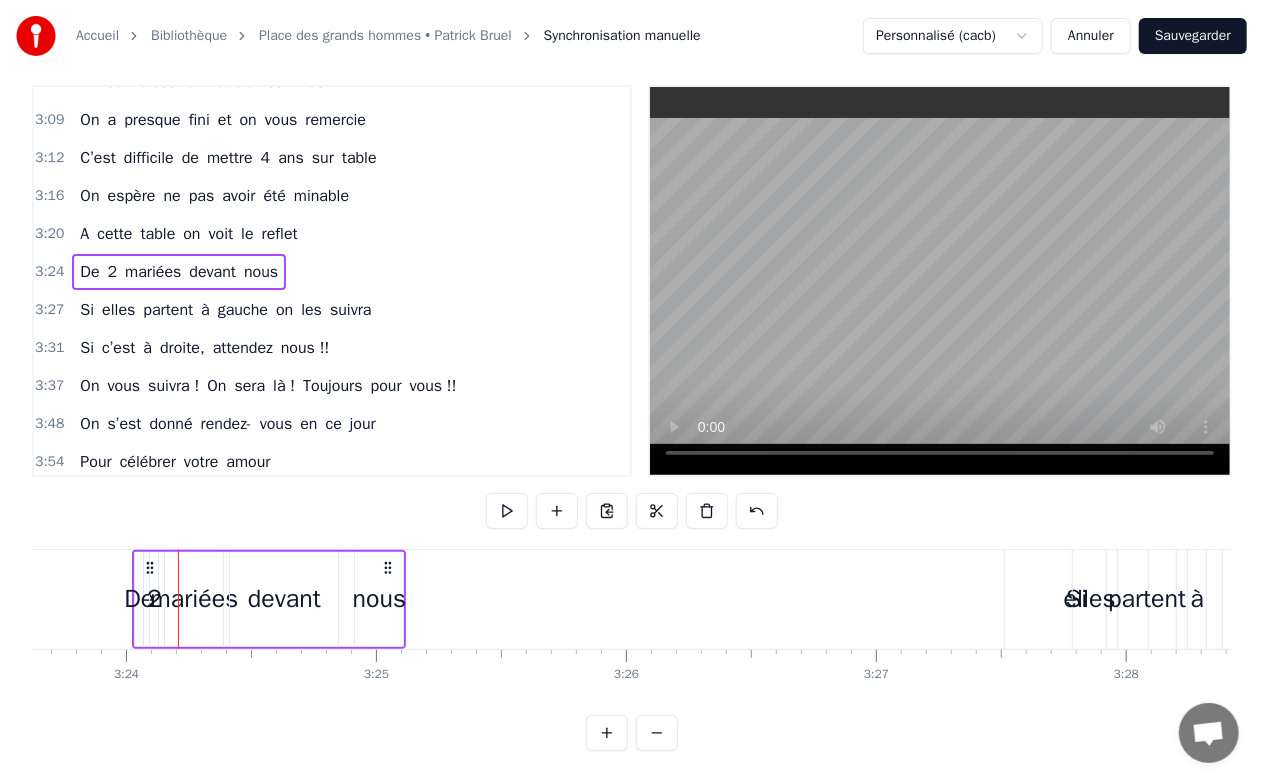 click on "De" at bounding box center [139, 599] 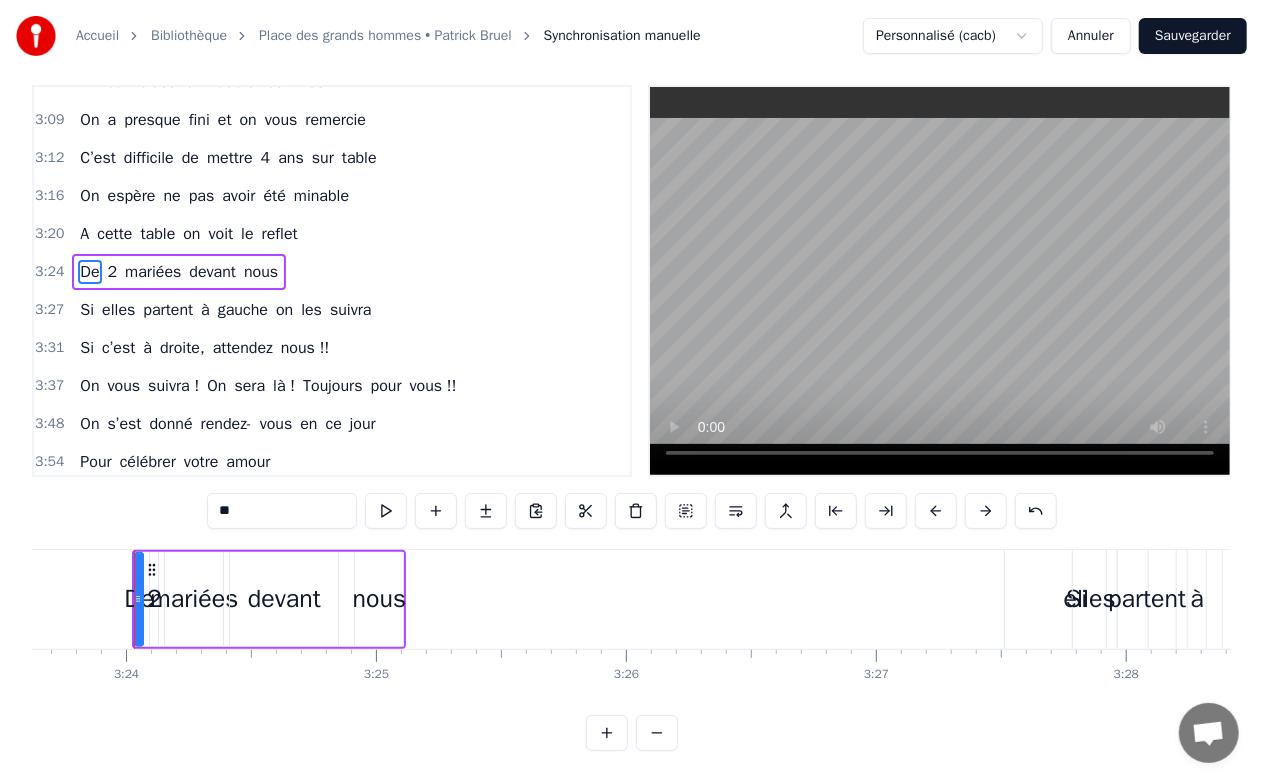 scroll, scrollTop: 0, scrollLeft: 0, axis: both 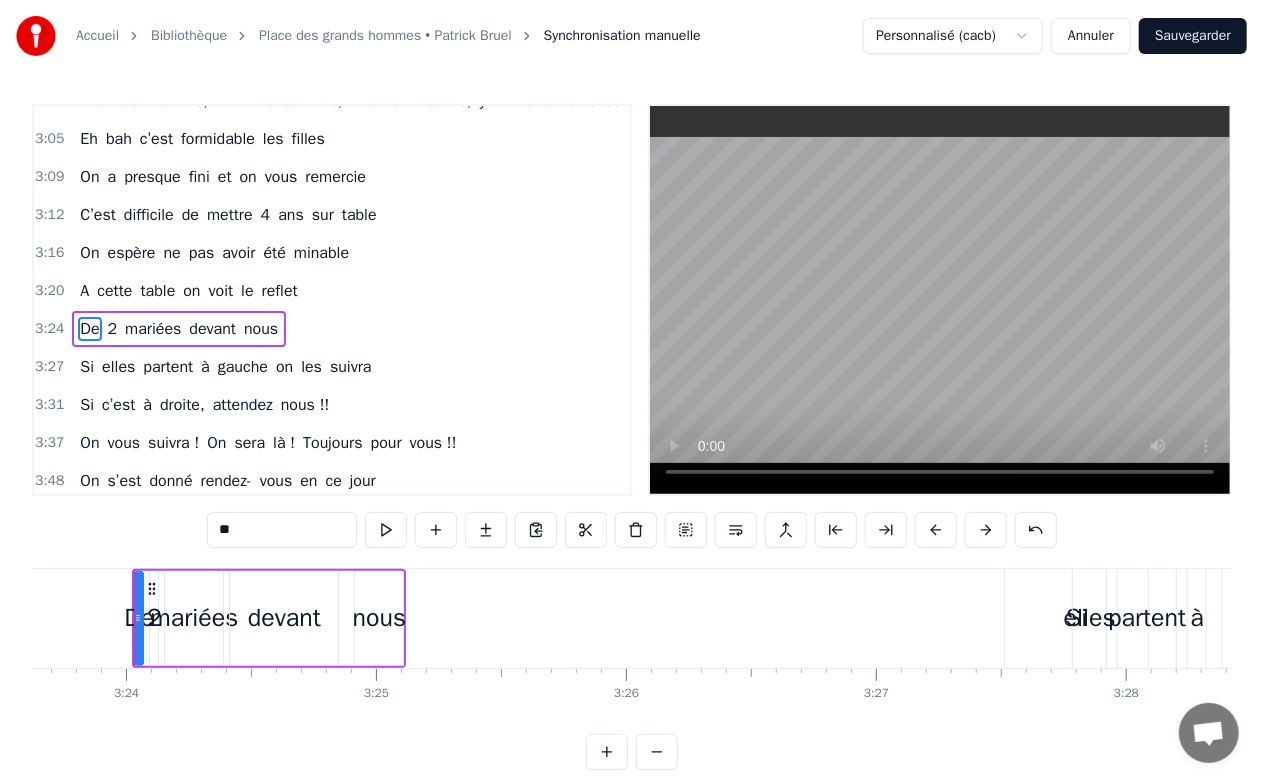 click on "3:24" at bounding box center (49, 329) 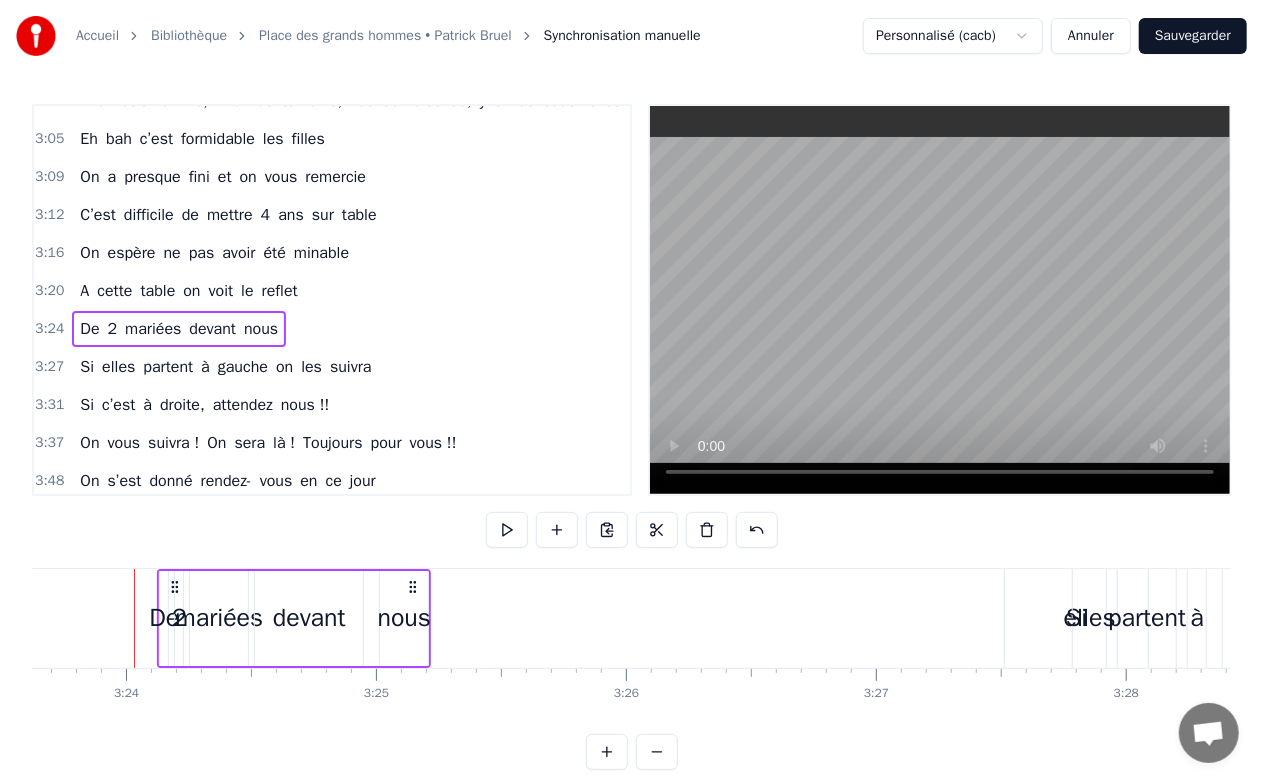 drag, startPoint x: 152, startPoint y: 592, endPoint x: 178, endPoint y: 591, distance: 26.019224 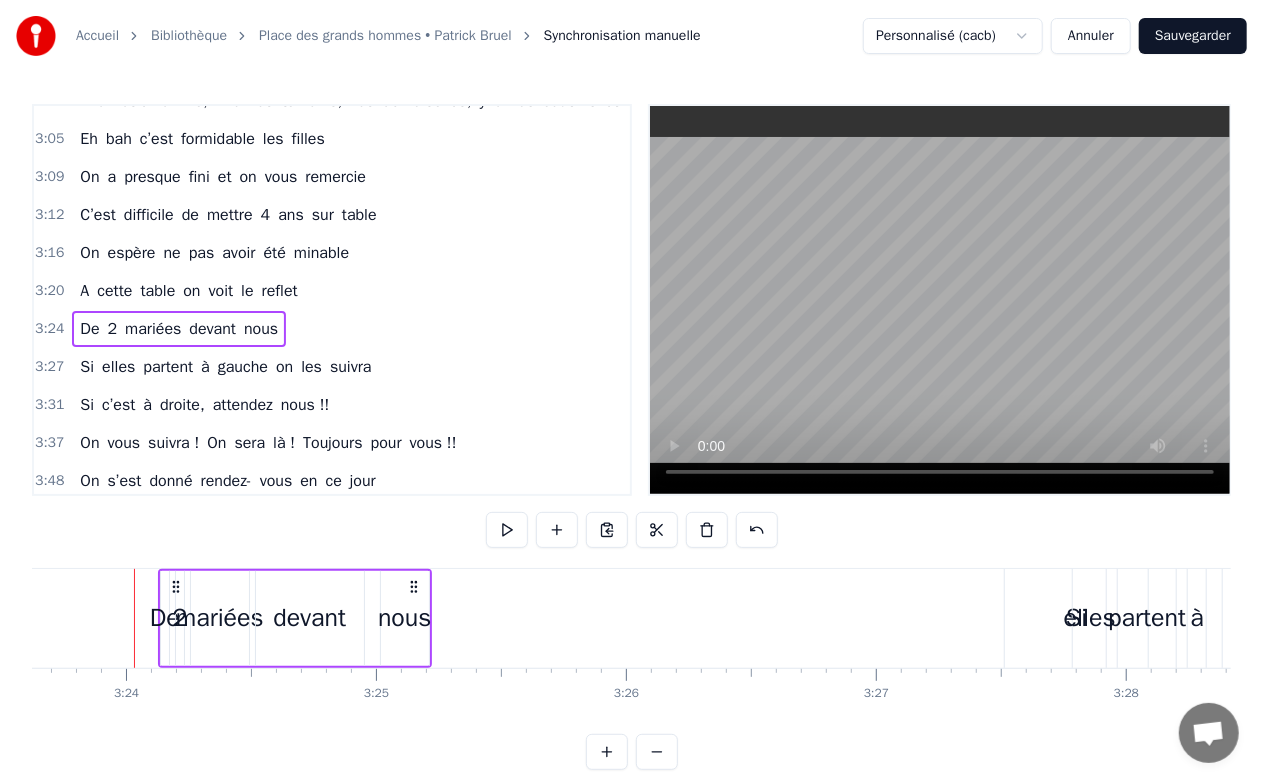 scroll, scrollTop: 0, scrollLeft: 50902, axis: horizontal 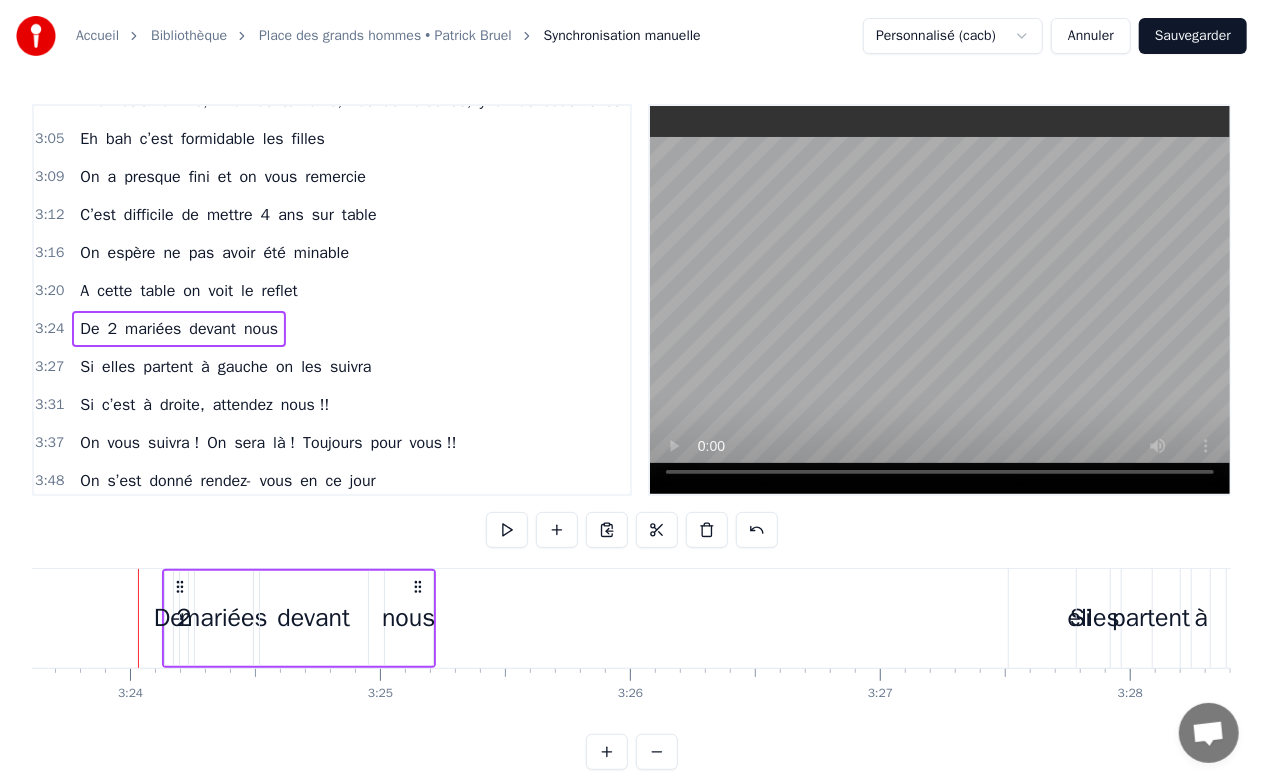click on "3:24" at bounding box center (49, 329) 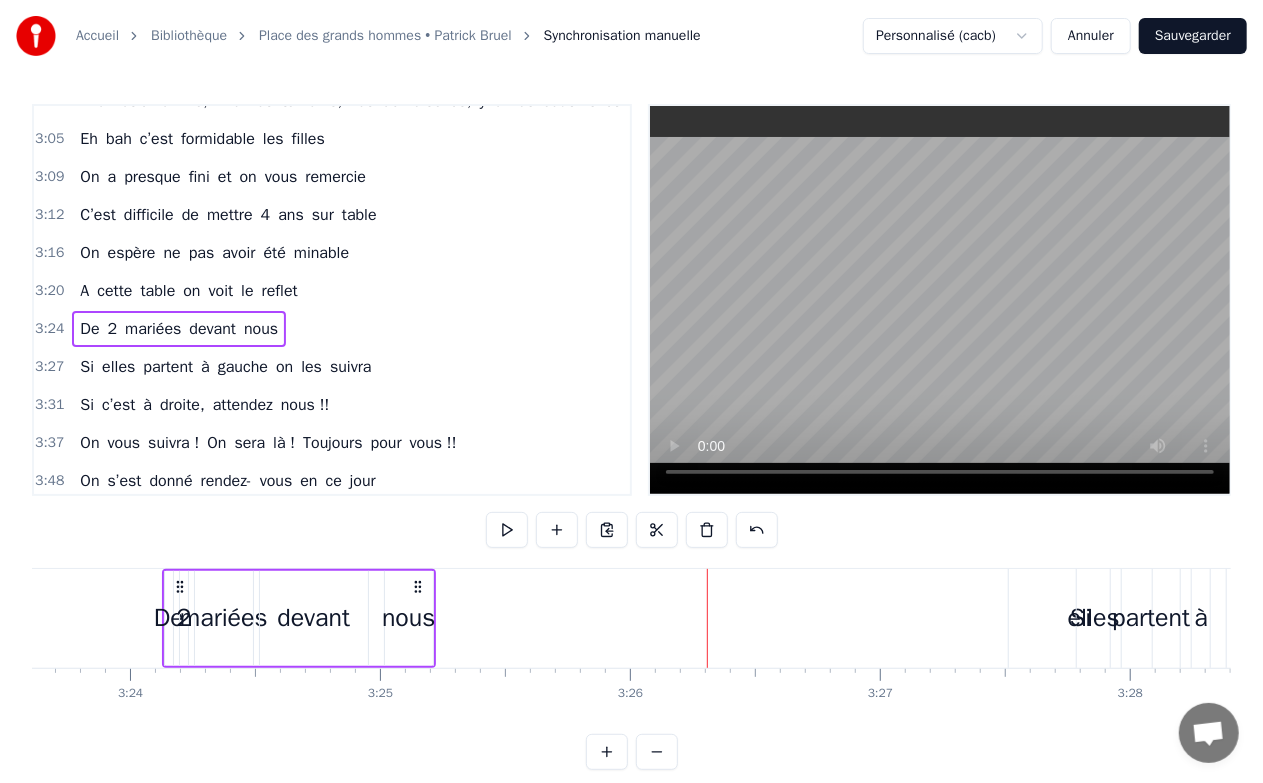 click on "nous" at bounding box center [408, 618] 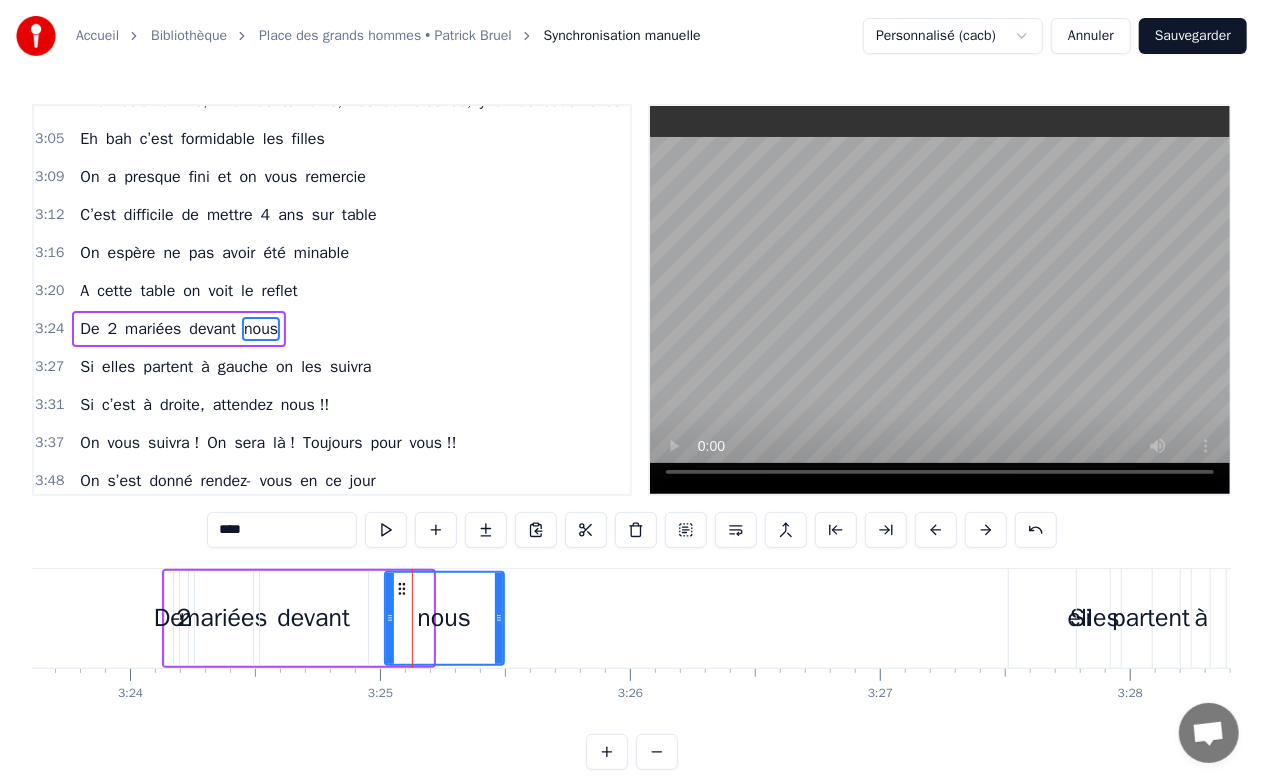 drag, startPoint x: 429, startPoint y: 608, endPoint x: 501, endPoint y: 614, distance: 72.249565 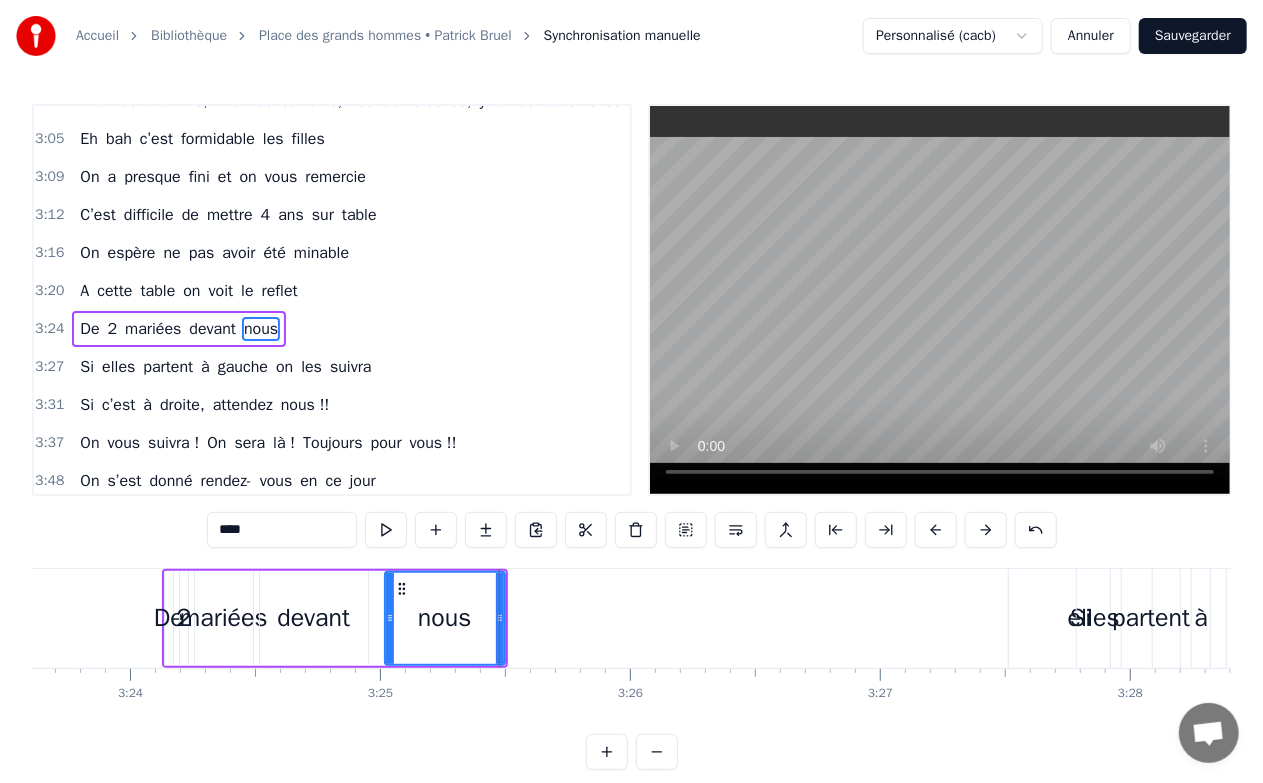 click on "3:24" at bounding box center [49, 329] 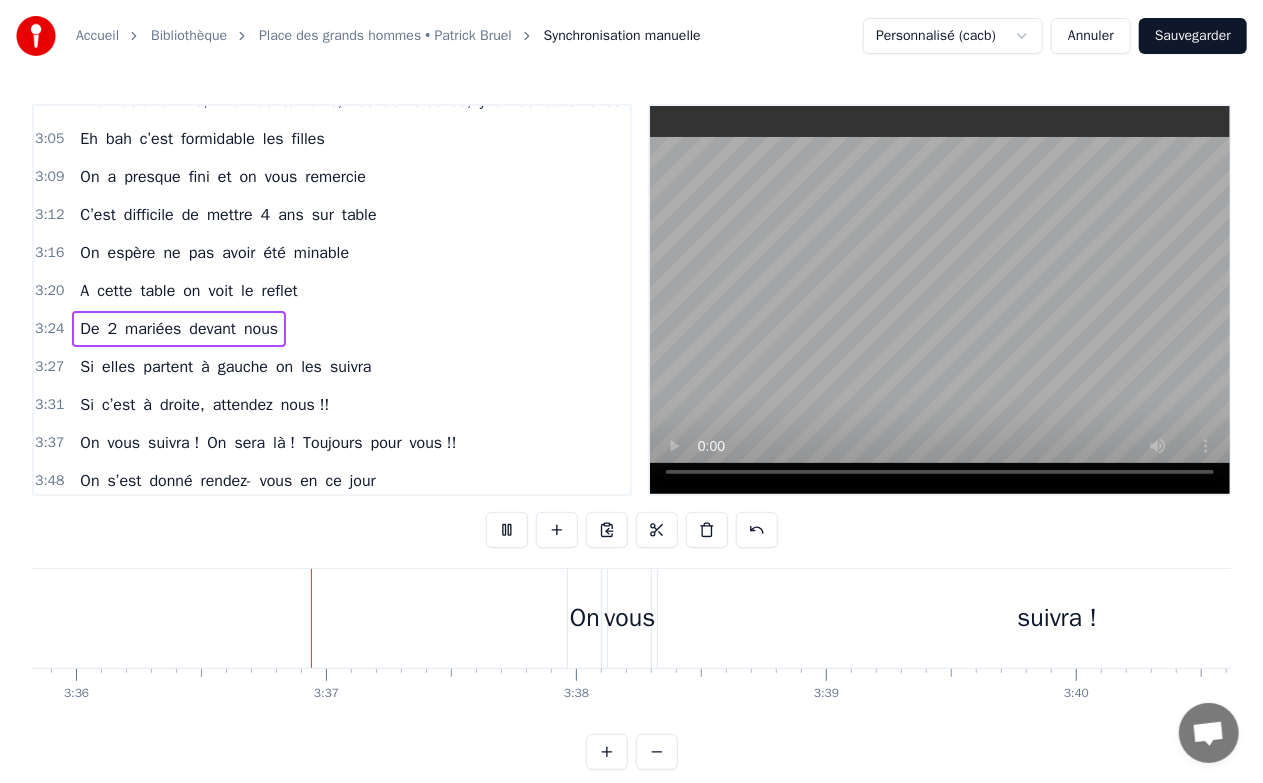 scroll, scrollTop: 0, scrollLeft: 53959, axis: horizontal 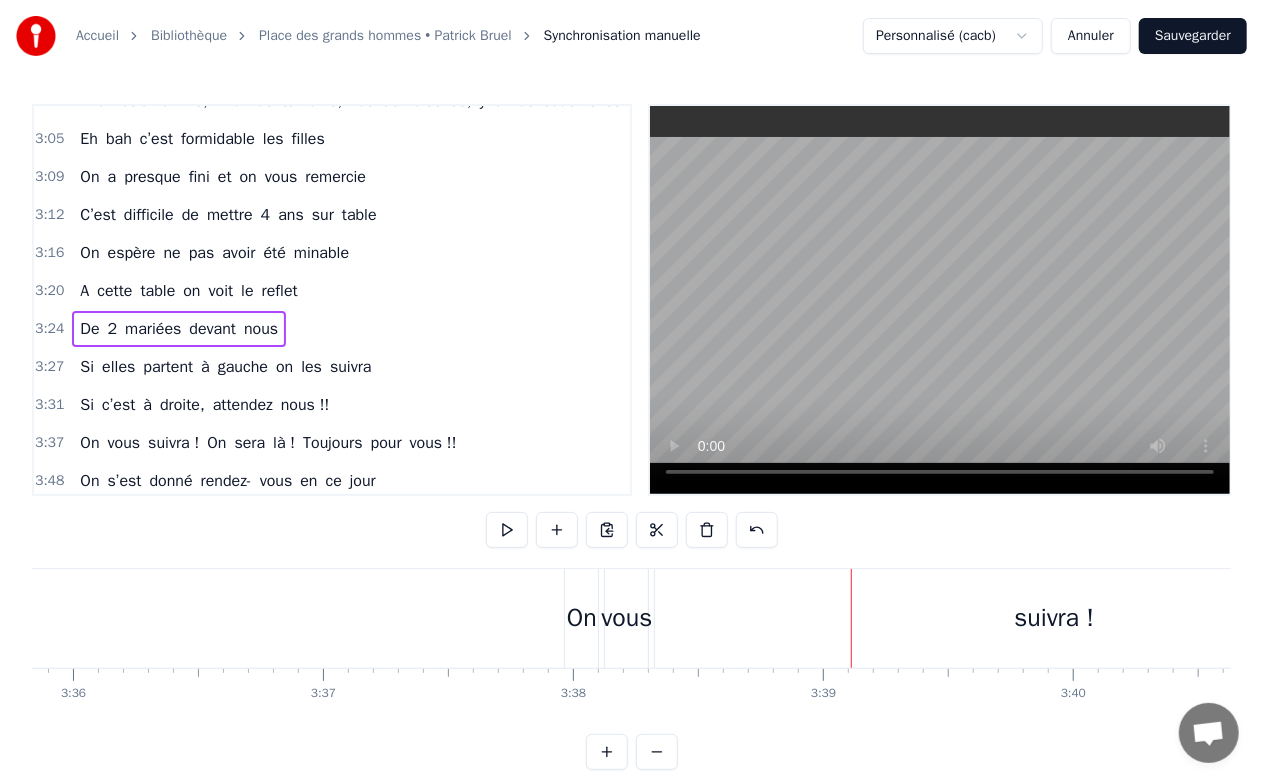 click on "On" at bounding box center [582, 618] 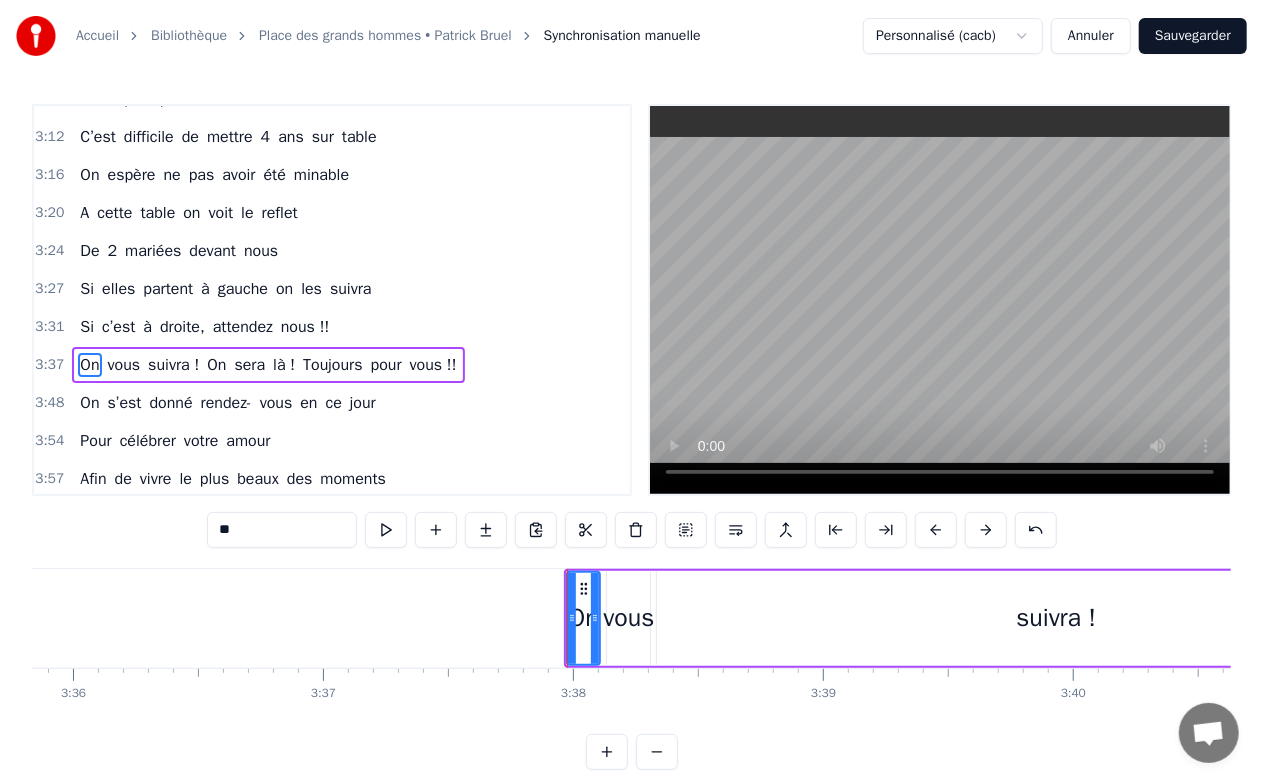 scroll, scrollTop: 1998, scrollLeft: 0, axis: vertical 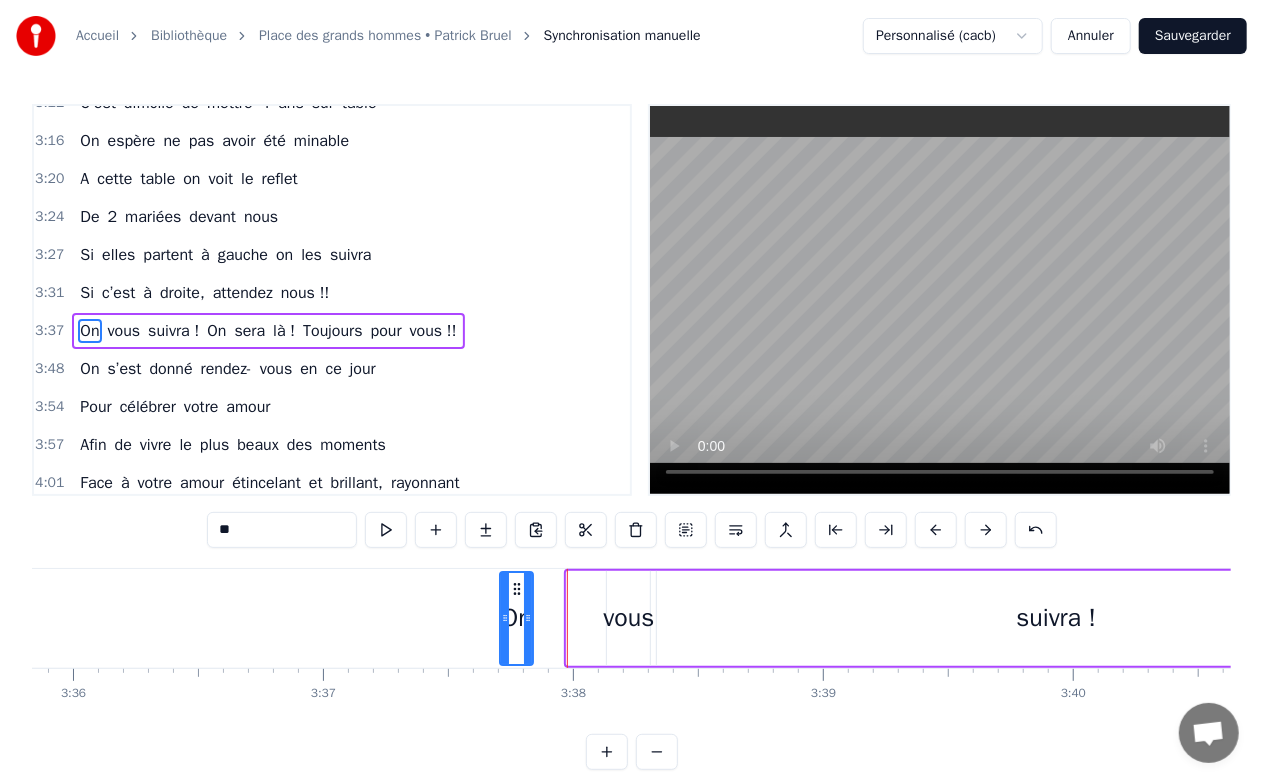 drag, startPoint x: 580, startPoint y: 585, endPoint x: 513, endPoint y: 590, distance: 67.18631 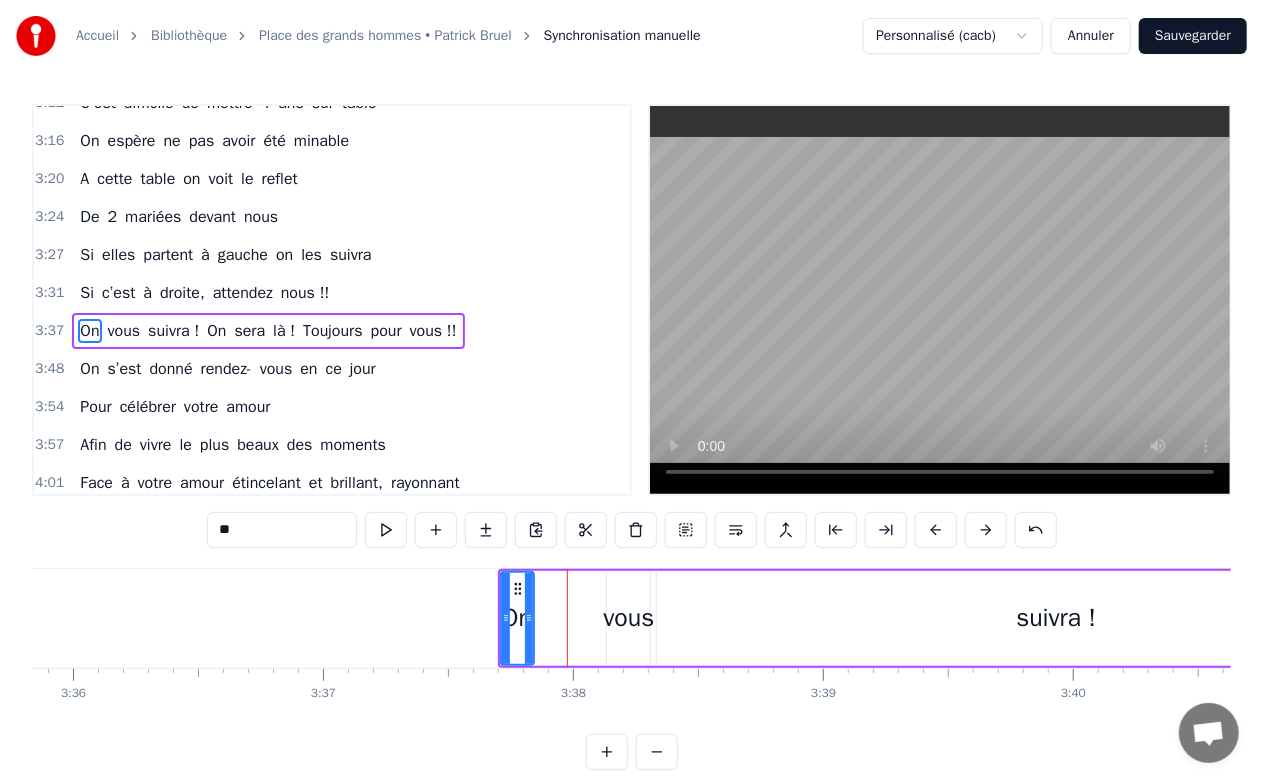 click on "vous" at bounding box center (628, 618) 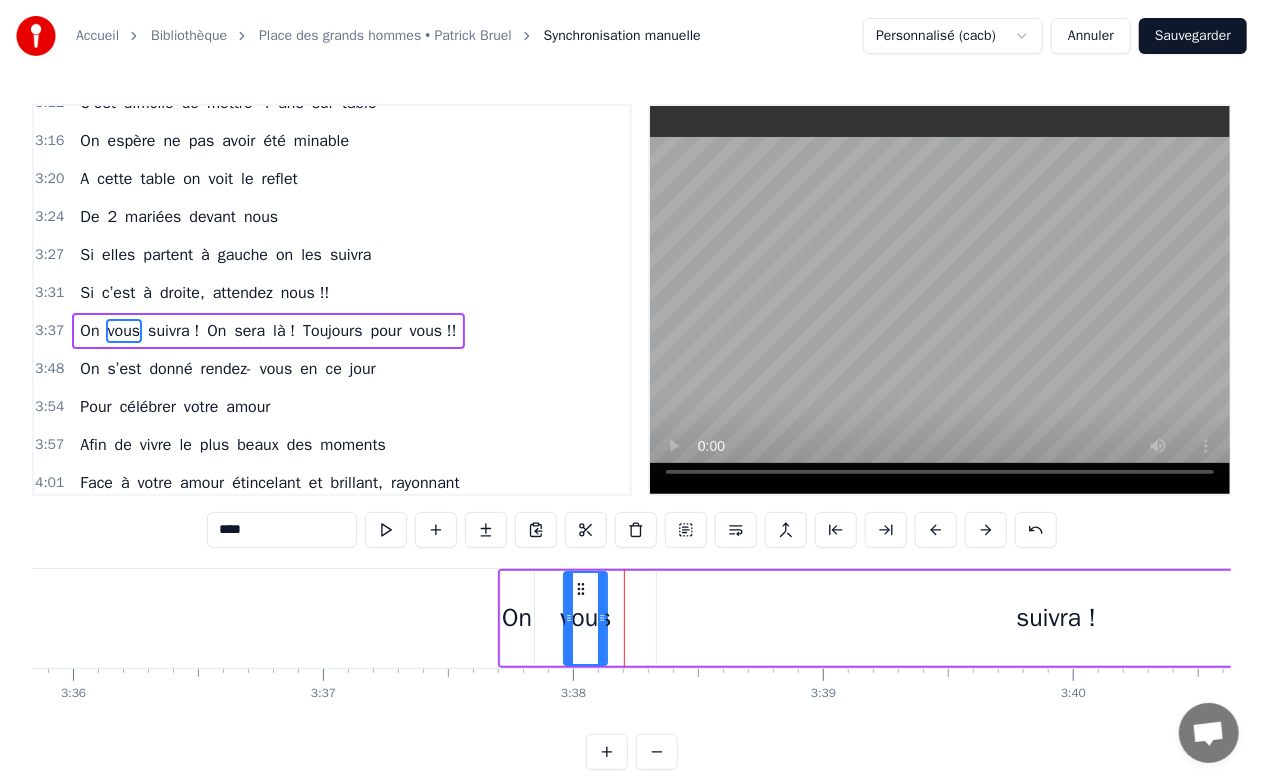 drag, startPoint x: 626, startPoint y: 585, endPoint x: 583, endPoint y: 587, distance: 43.046486 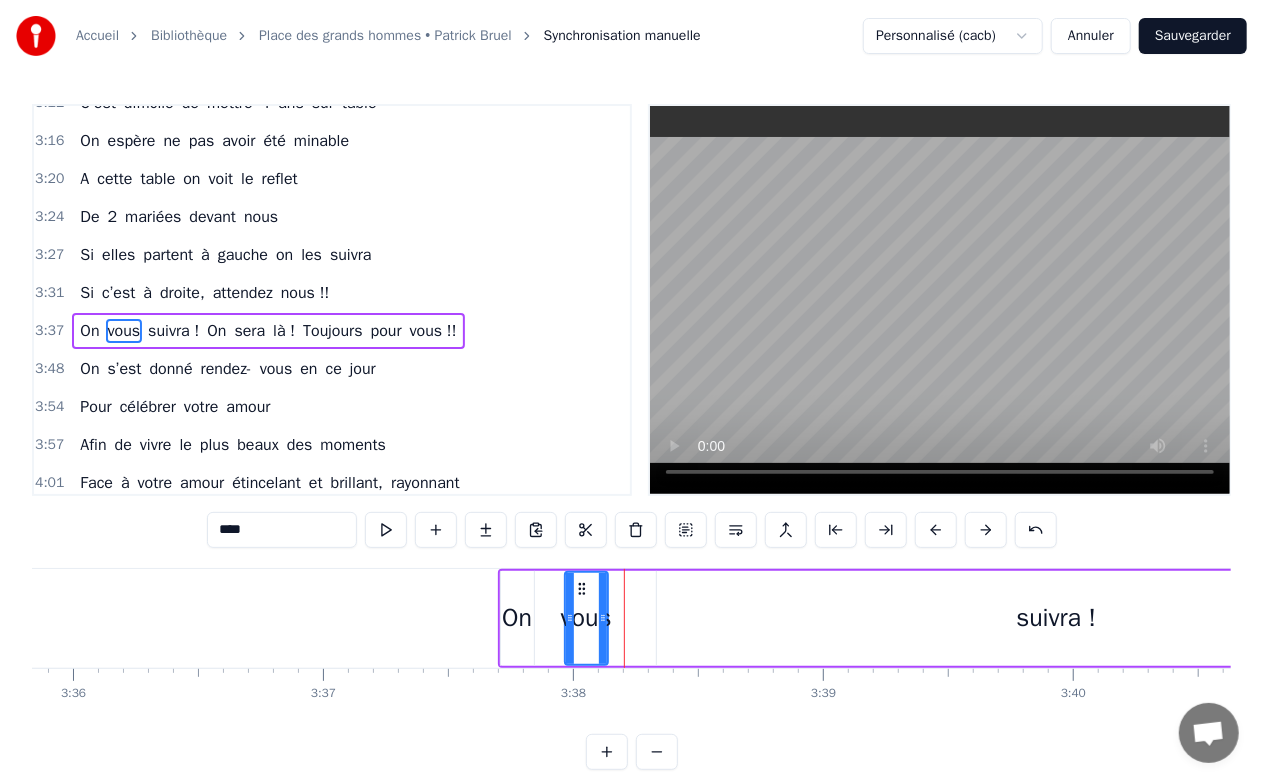 click on "suivra !" at bounding box center [1056, 618] 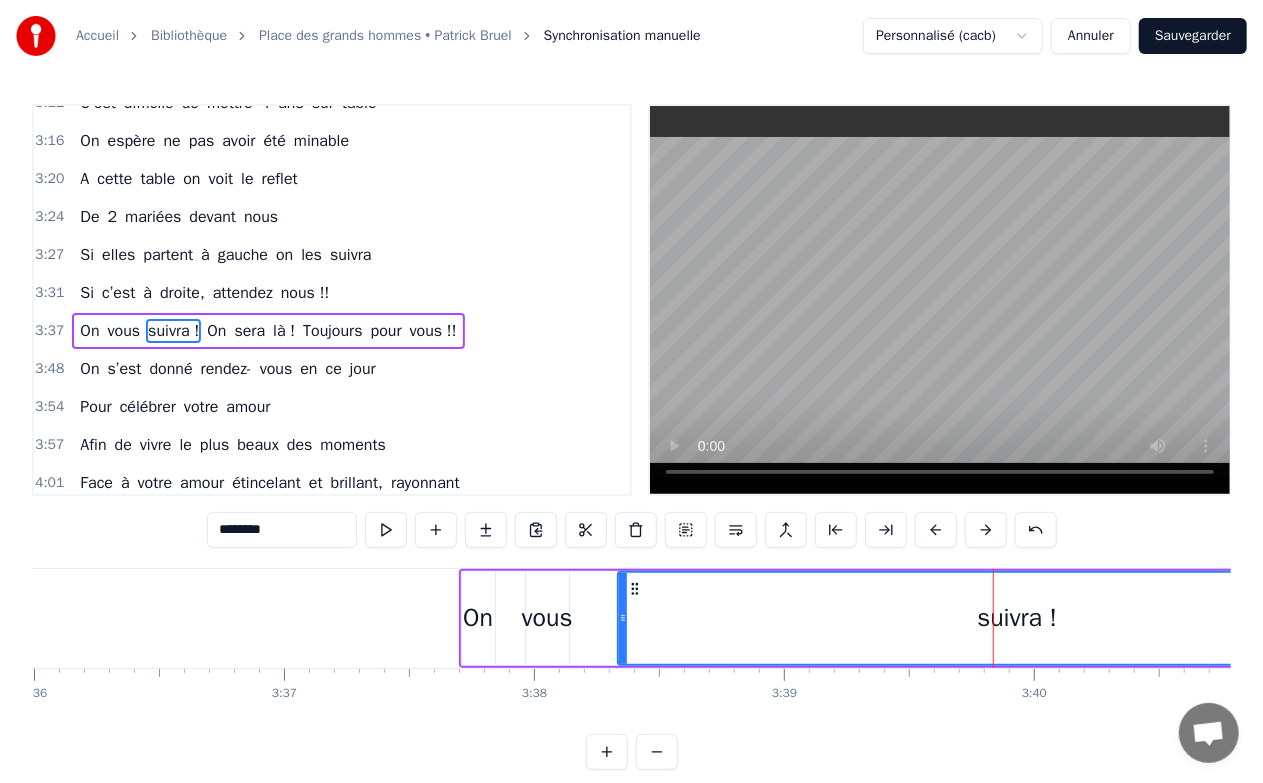 scroll, scrollTop: 0, scrollLeft: 54537, axis: horizontal 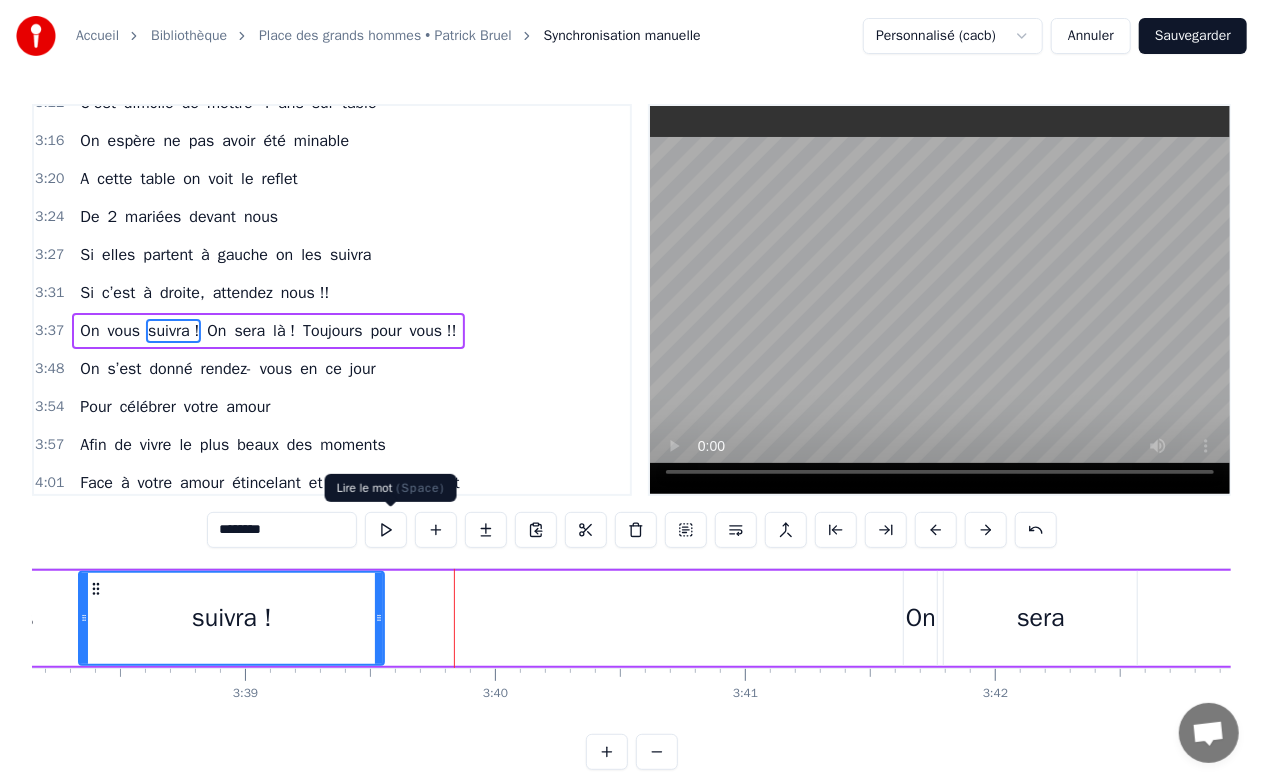 drag, startPoint x: 868, startPoint y: 620, endPoint x: 373, endPoint y: 552, distance: 499.64886 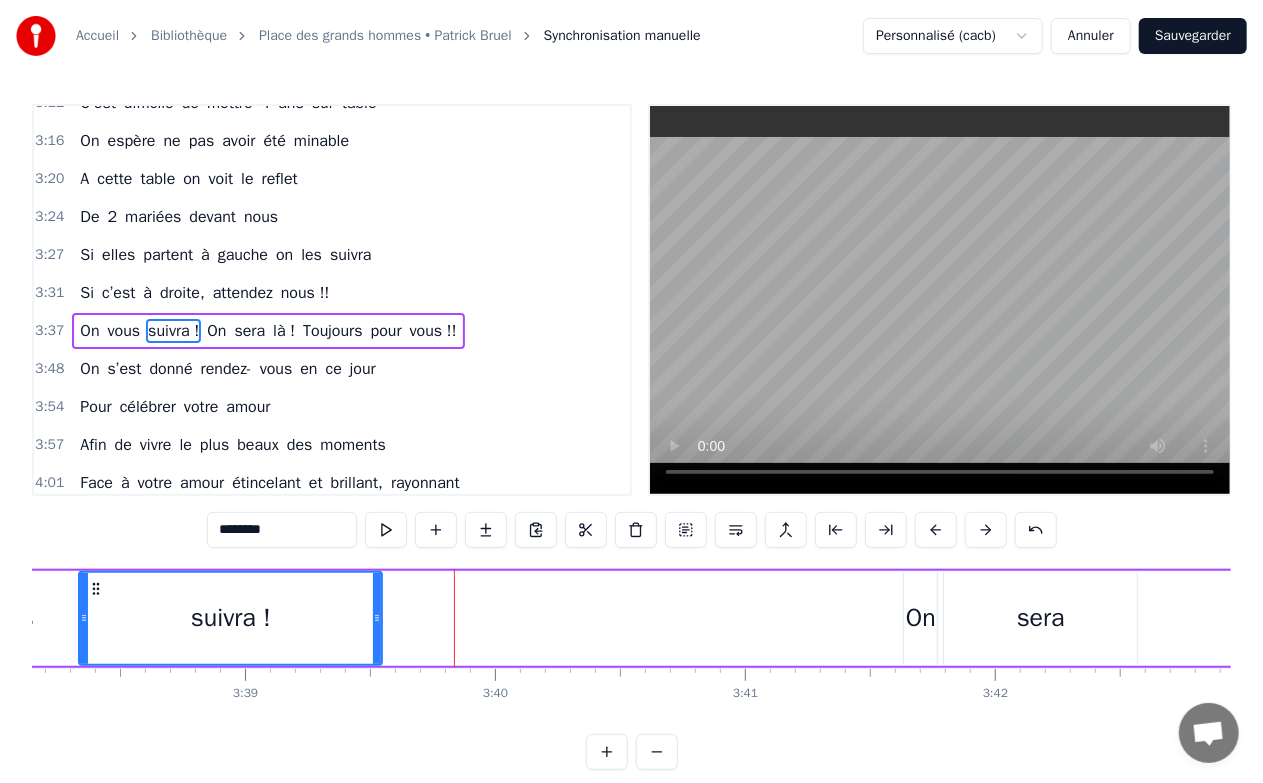 click on "suivra !" at bounding box center (230, 618) 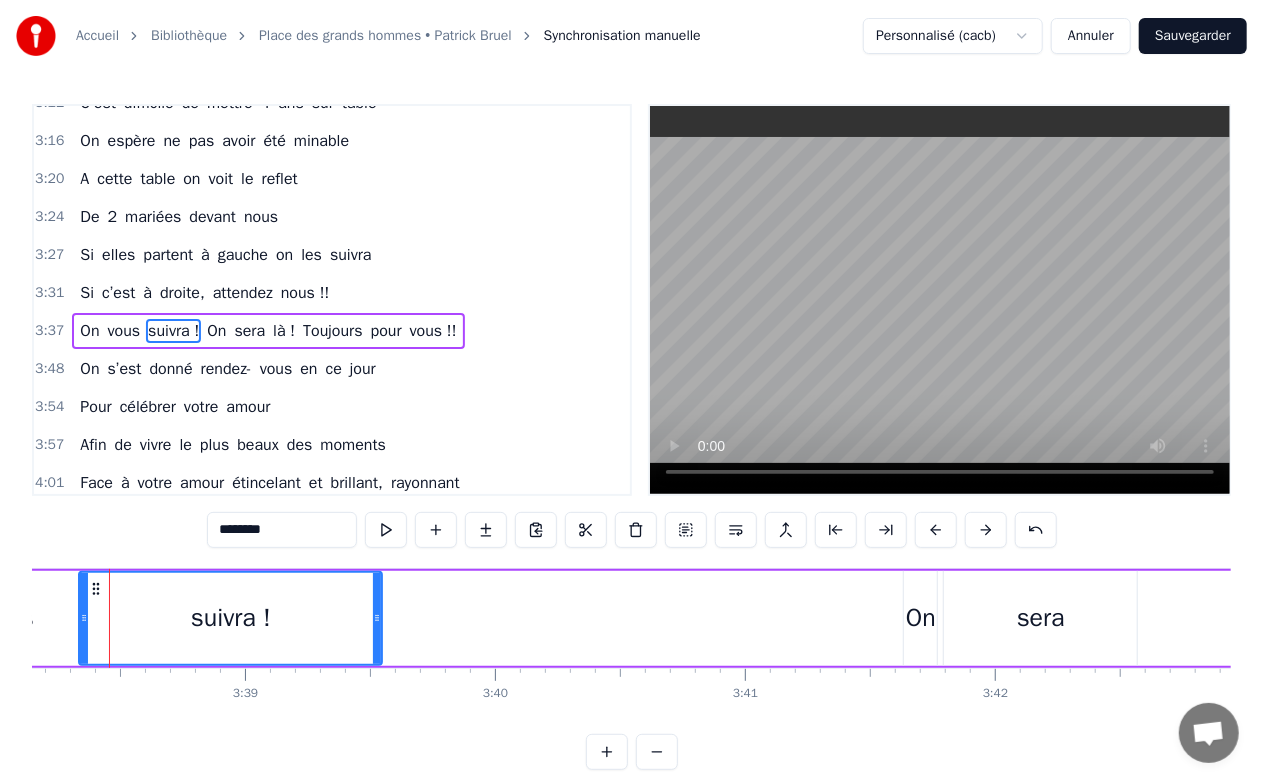 scroll, scrollTop: 0, scrollLeft: 54514, axis: horizontal 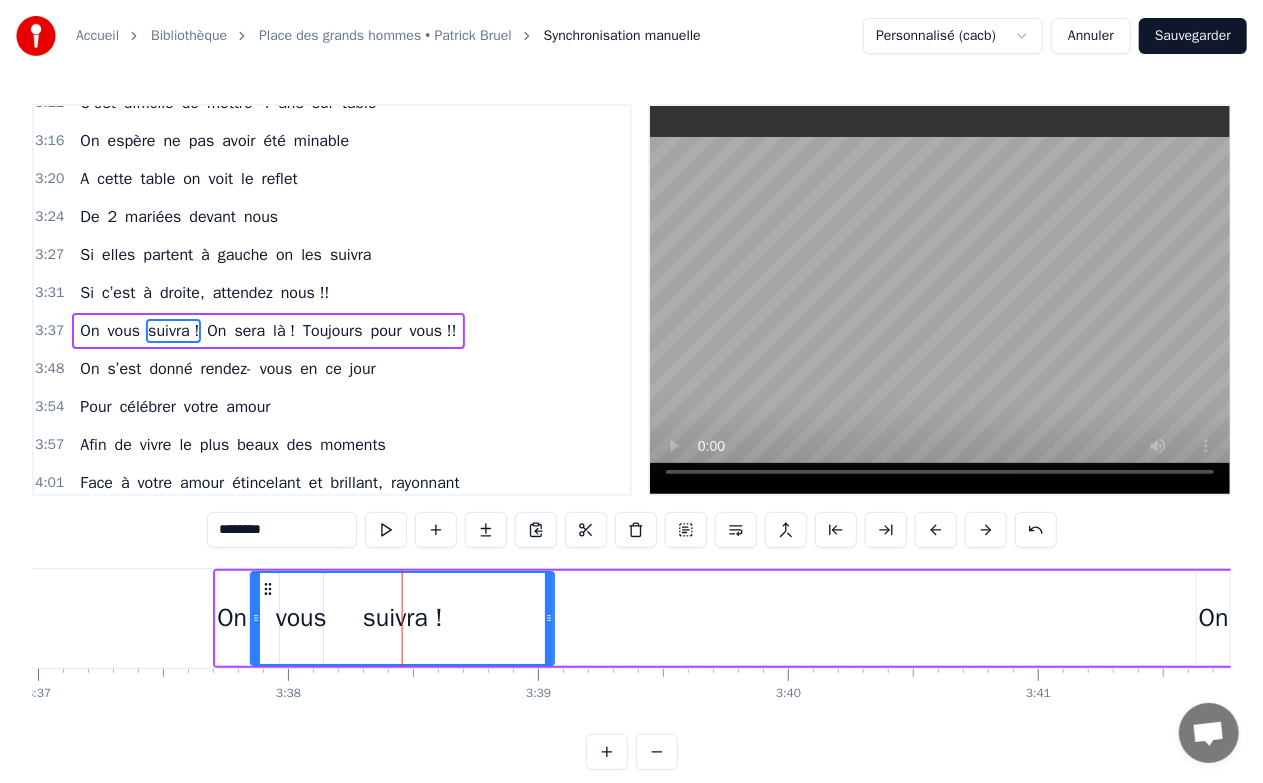 drag, startPoint x: 118, startPoint y: 590, endPoint x: 263, endPoint y: 589, distance: 145.00345 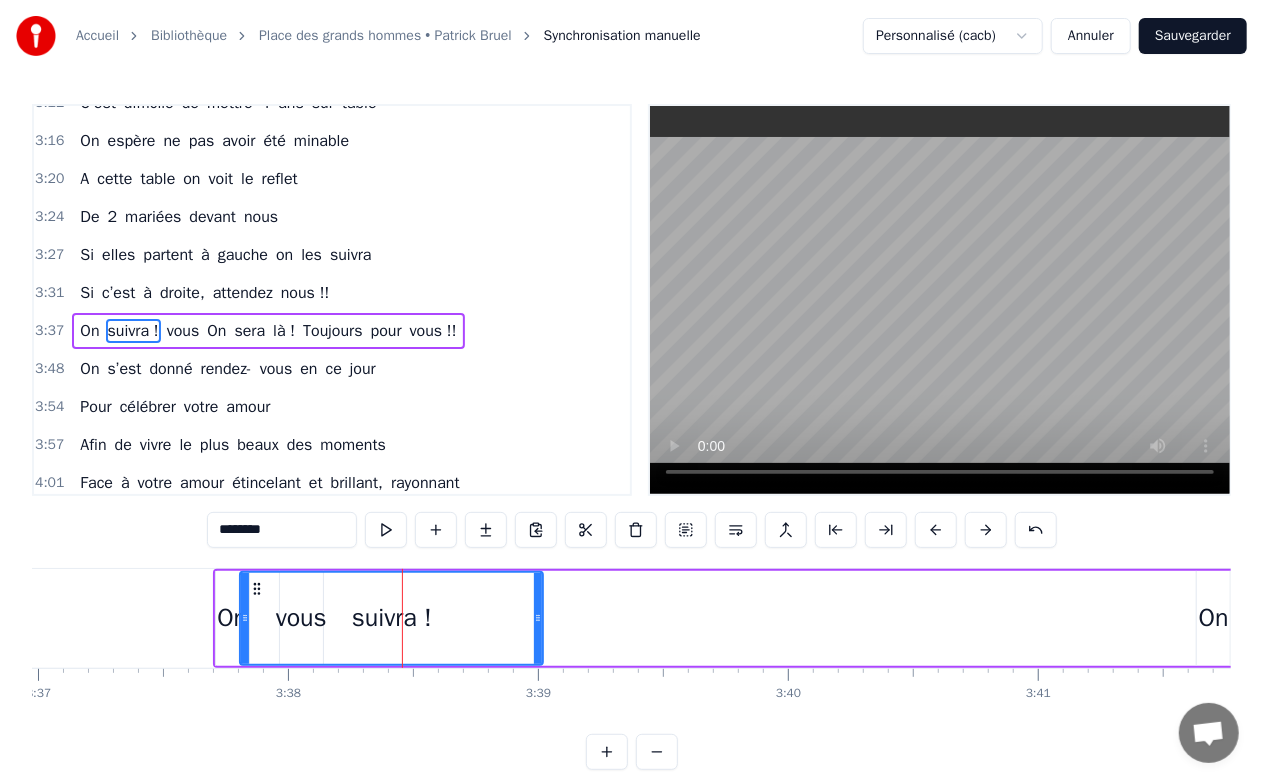 scroll, scrollTop: 0, scrollLeft: 54237, axis: horizontal 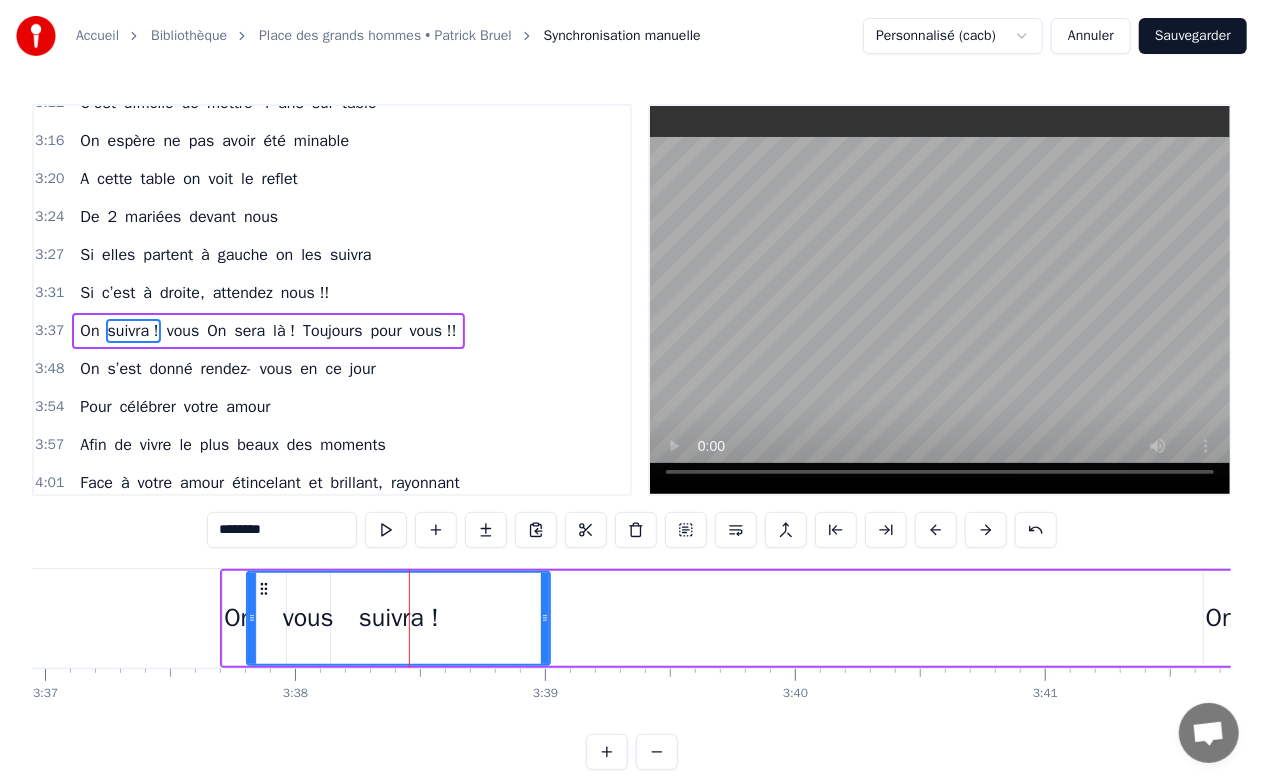 click on "3:37" at bounding box center [49, 331] 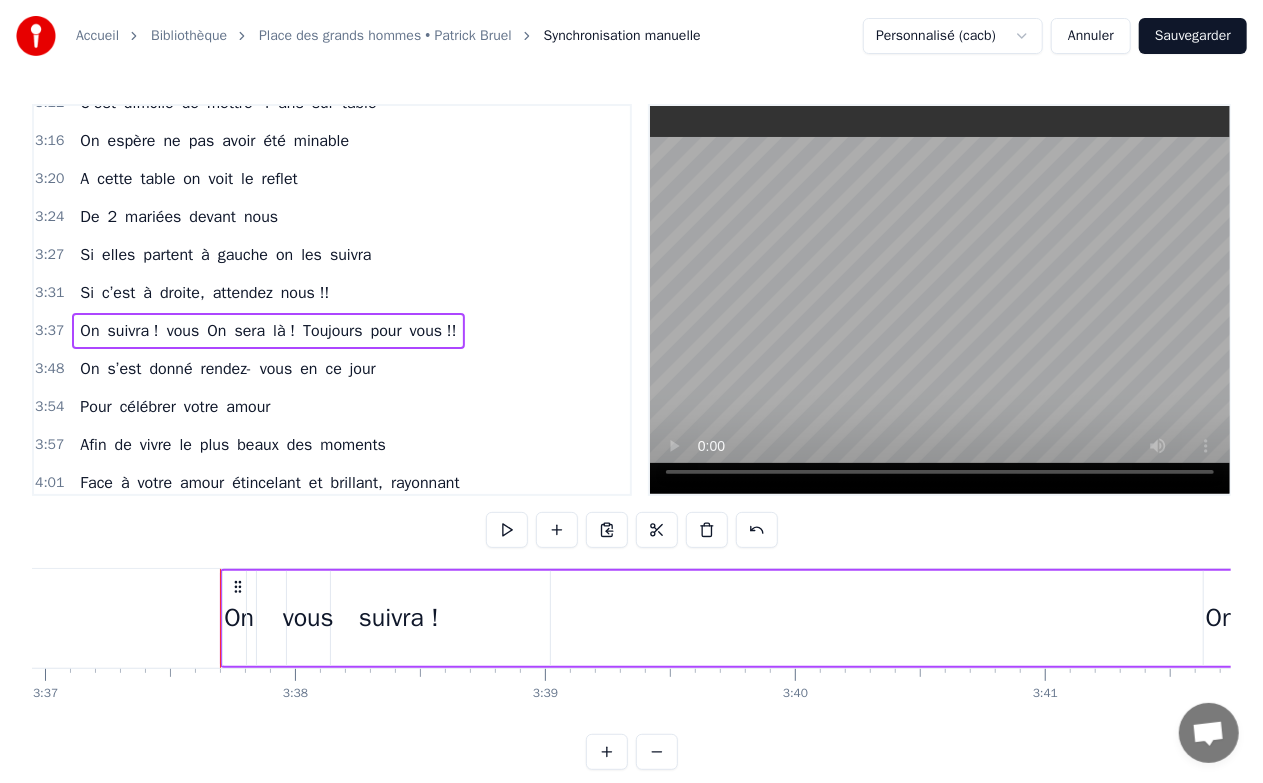 click on "suivra !" at bounding box center (399, 618) 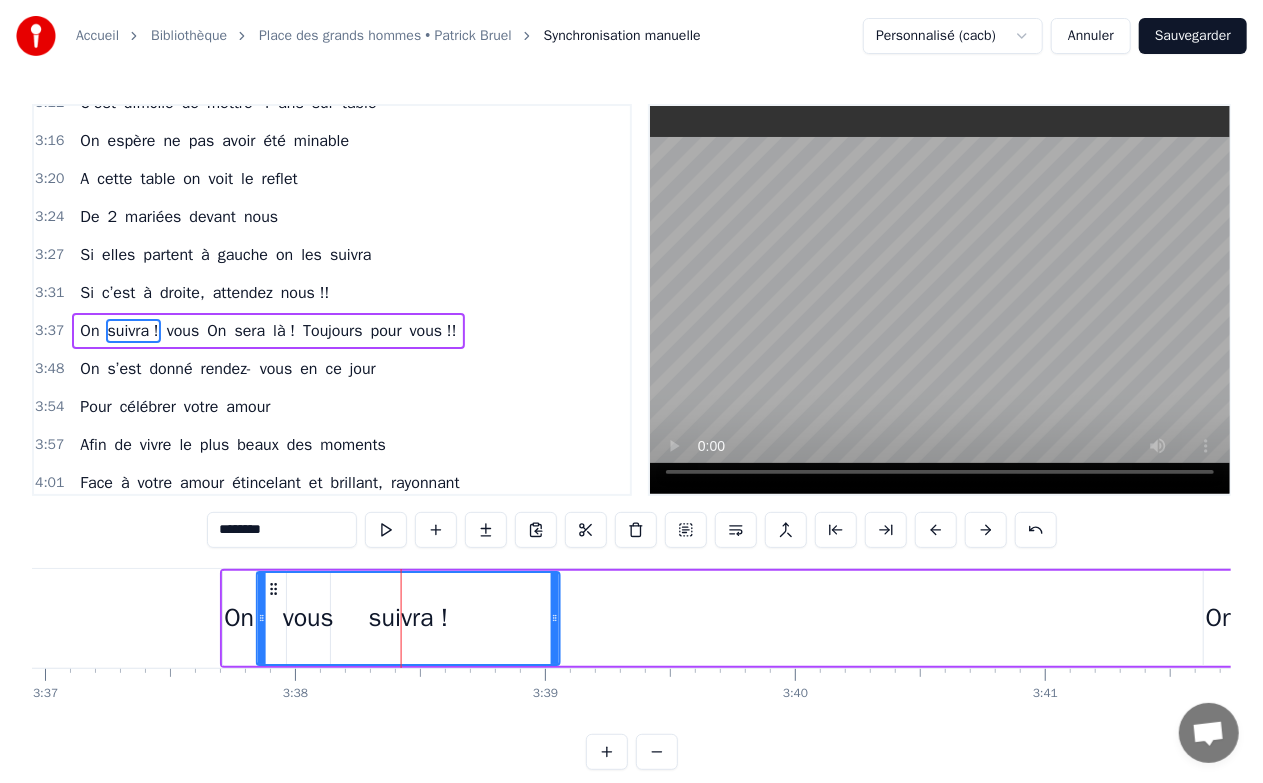 click 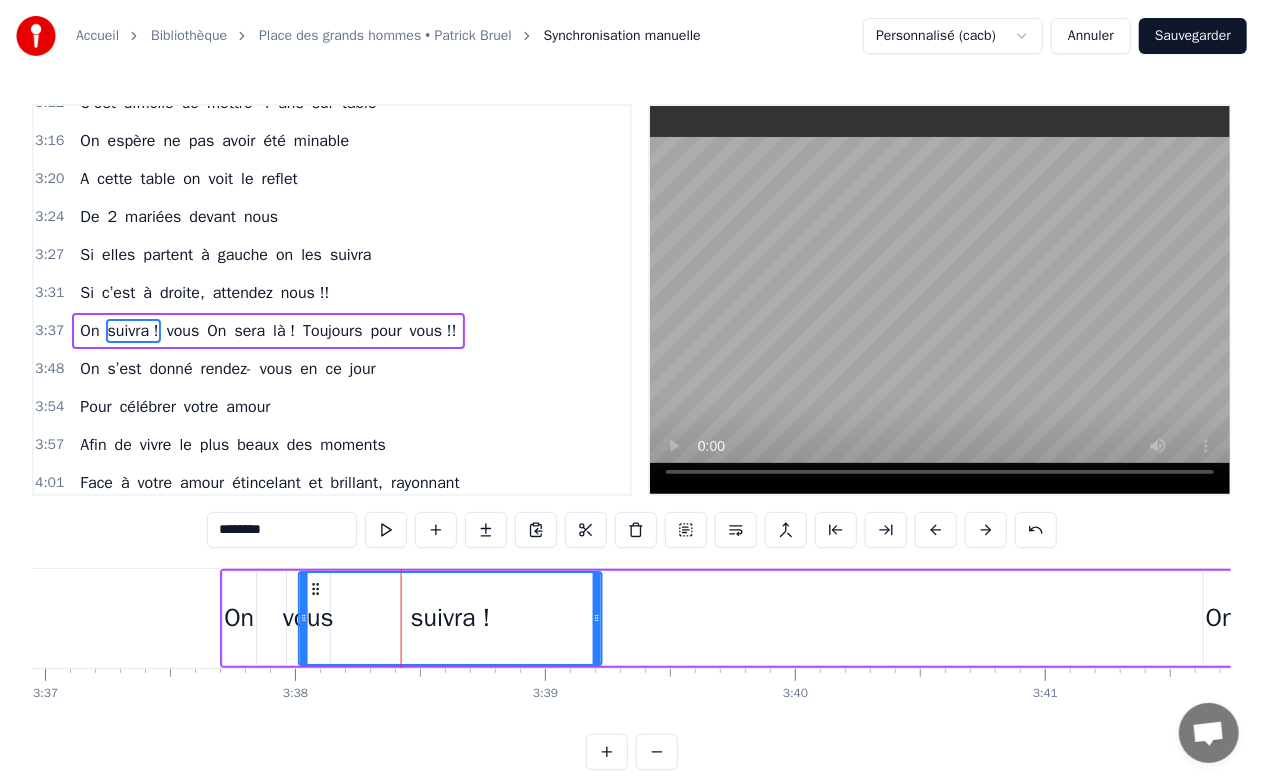 drag, startPoint x: 274, startPoint y: 582, endPoint x: 322, endPoint y: 587, distance: 48.259712 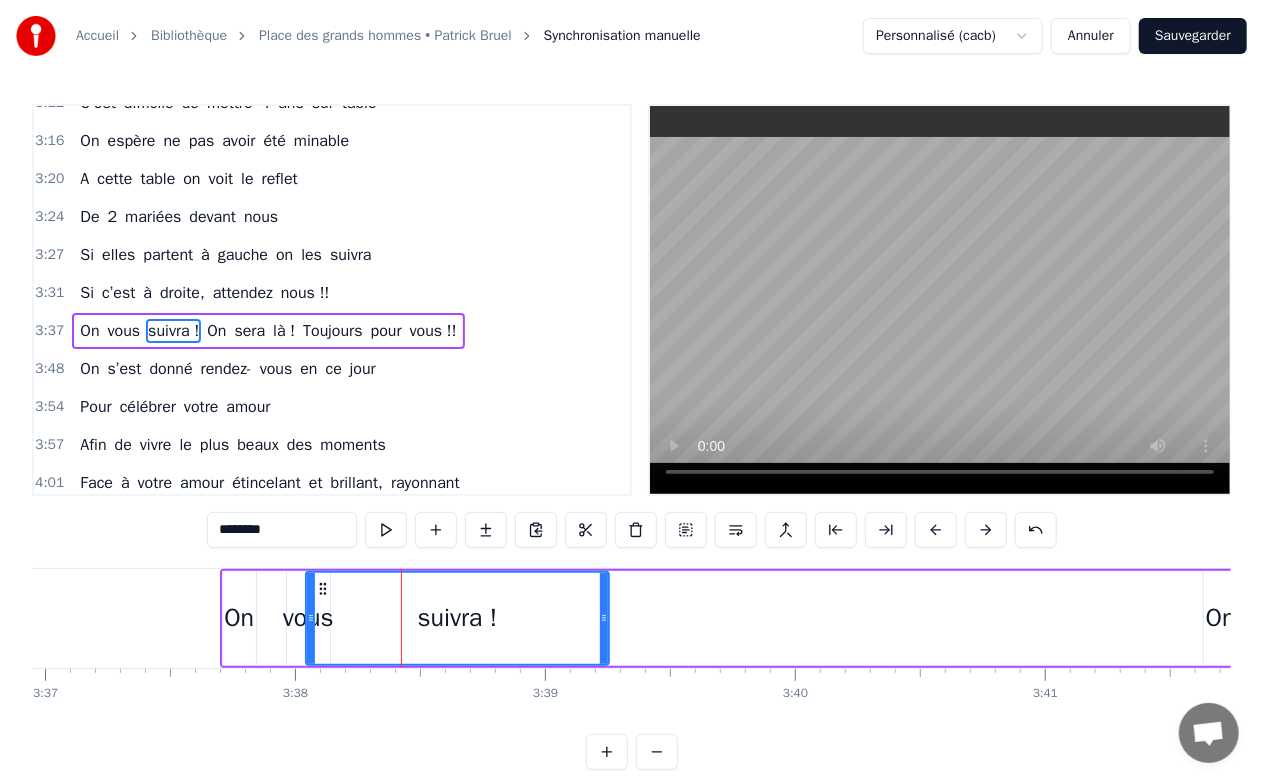 click on "3:37" at bounding box center [49, 331] 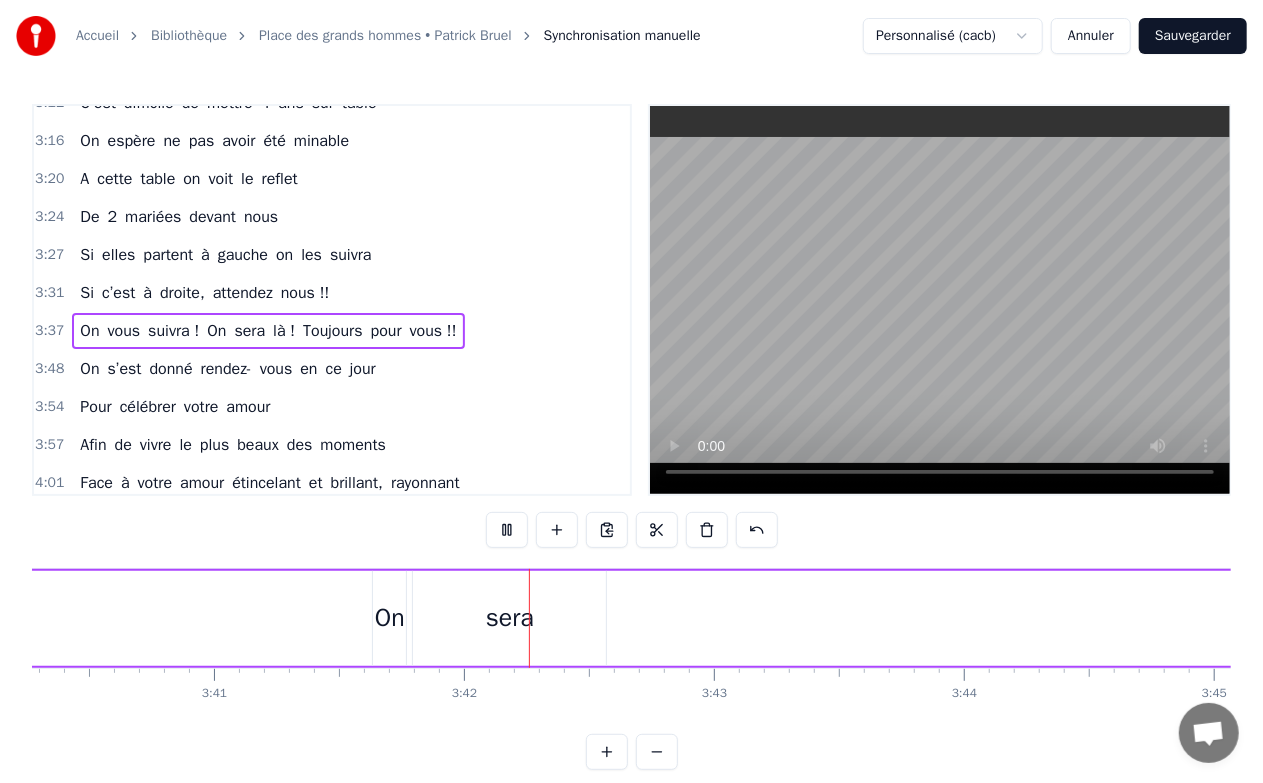 scroll, scrollTop: 0, scrollLeft: 55299, axis: horizontal 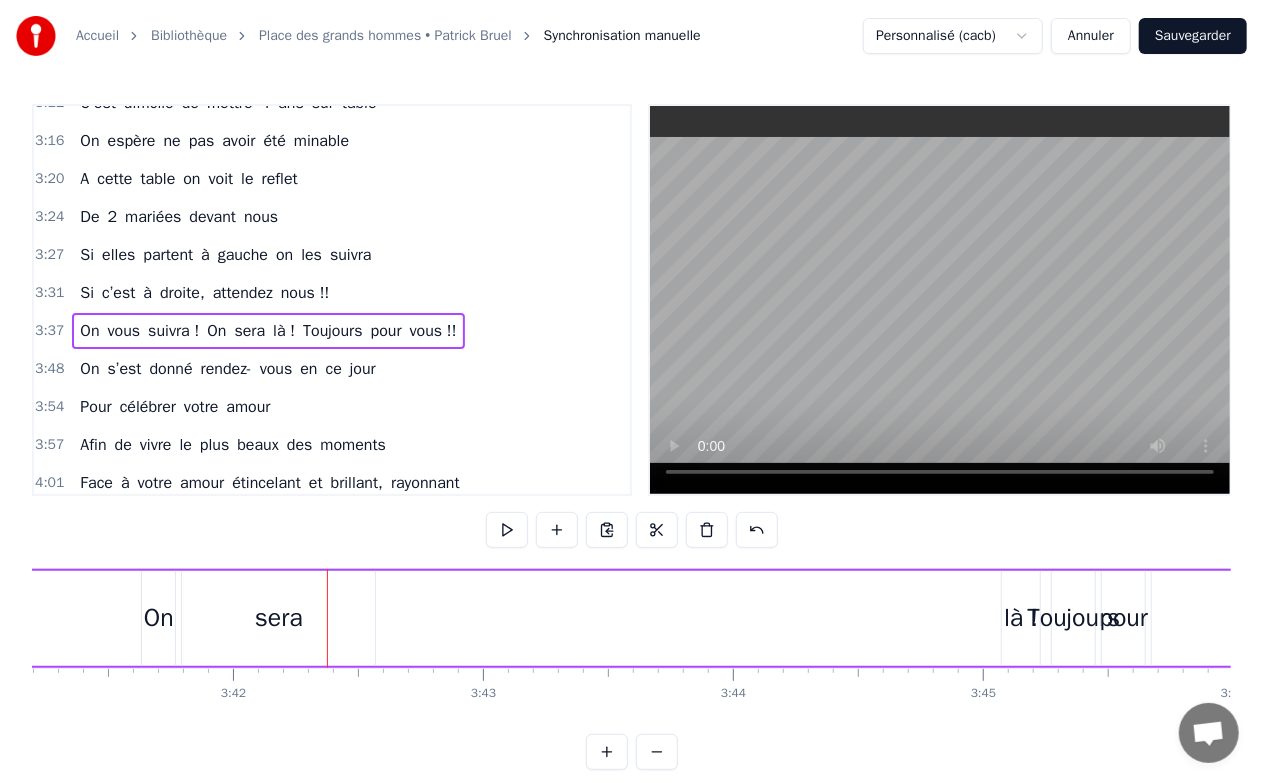 click on "On" at bounding box center (158, 618) 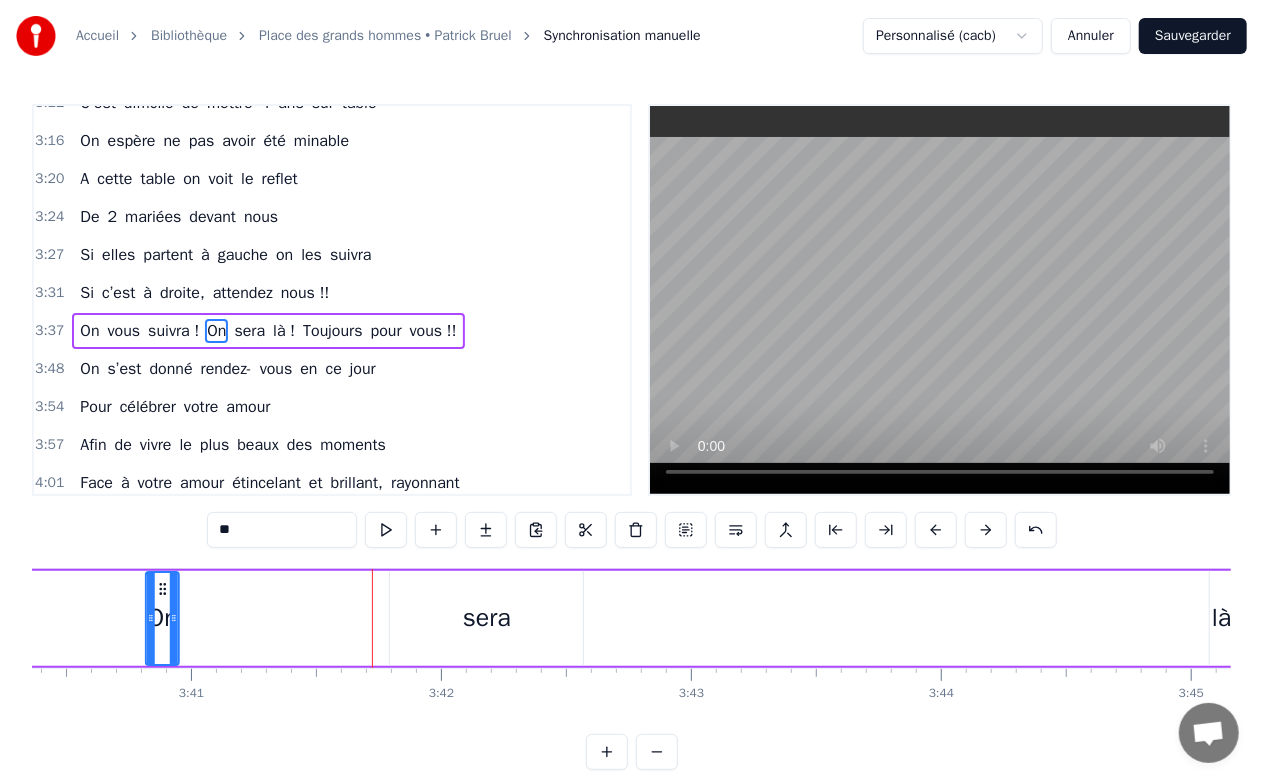scroll, scrollTop: 0, scrollLeft: 55078, axis: horizontal 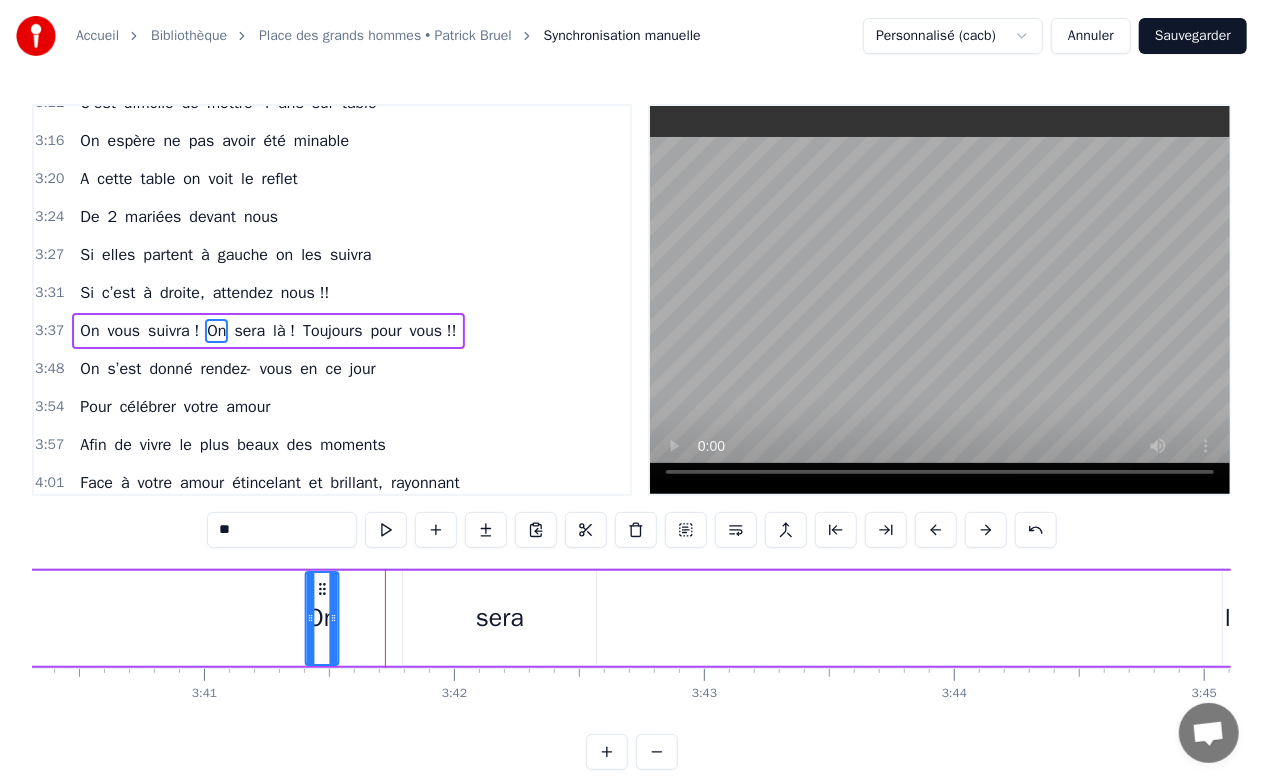 drag, startPoint x: 158, startPoint y: 582, endPoint x: 321, endPoint y: 581, distance: 163.00307 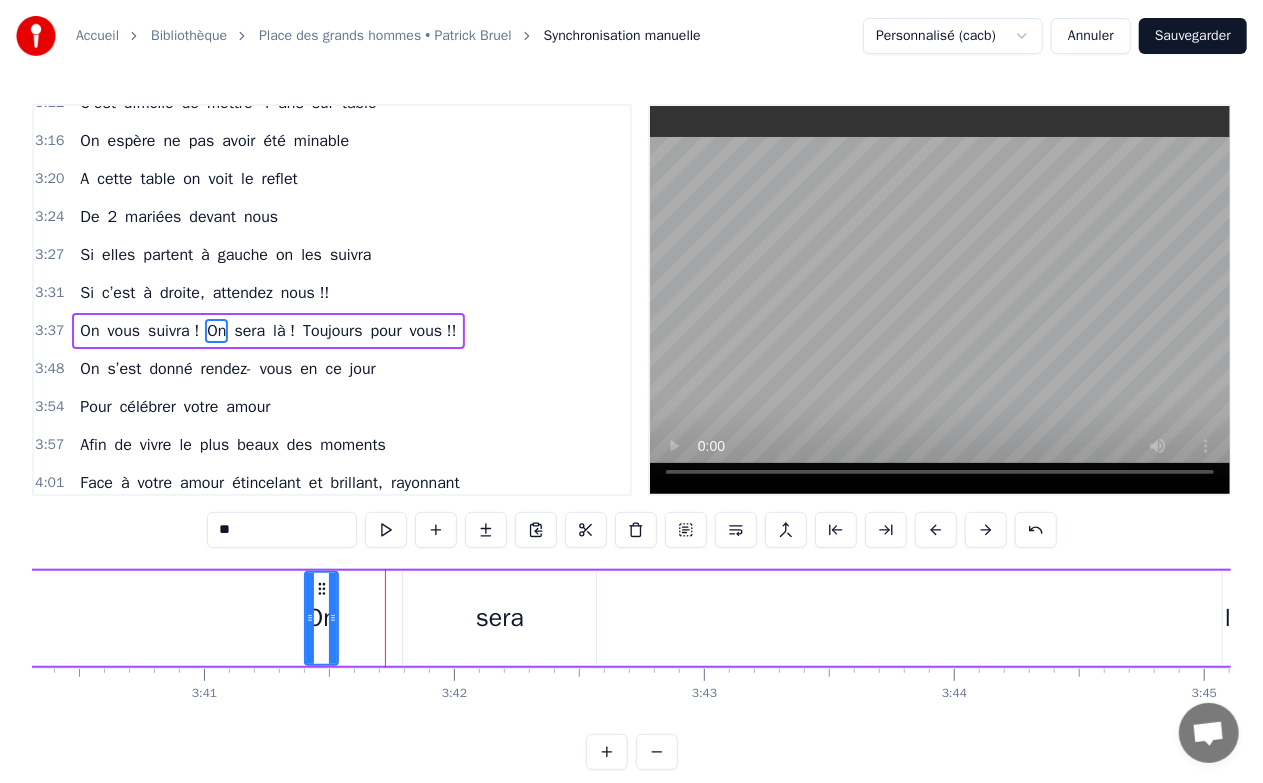click on "sera" at bounding box center (500, 618) 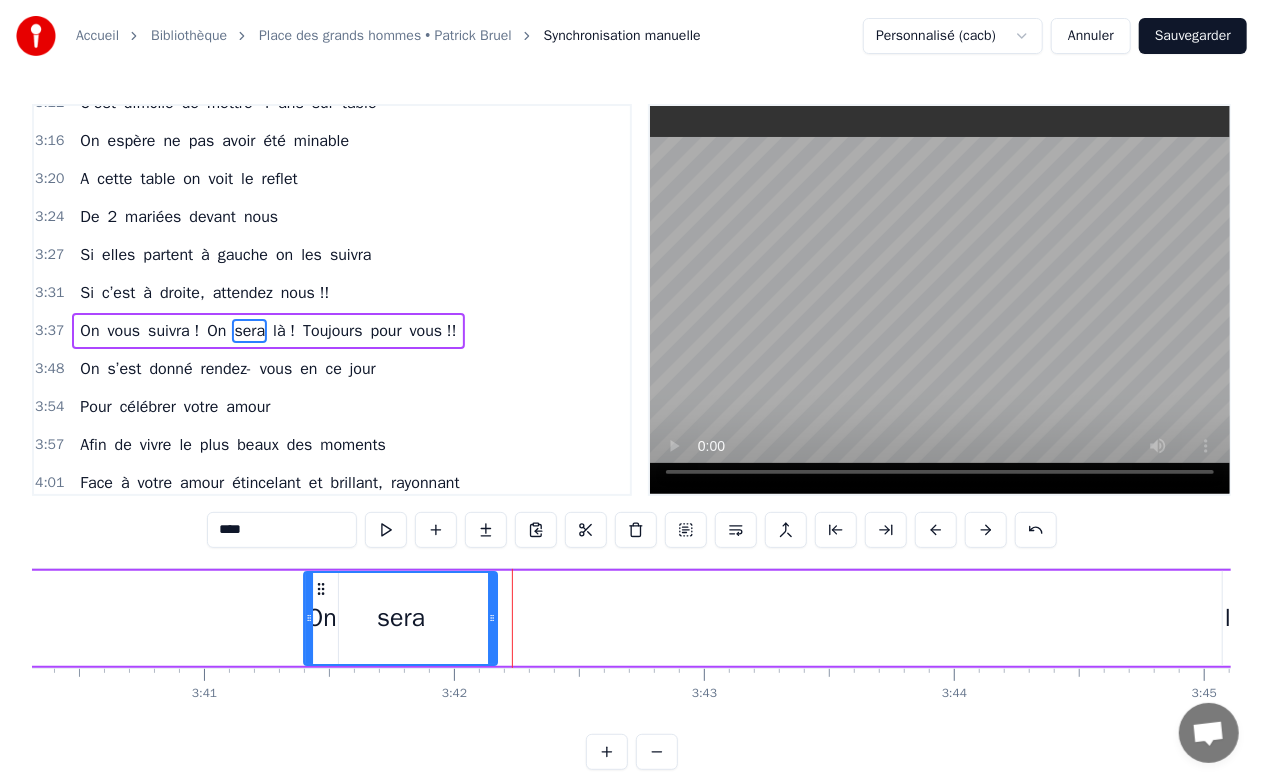 drag, startPoint x: 420, startPoint y: 585, endPoint x: 320, endPoint y: 579, distance: 100.17984 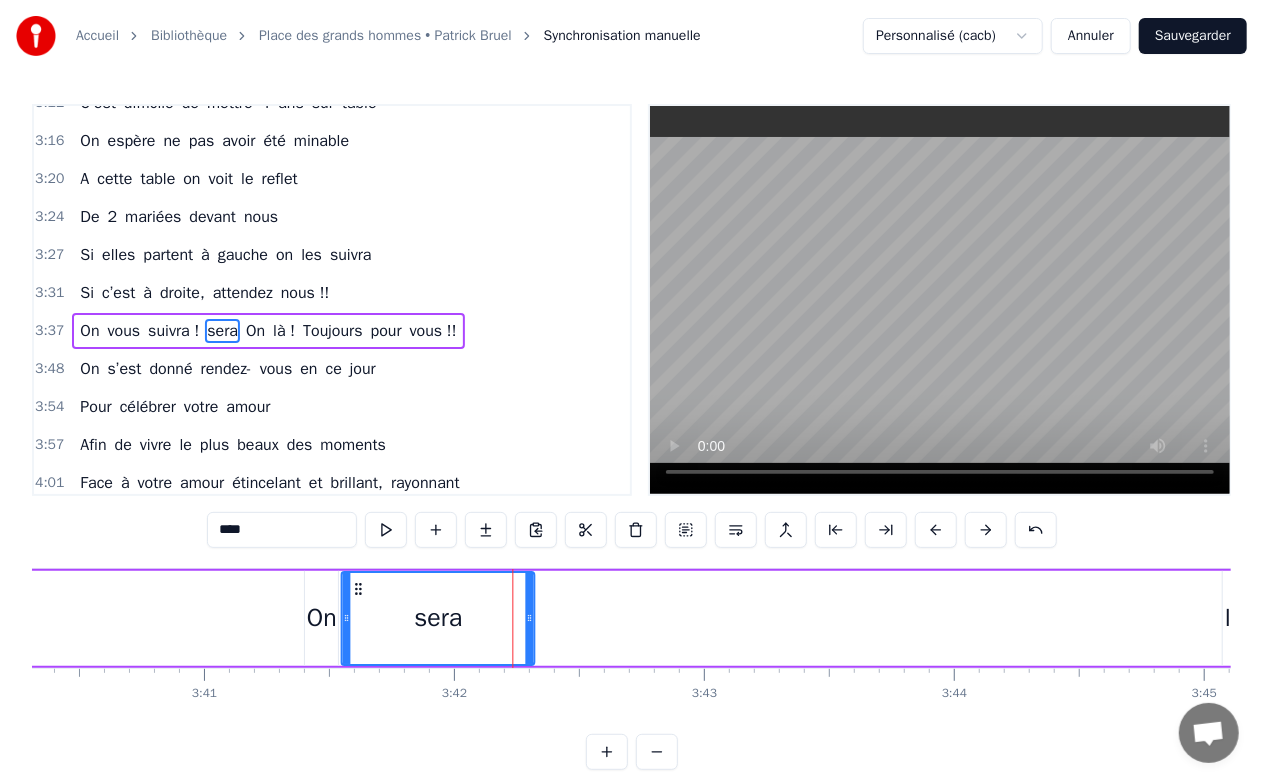 drag, startPoint x: 320, startPoint y: 590, endPoint x: 358, endPoint y: 590, distance: 38 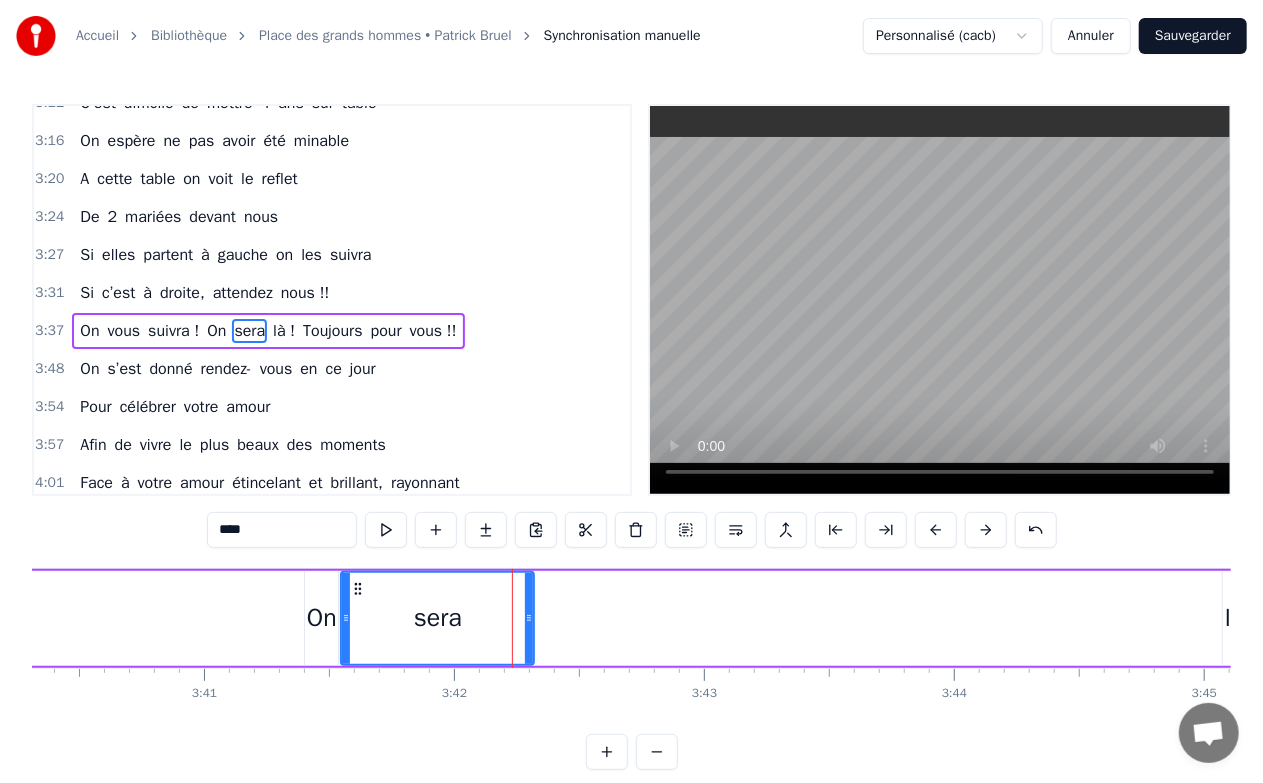 click on "là !" at bounding box center [284, 331] 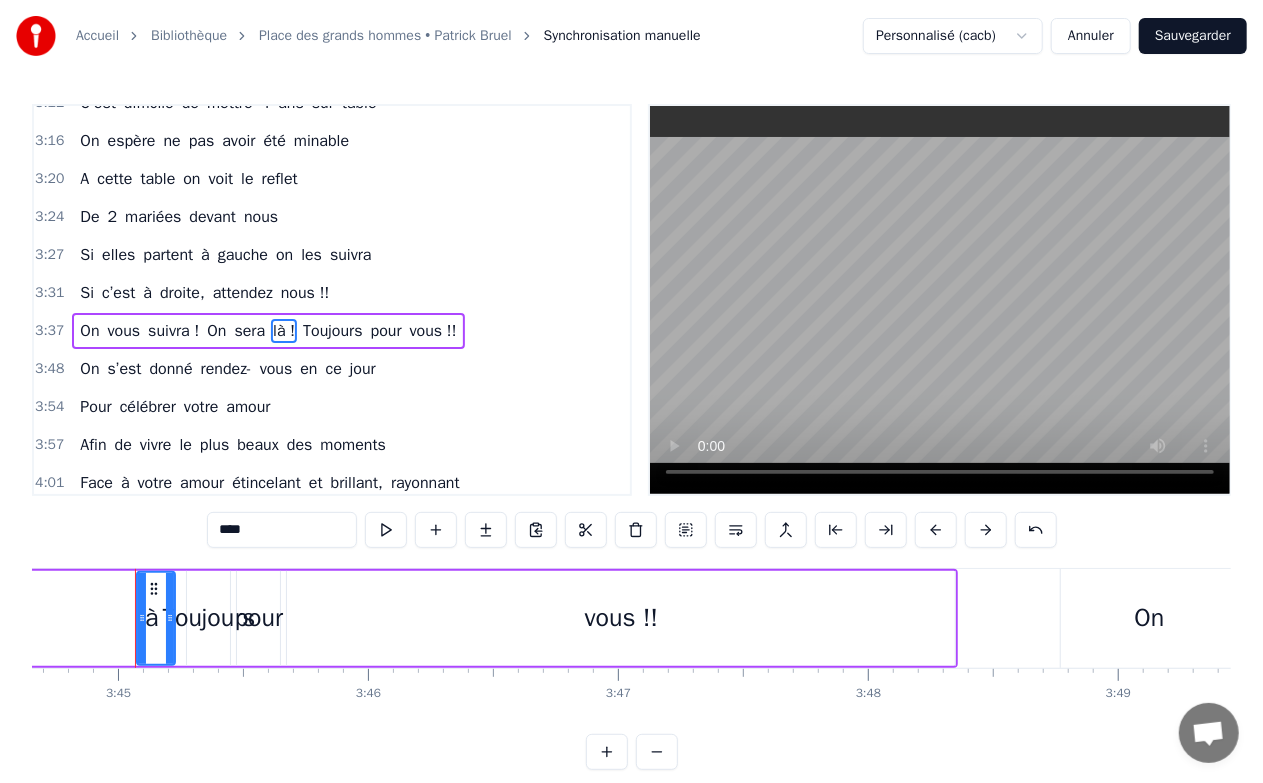 scroll, scrollTop: 0, scrollLeft: 56166, axis: horizontal 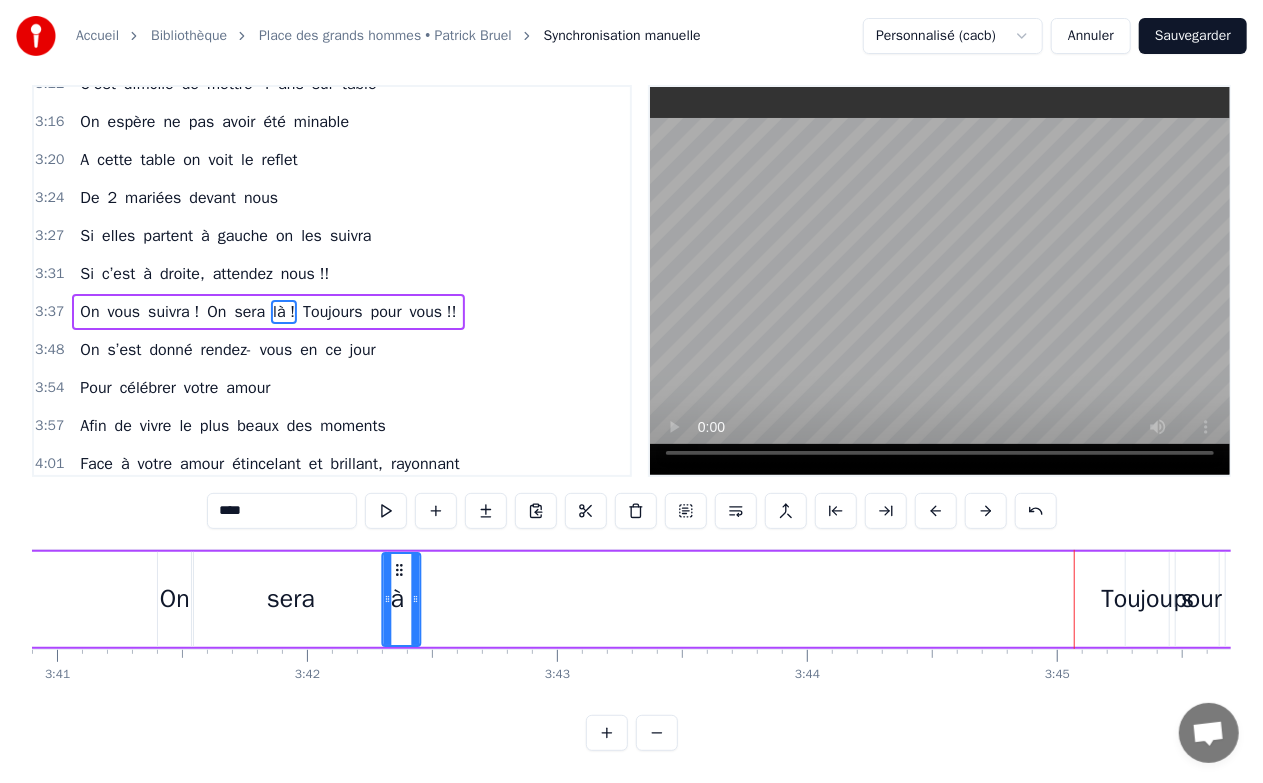 drag, startPoint x: 151, startPoint y: 588, endPoint x: 380, endPoint y: 574, distance: 229.42755 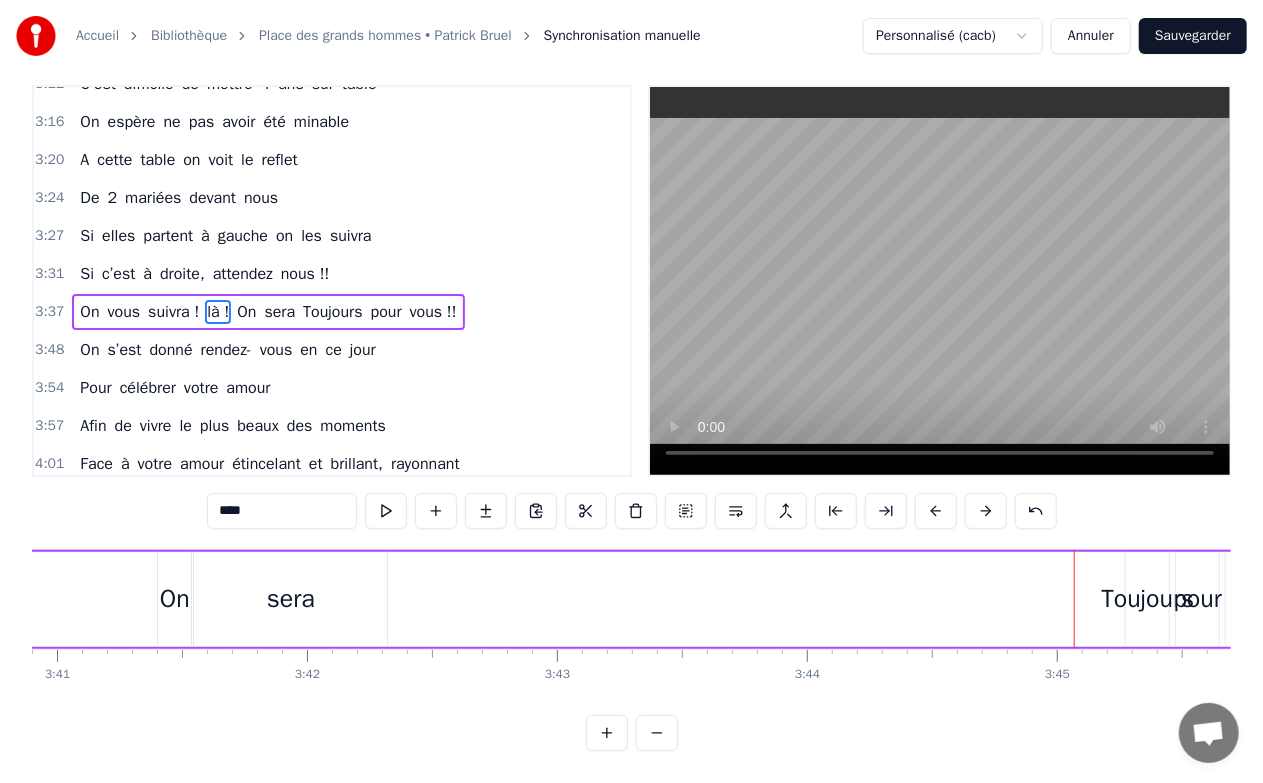 click on "là !" at bounding box center (218, 312) 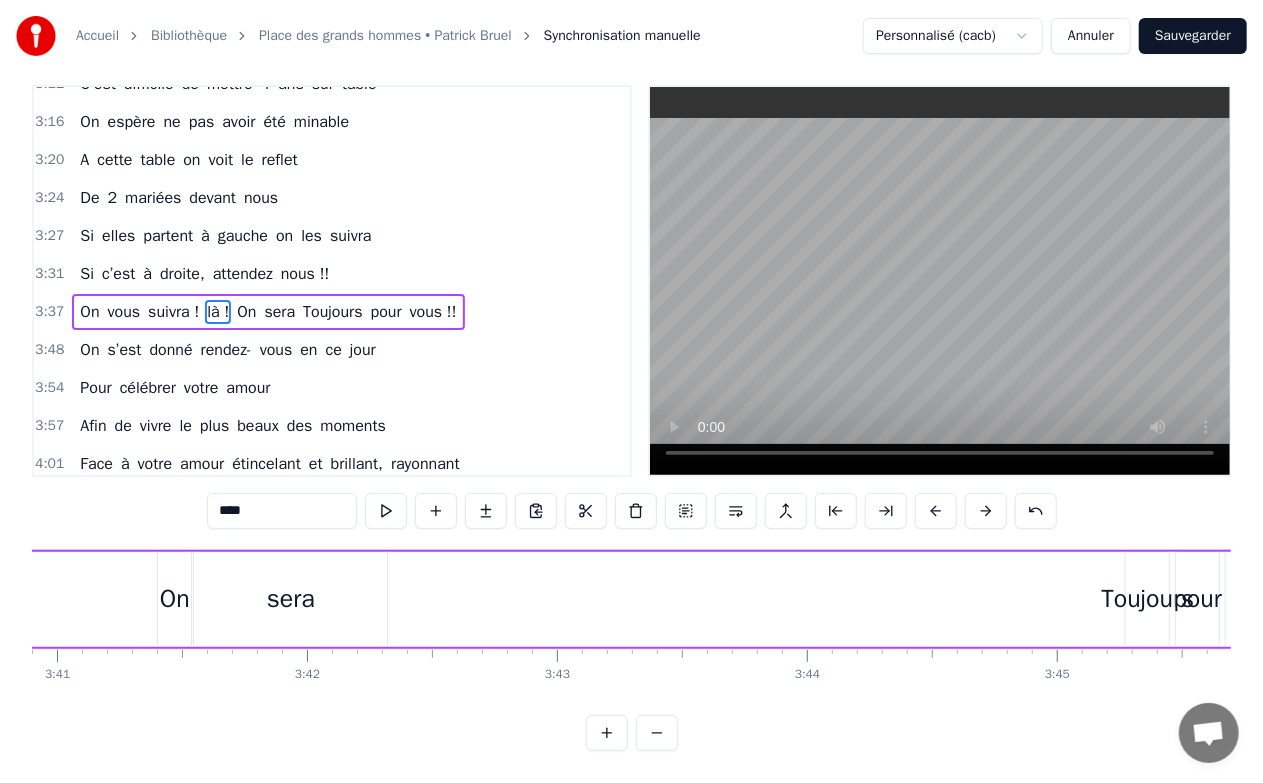 scroll, scrollTop: 0, scrollLeft: 0, axis: both 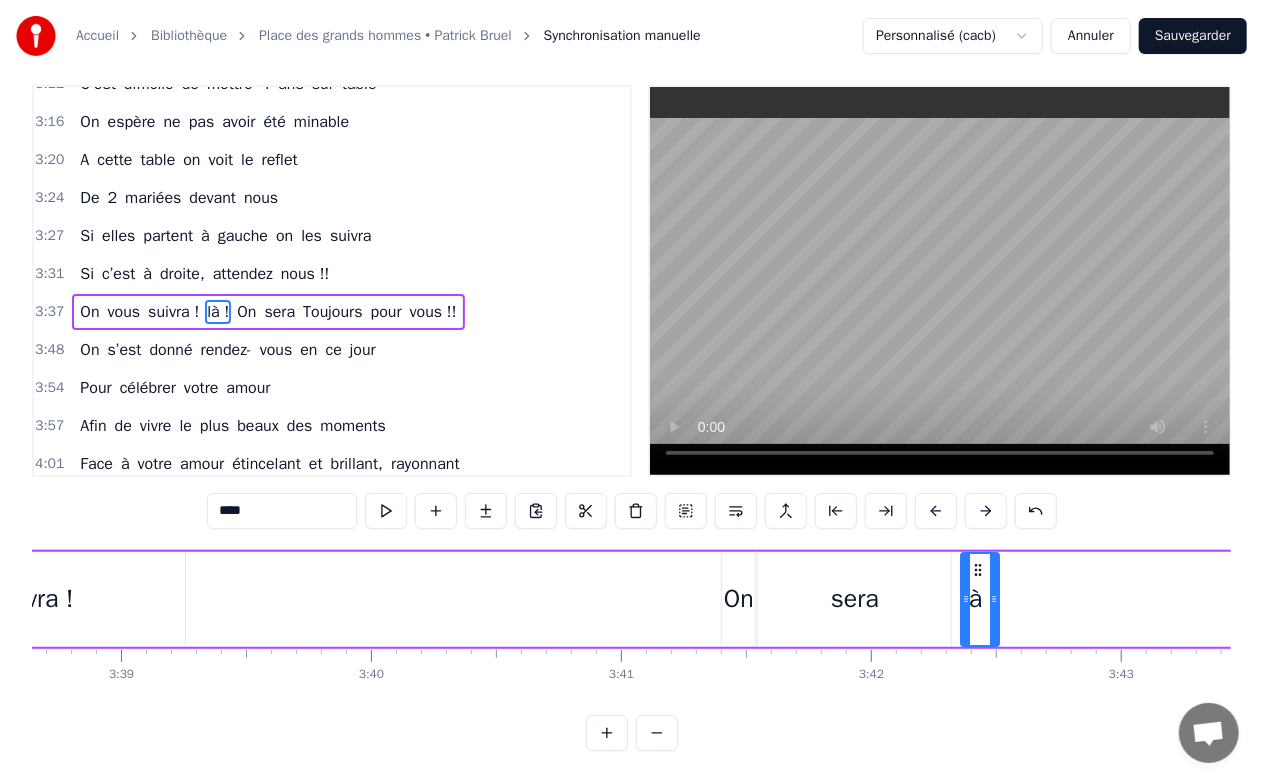 drag, startPoint x: 150, startPoint y: 593, endPoint x: 949, endPoint y: 574, distance: 799.2259 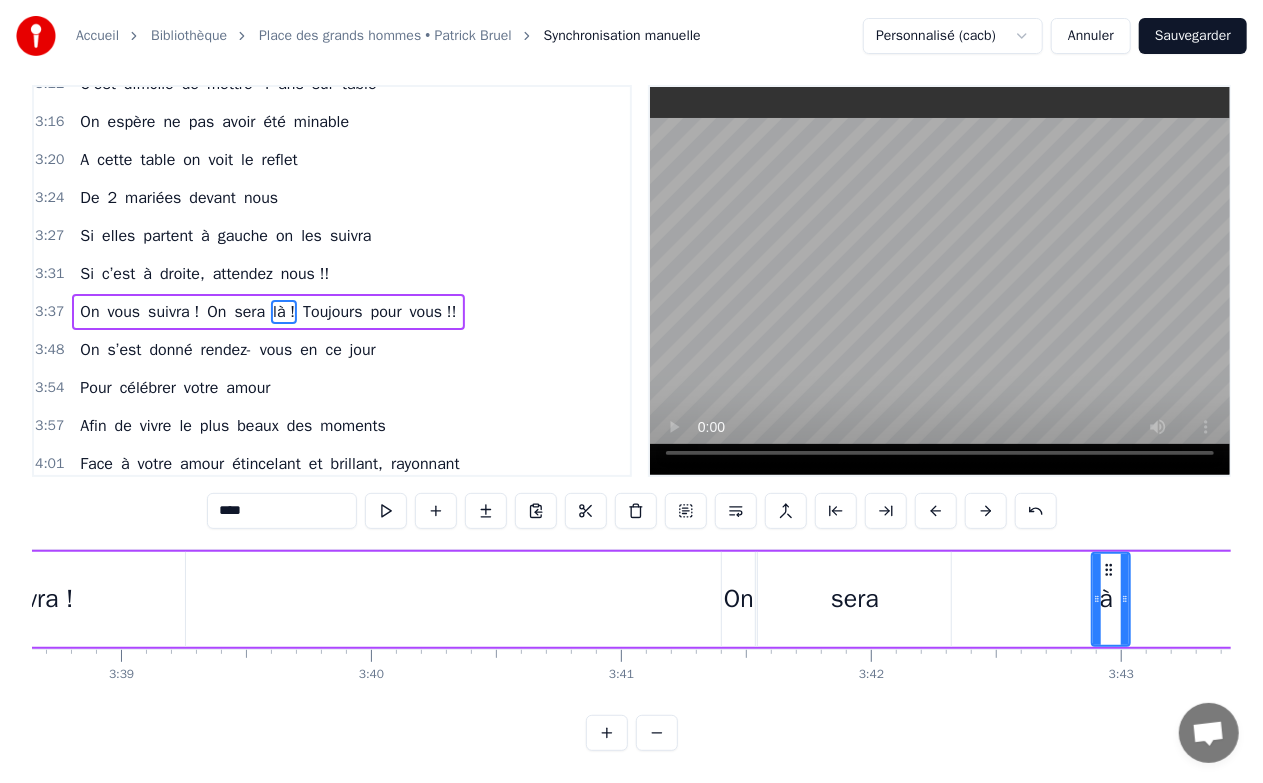 scroll, scrollTop: 0, scrollLeft: 54661, axis: horizontal 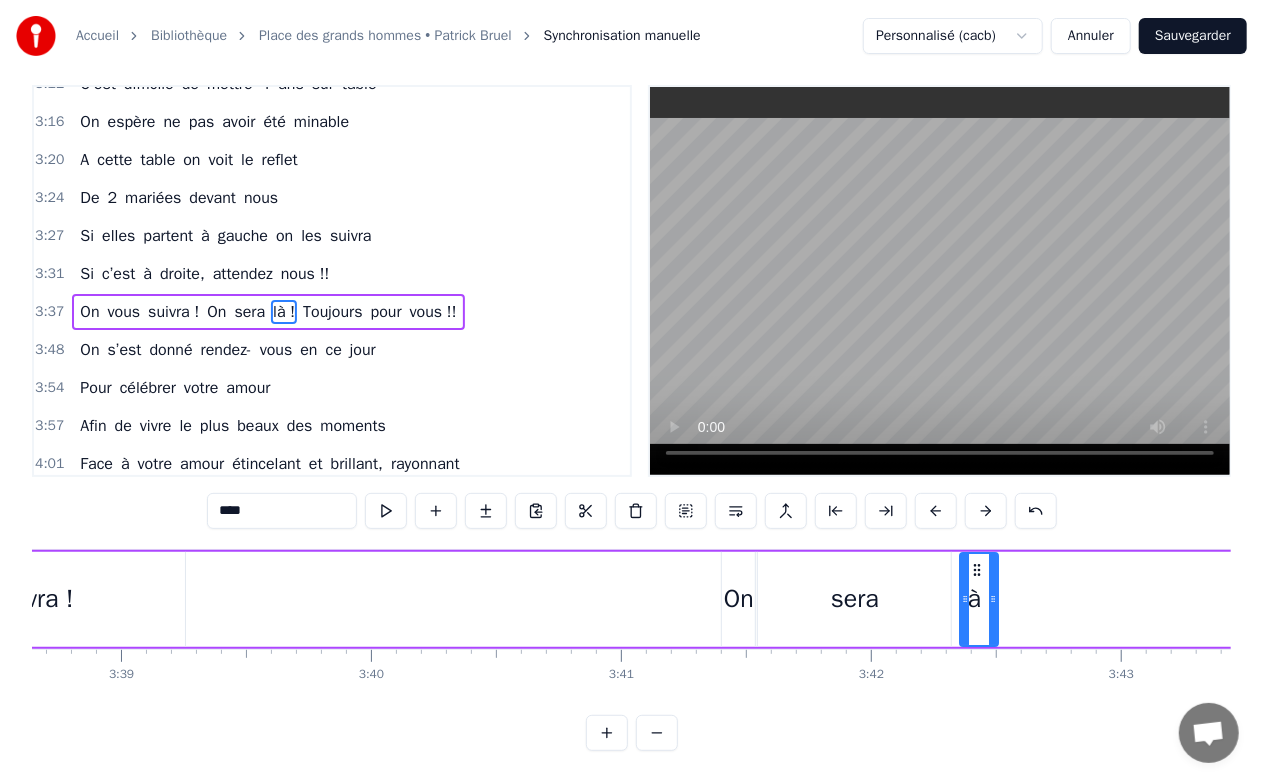 drag, startPoint x: 1106, startPoint y: 553, endPoint x: 974, endPoint y: 561, distance: 132.2422 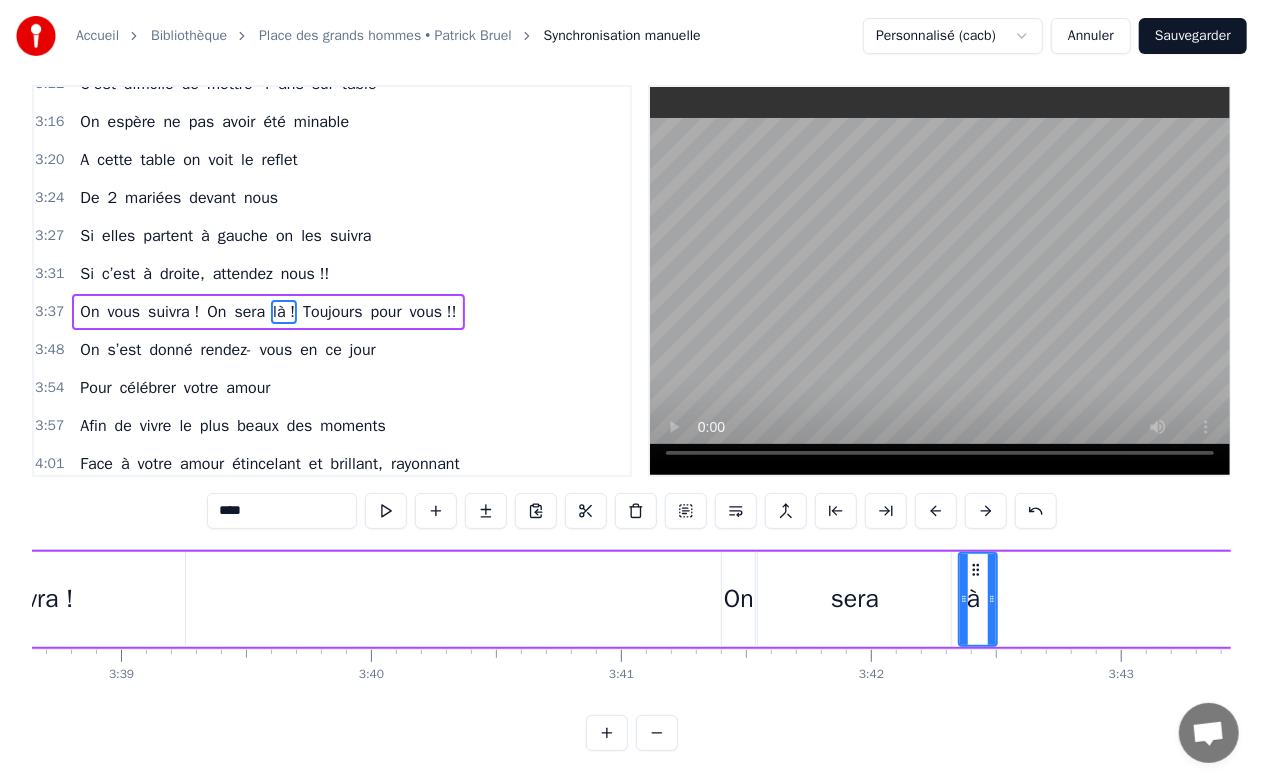 click on "3:37" at bounding box center (49, 312) 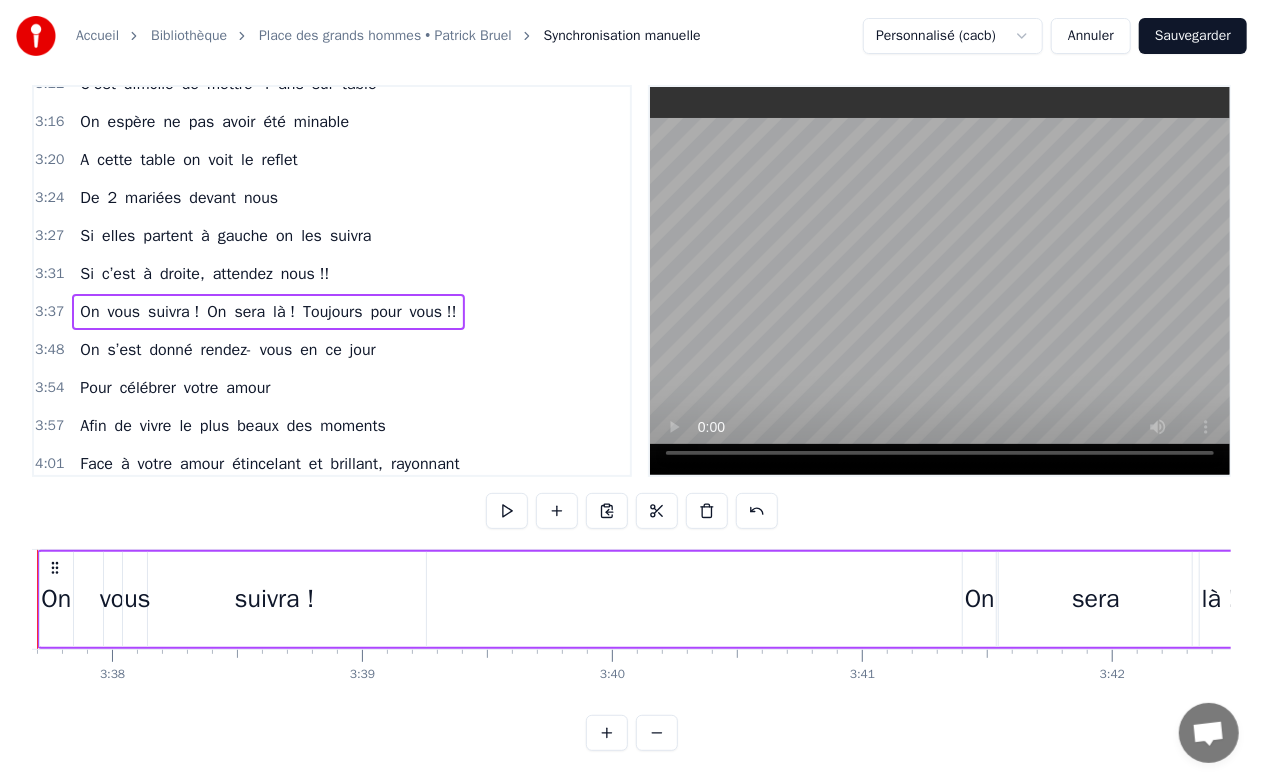 scroll, scrollTop: 0, scrollLeft: 54324, axis: horizontal 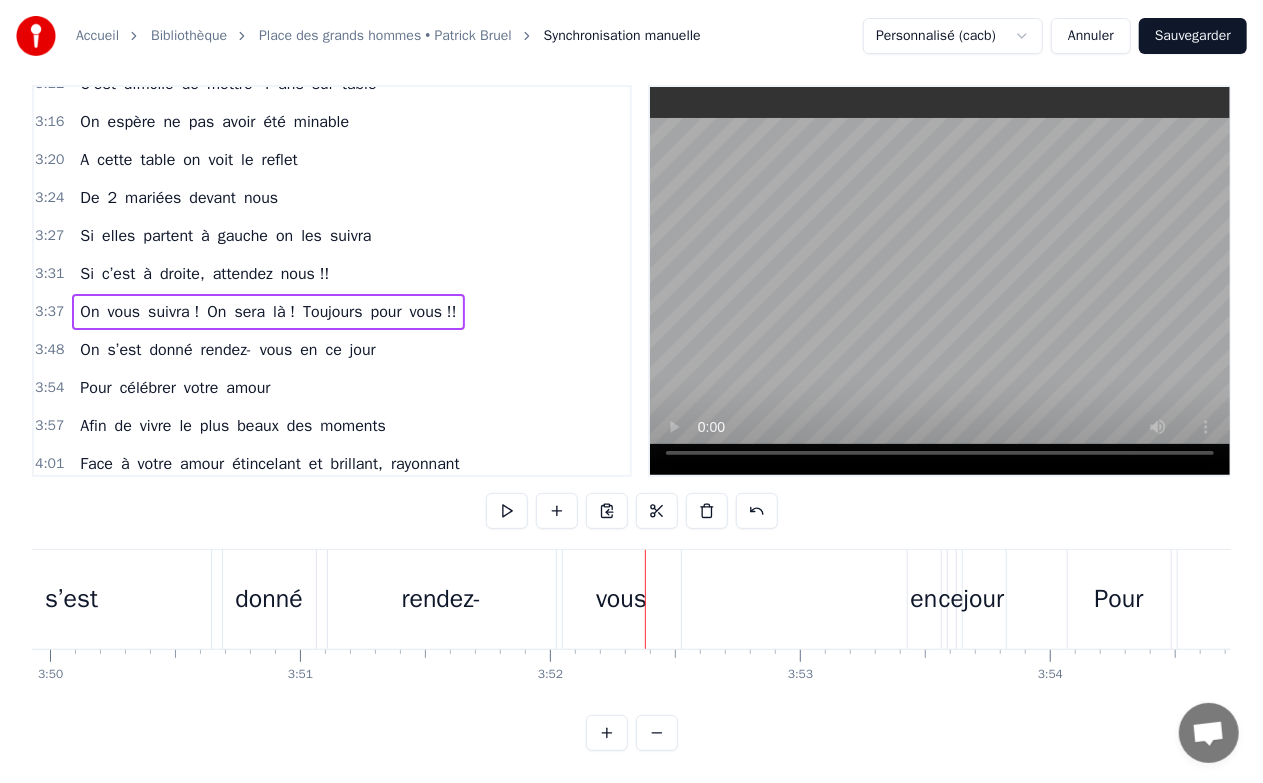 click on "en" at bounding box center [308, 350] 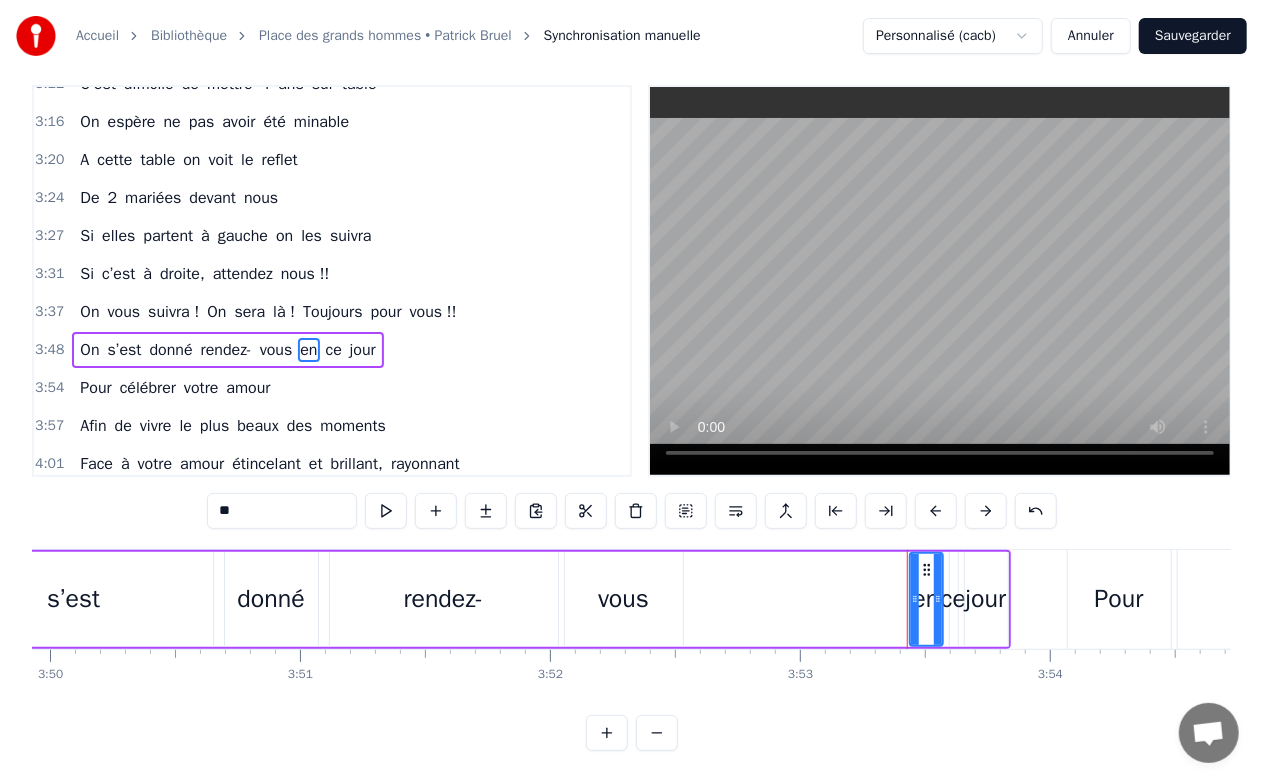 scroll, scrollTop: 0, scrollLeft: 0, axis: both 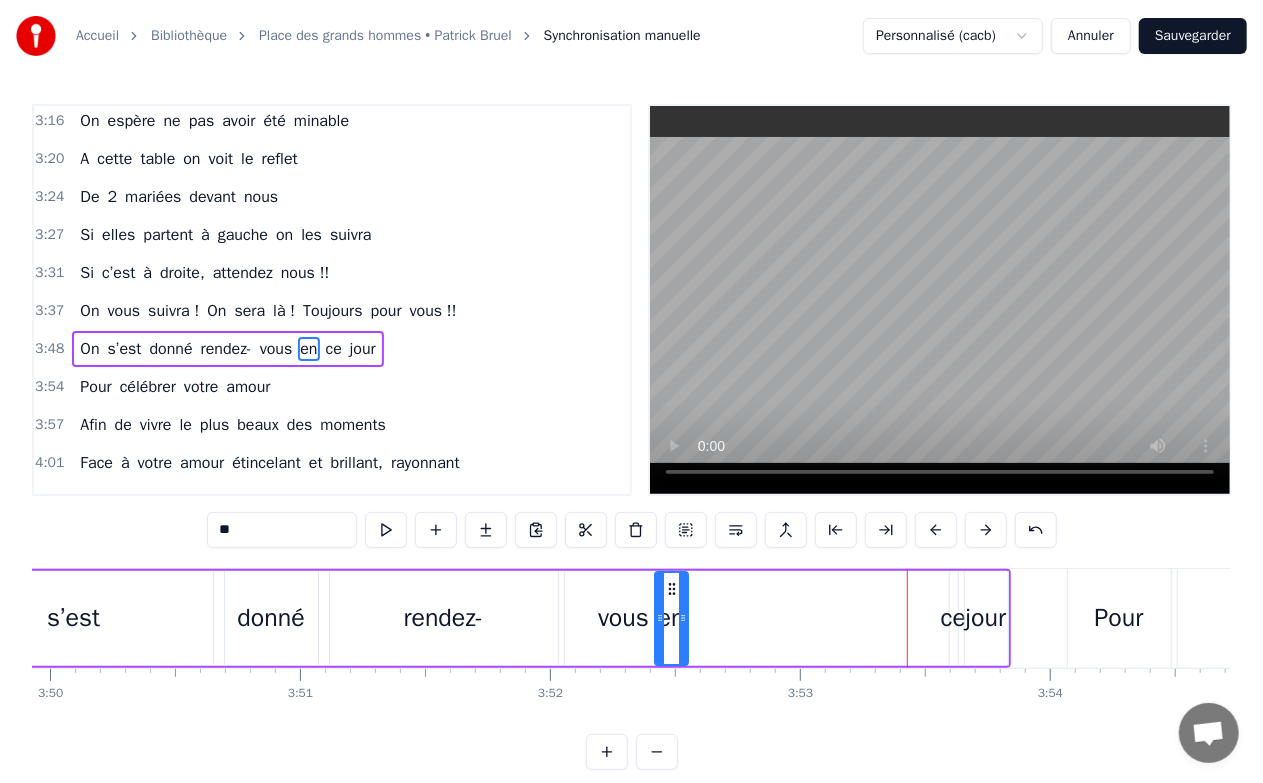 drag, startPoint x: 929, startPoint y: 588, endPoint x: 674, endPoint y: 570, distance: 255.6345 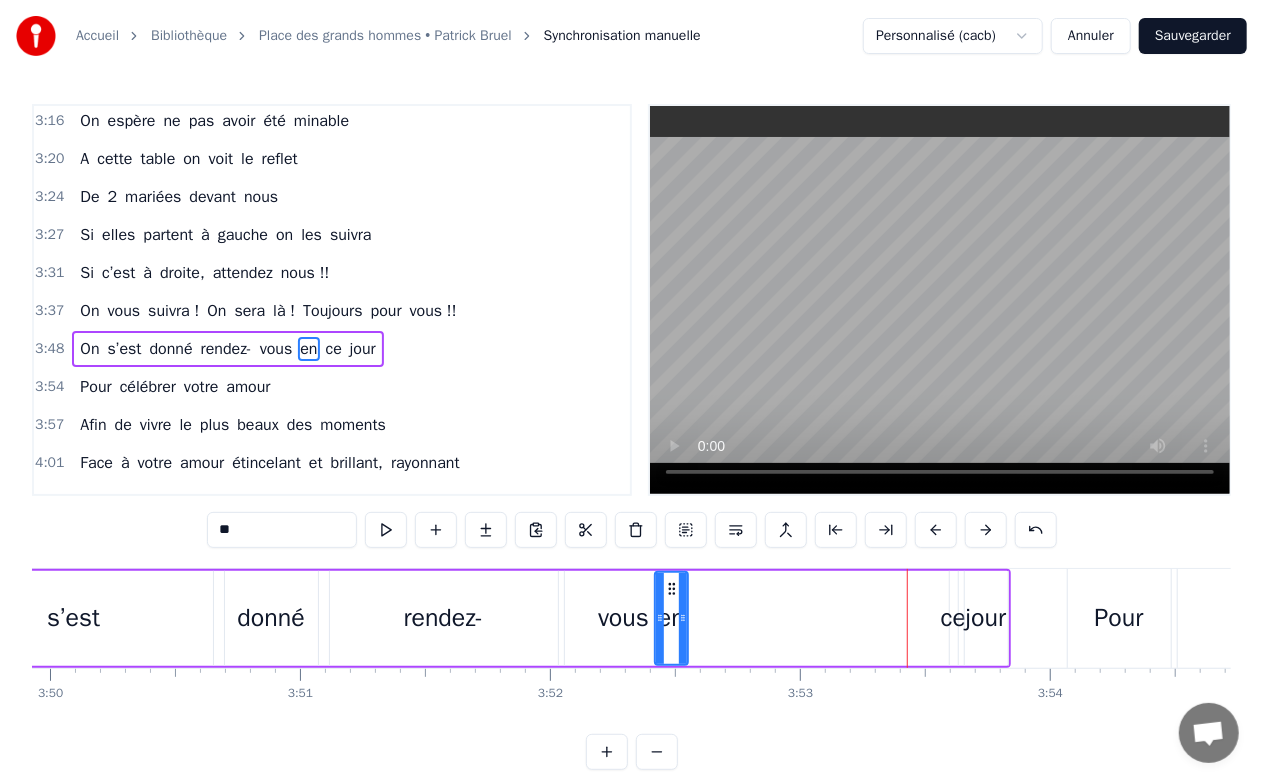 click on "vous" at bounding box center [623, 618] 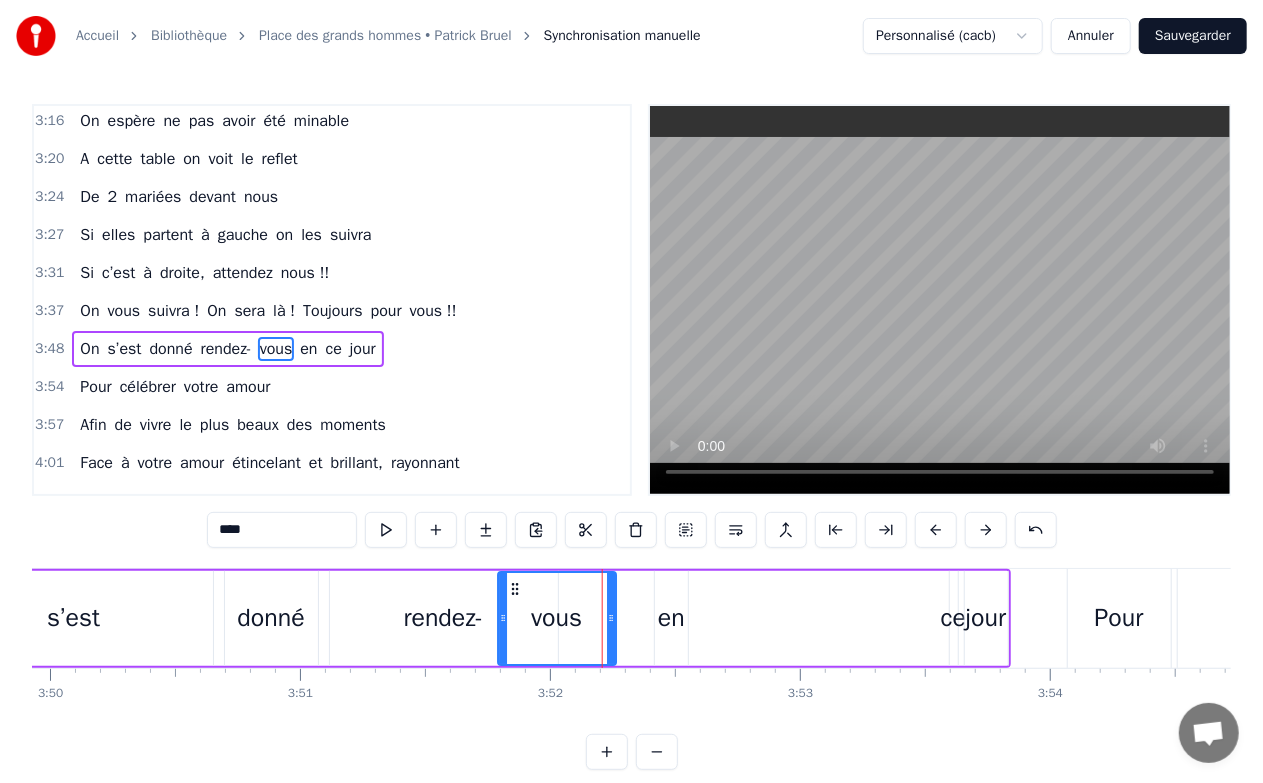 drag, startPoint x: 574, startPoint y: 589, endPoint x: 507, endPoint y: 589, distance: 67 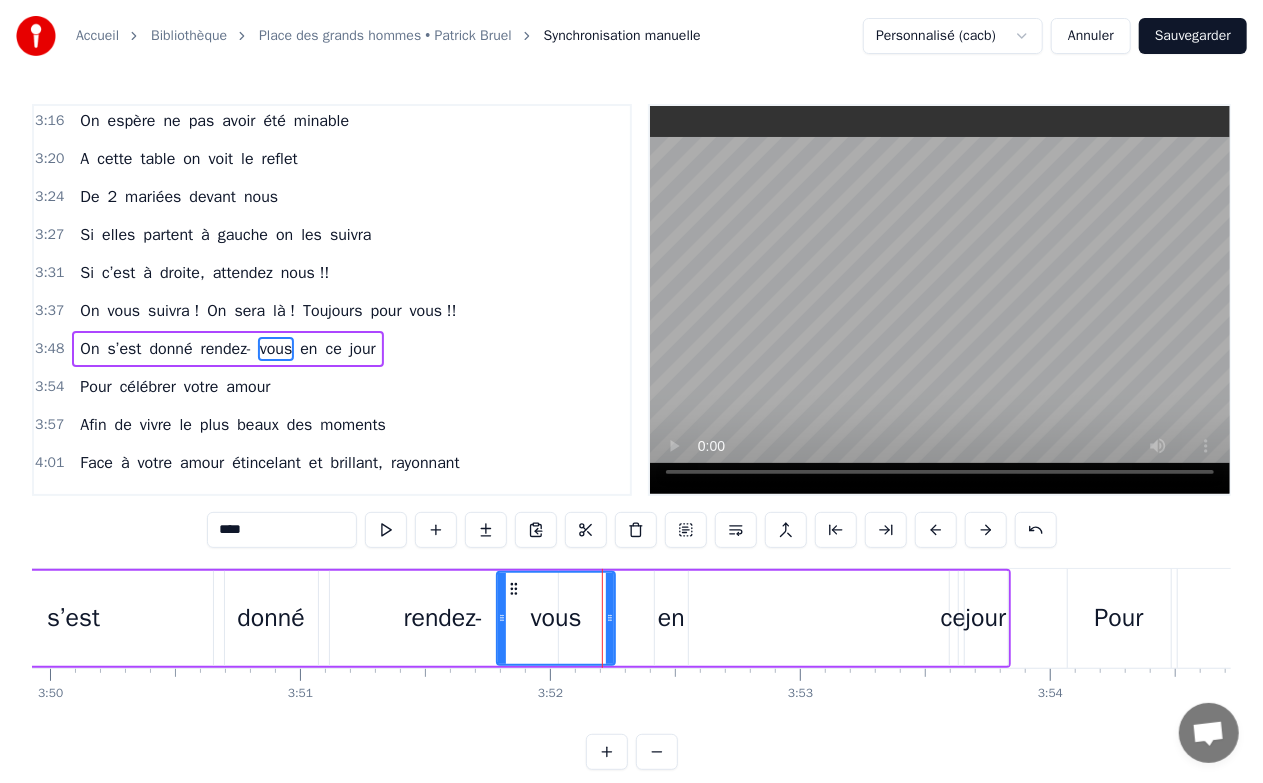click on "jour" at bounding box center [986, 618] 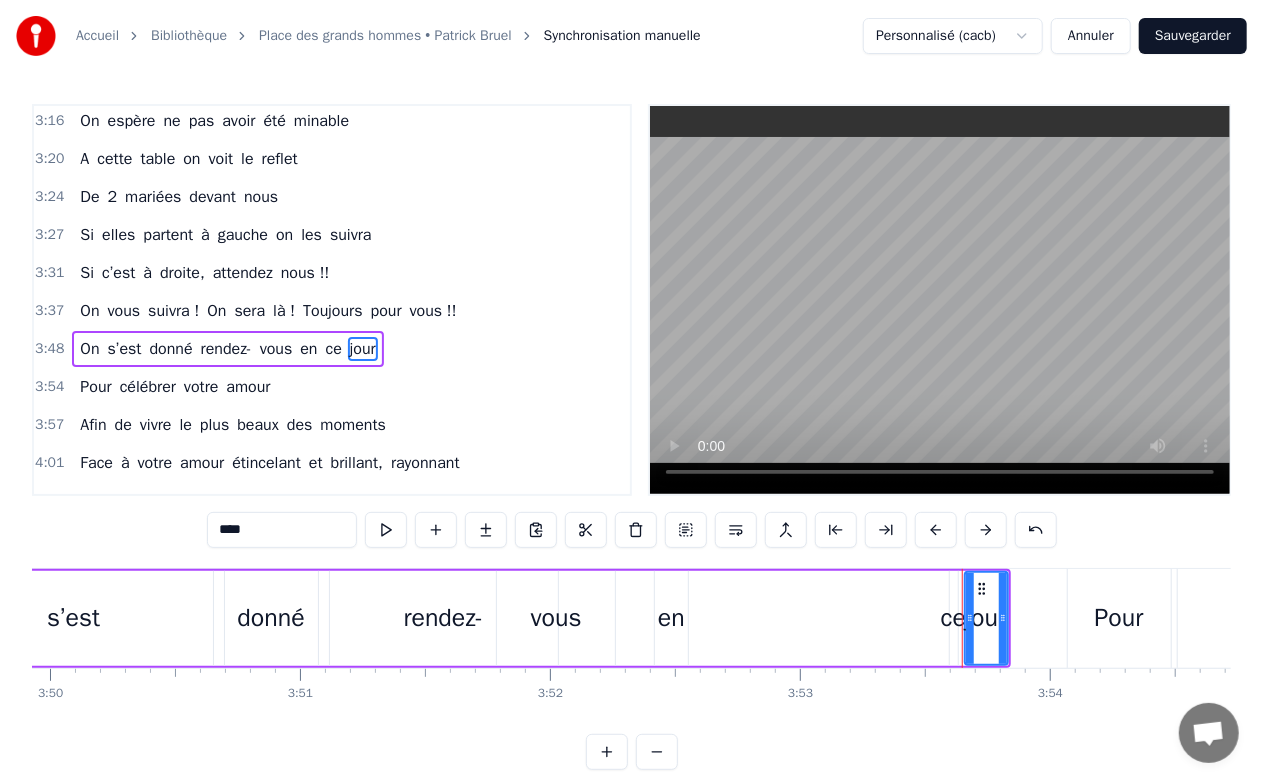click on "ce" at bounding box center [953, 618] 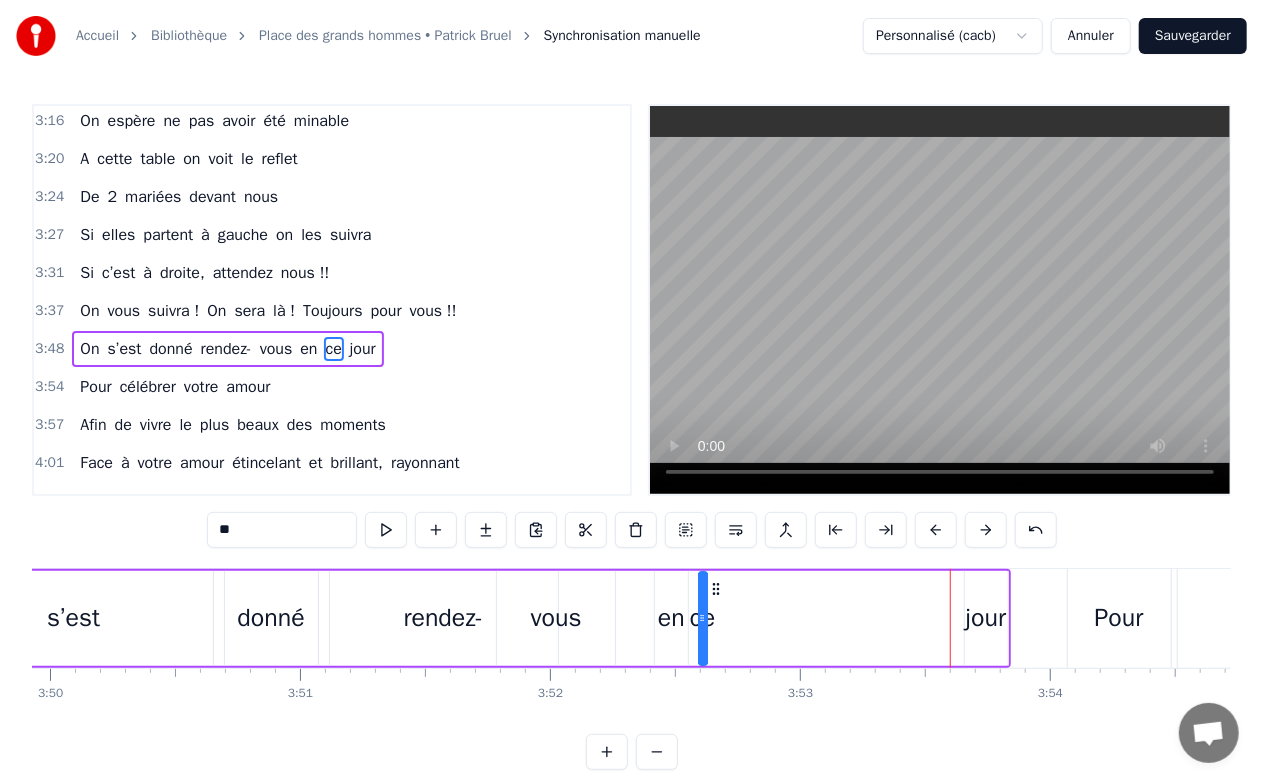 drag, startPoint x: 964, startPoint y: 592, endPoint x: 715, endPoint y: 569, distance: 250.06 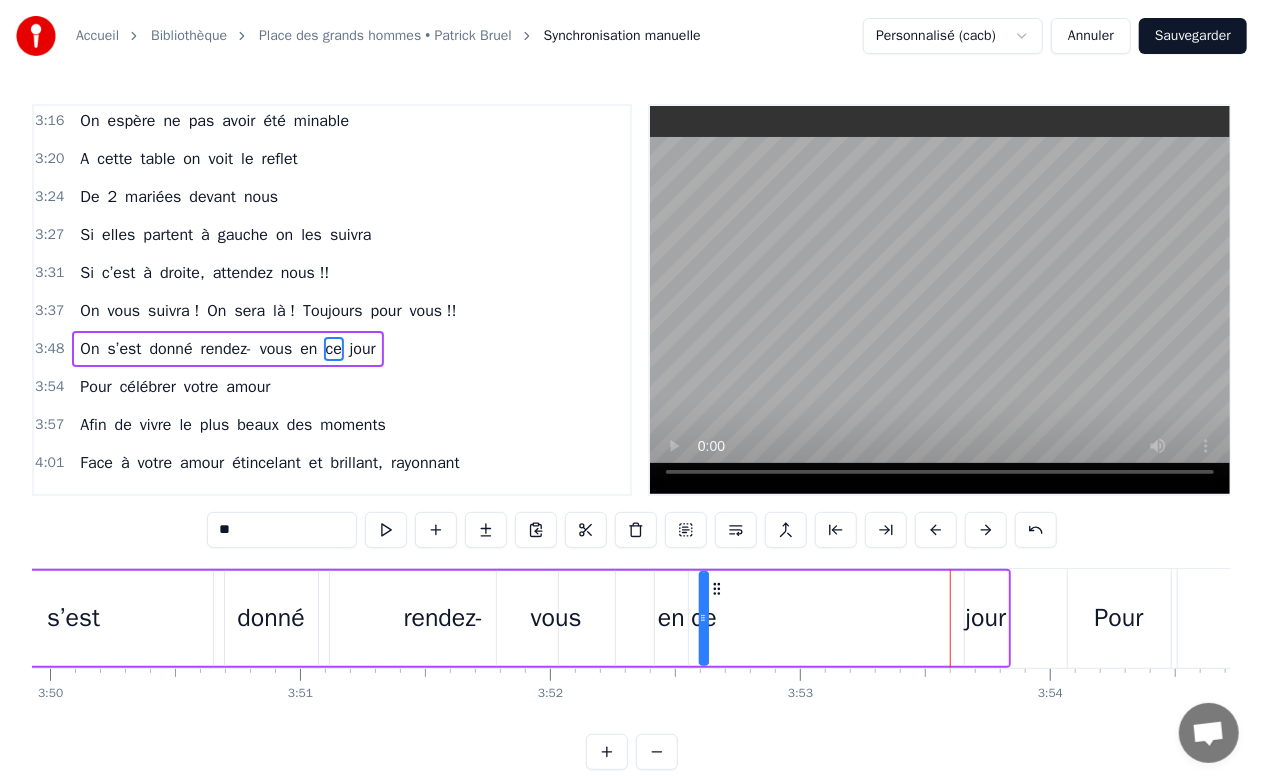 click on "On s’est donné rendez- vous en ce jour" at bounding box center (376, 618) 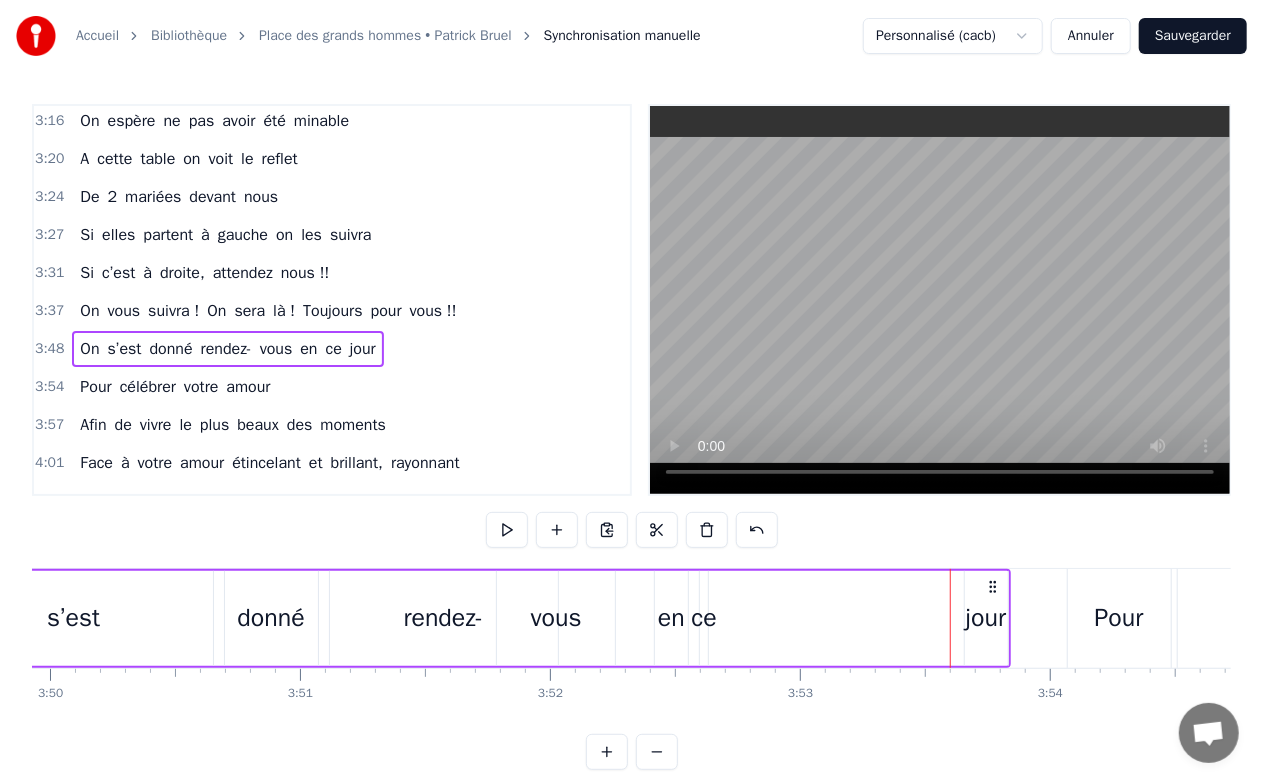 click on "en" at bounding box center (671, 618) 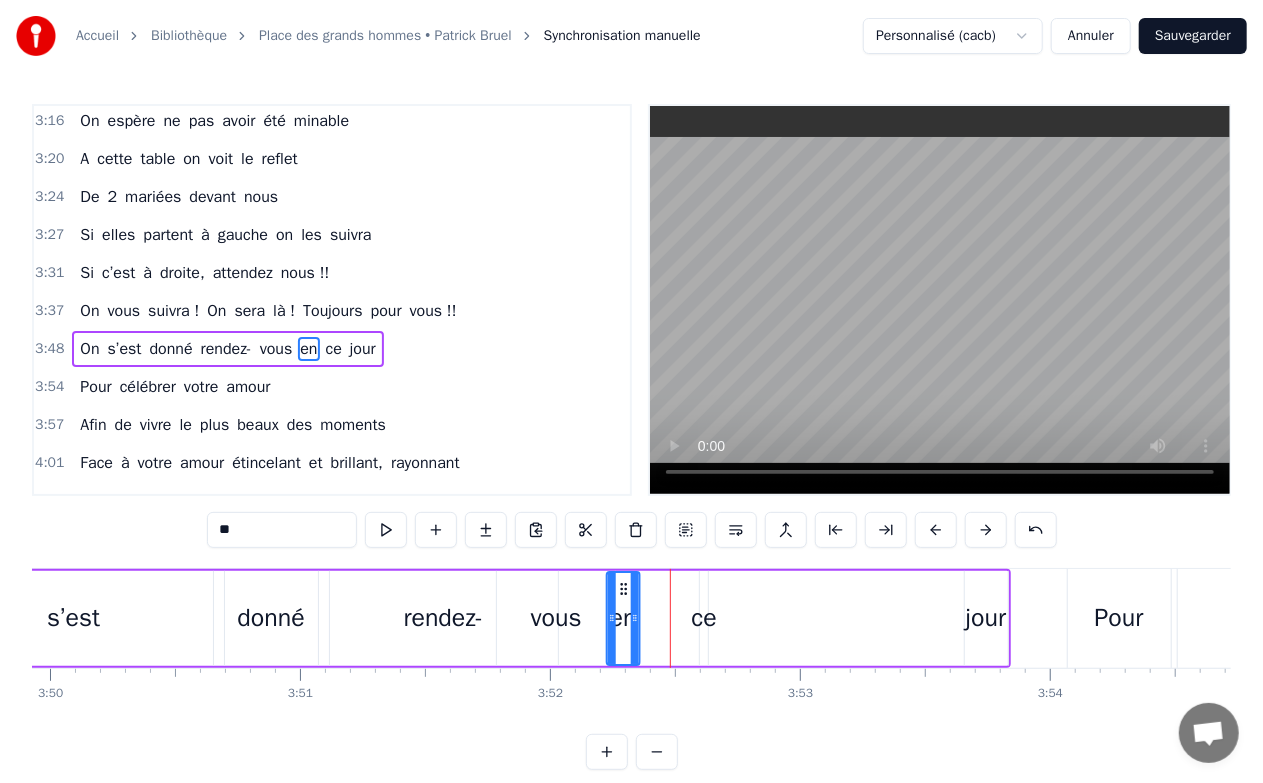 drag, startPoint x: 672, startPoint y: 586, endPoint x: 618, endPoint y: 583, distance: 54.08327 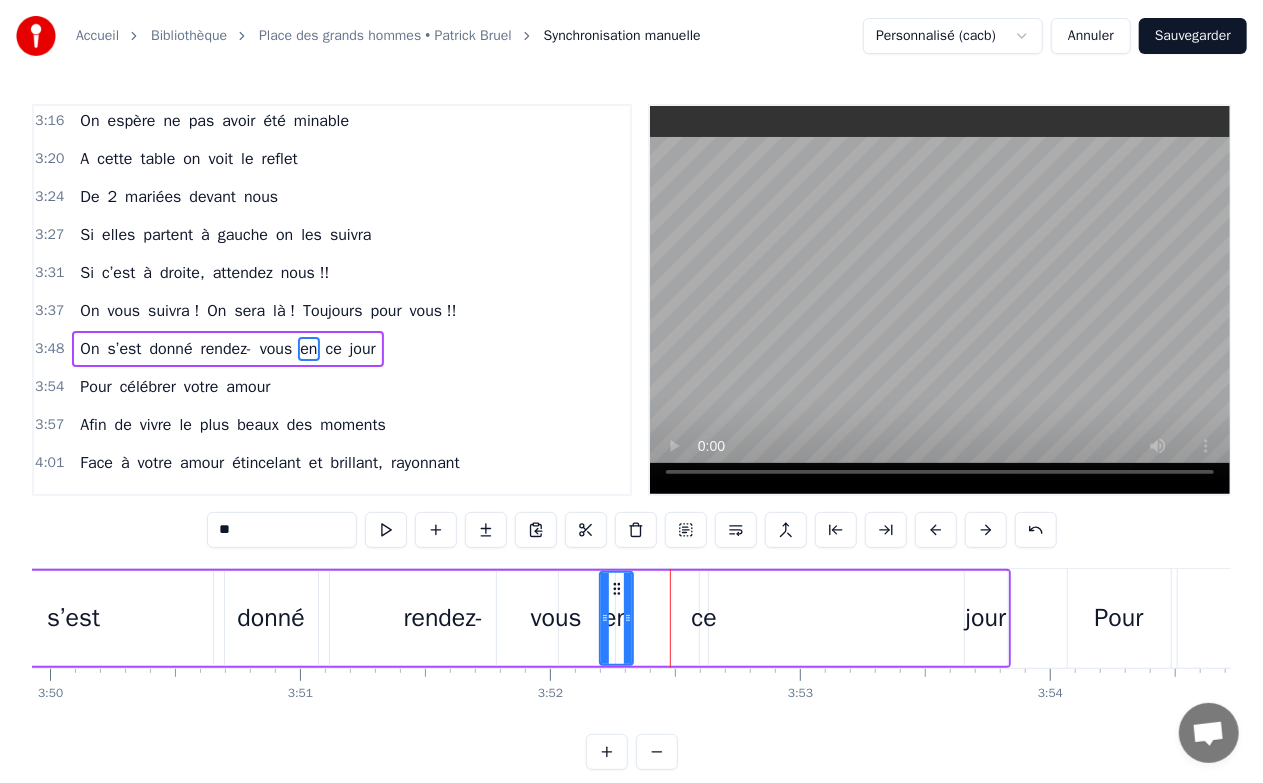 click on "ce" at bounding box center (703, 618) 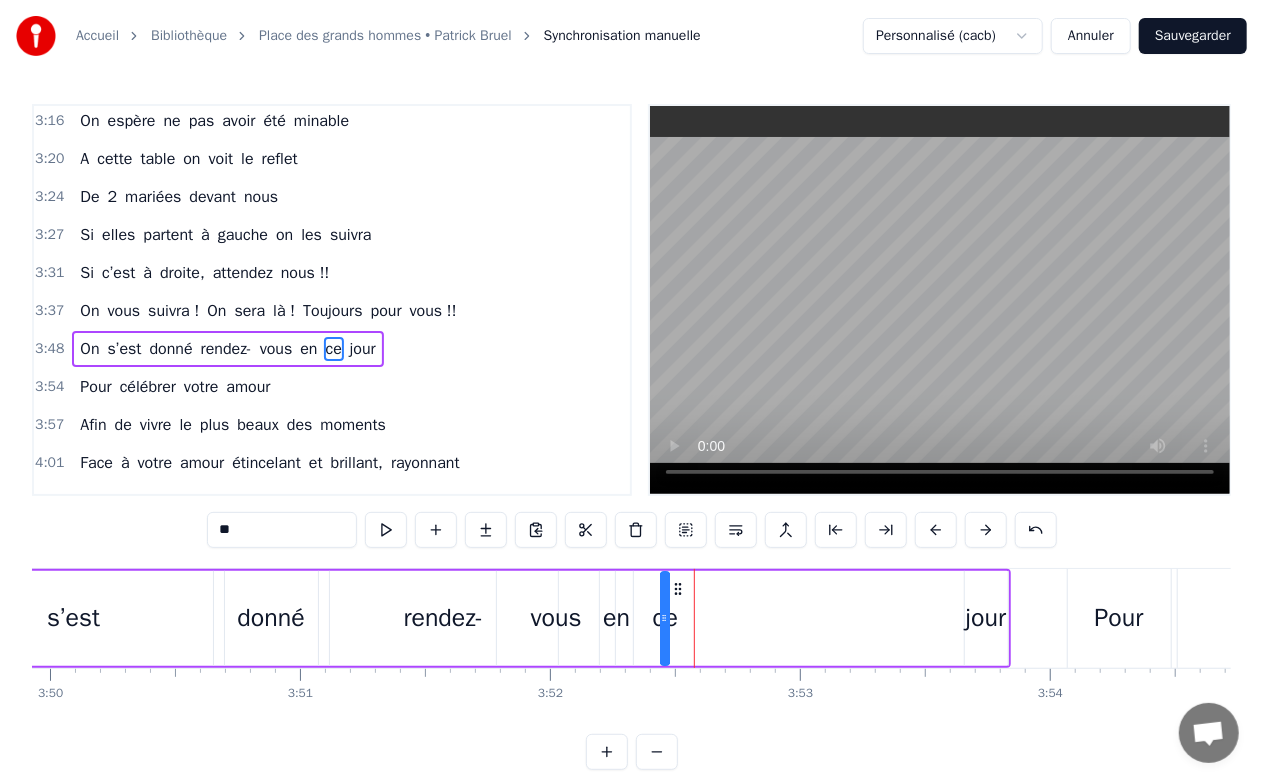 drag, startPoint x: 714, startPoint y: 583, endPoint x: 674, endPoint y: 581, distance: 40.04997 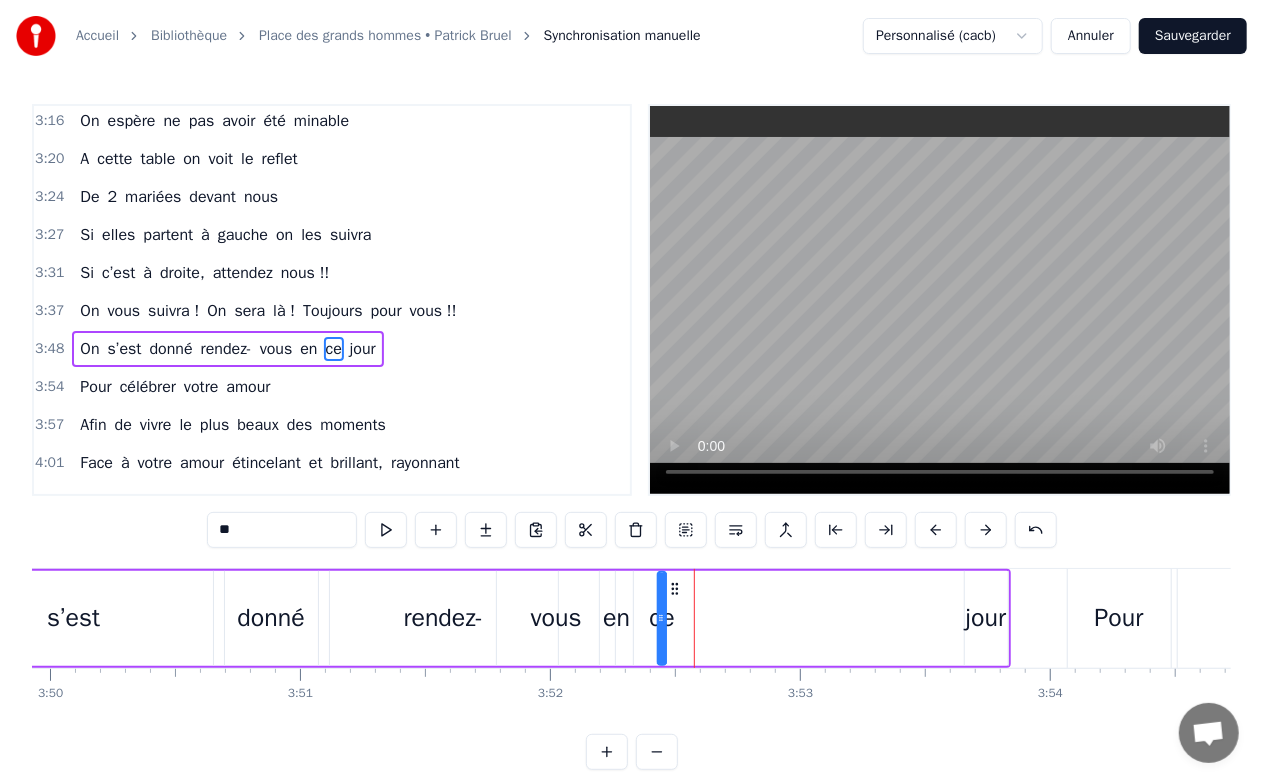 click on "jour" at bounding box center (986, 618) 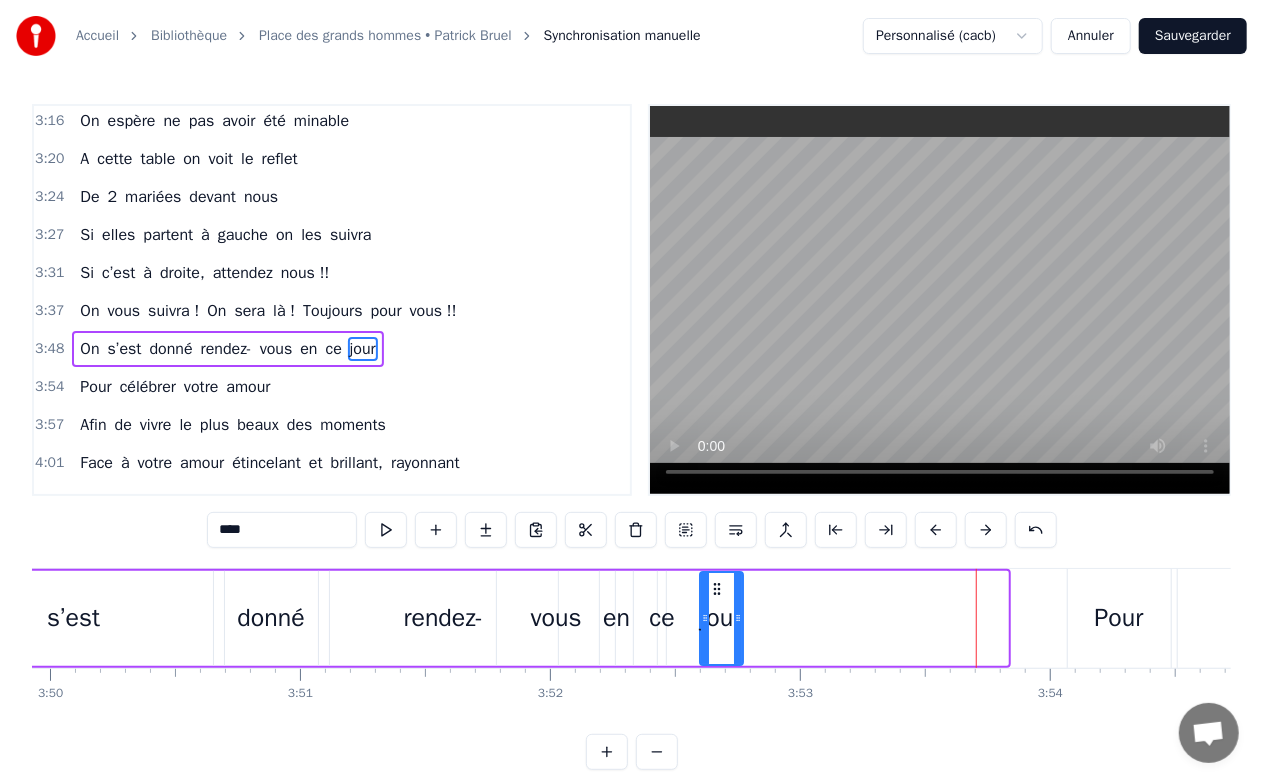 drag, startPoint x: 890, startPoint y: 596, endPoint x: 712, endPoint y: 572, distance: 179.61069 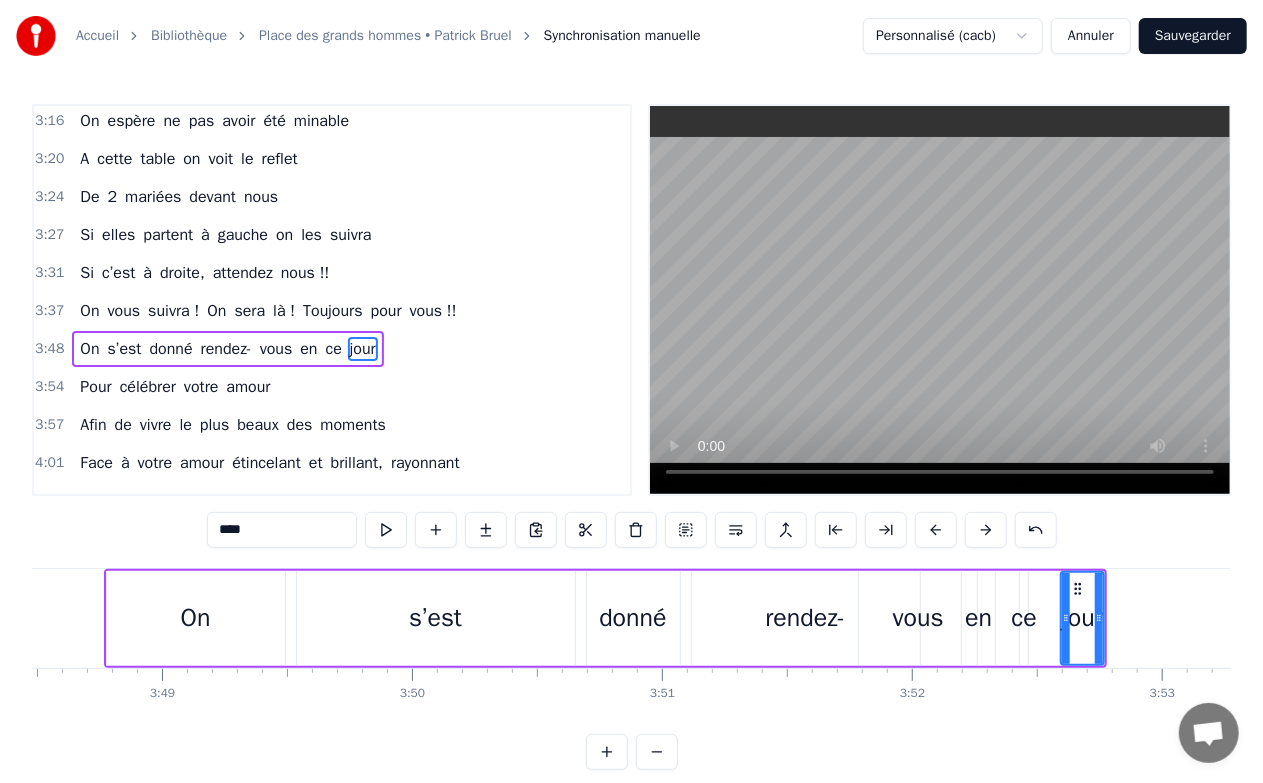 scroll, scrollTop: 0, scrollLeft: 57095, axis: horizontal 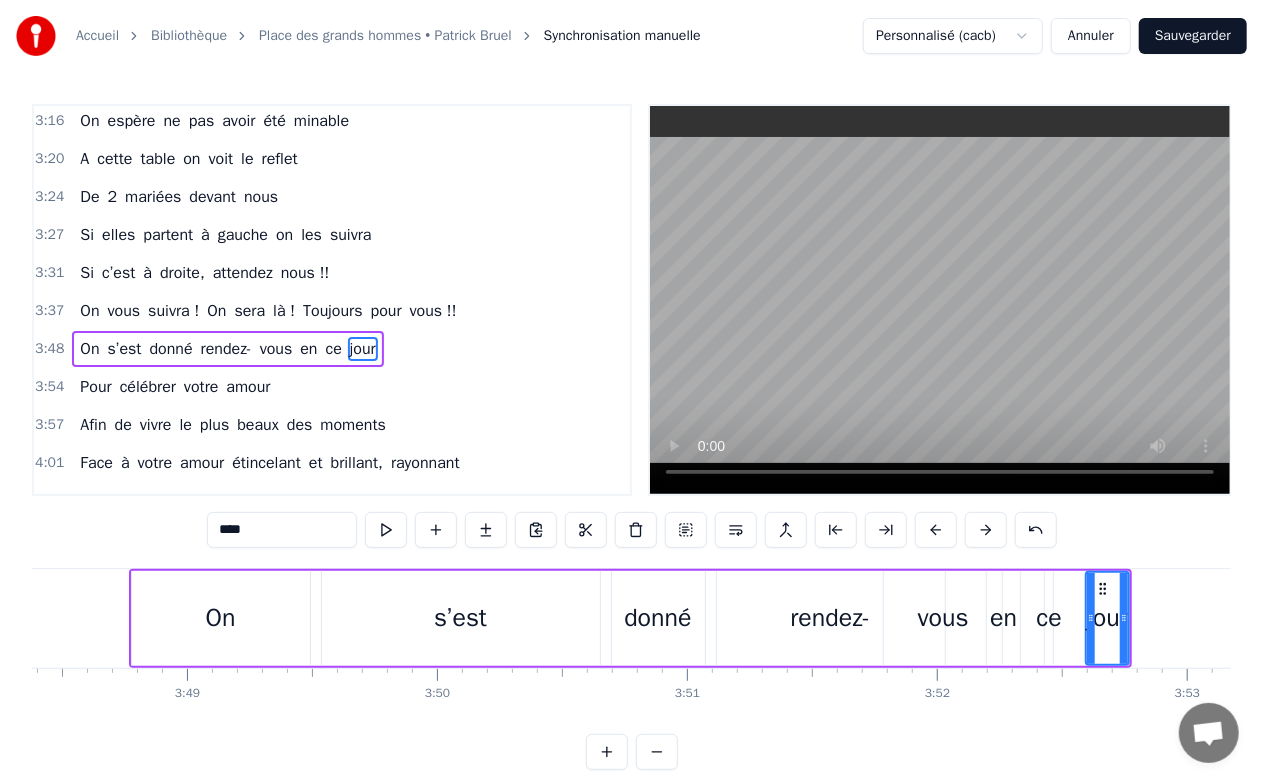 click on "[TIME] On s’est donné rendez- vous en ce jour" at bounding box center [332, 349] 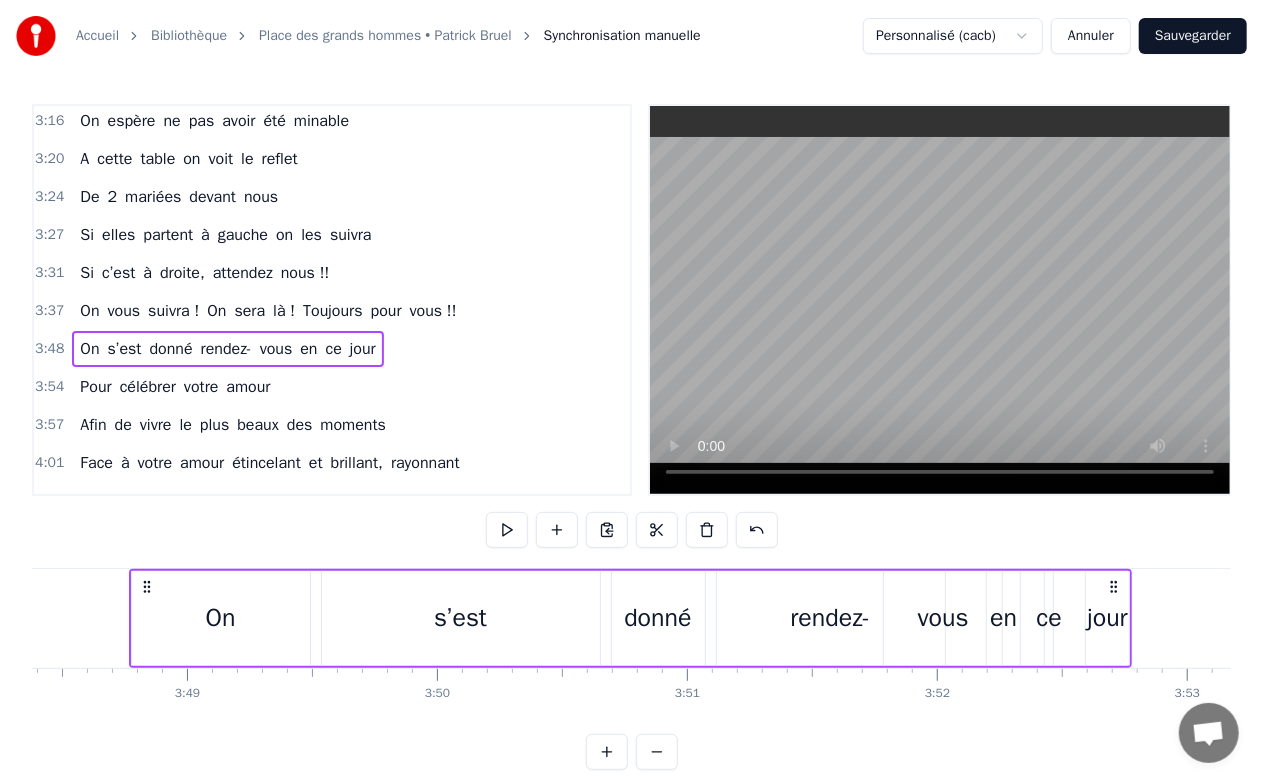 scroll, scrollTop: 0, scrollLeft: 57091, axis: horizontal 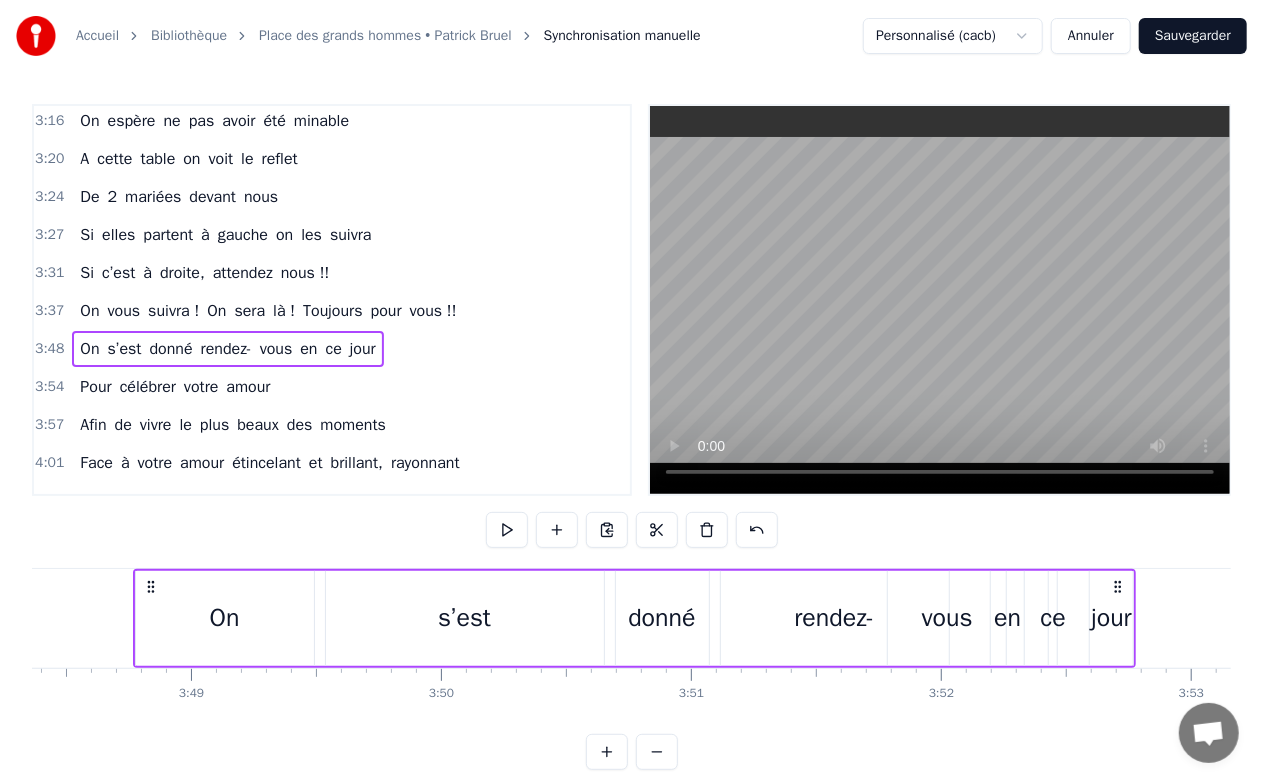 click on "3:48" at bounding box center (49, 349) 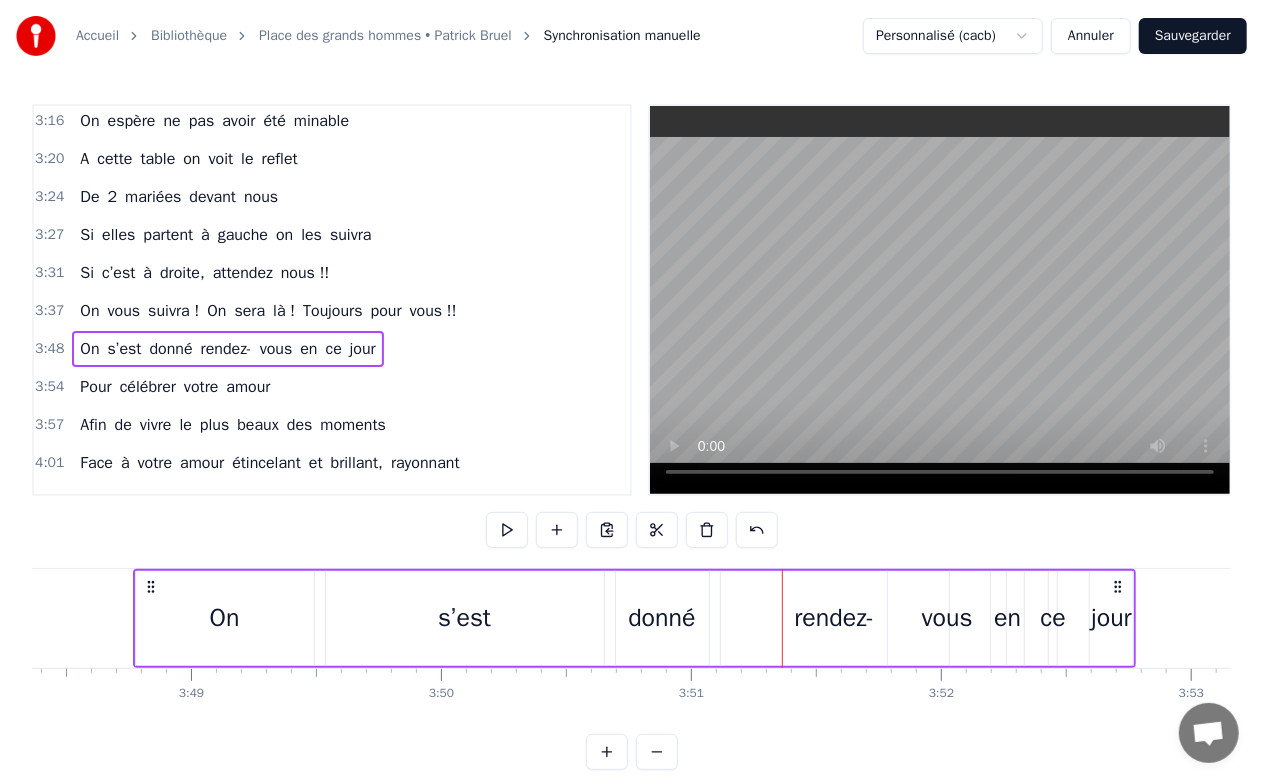 click on "donné" at bounding box center (661, 618) 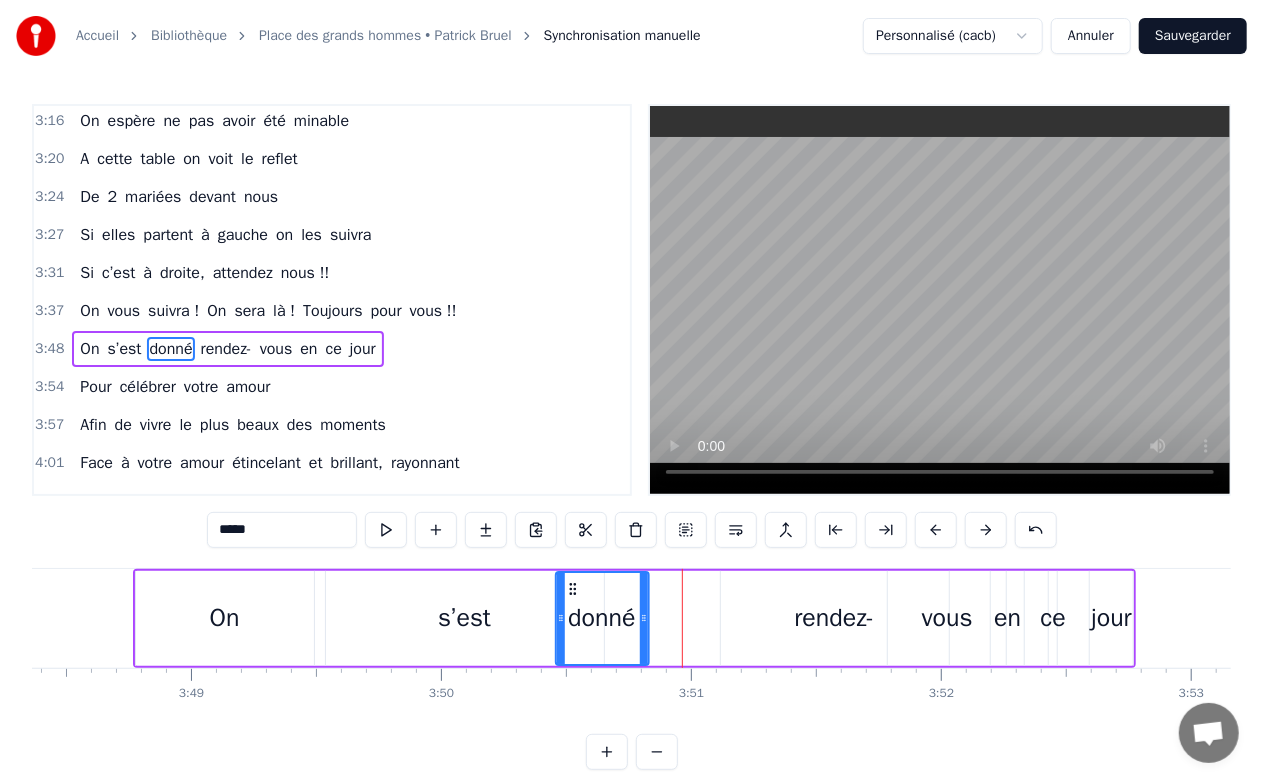 drag, startPoint x: 620, startPoint y: 588, endPoint x: 568, endPoint y: 587, distance: 52.009613 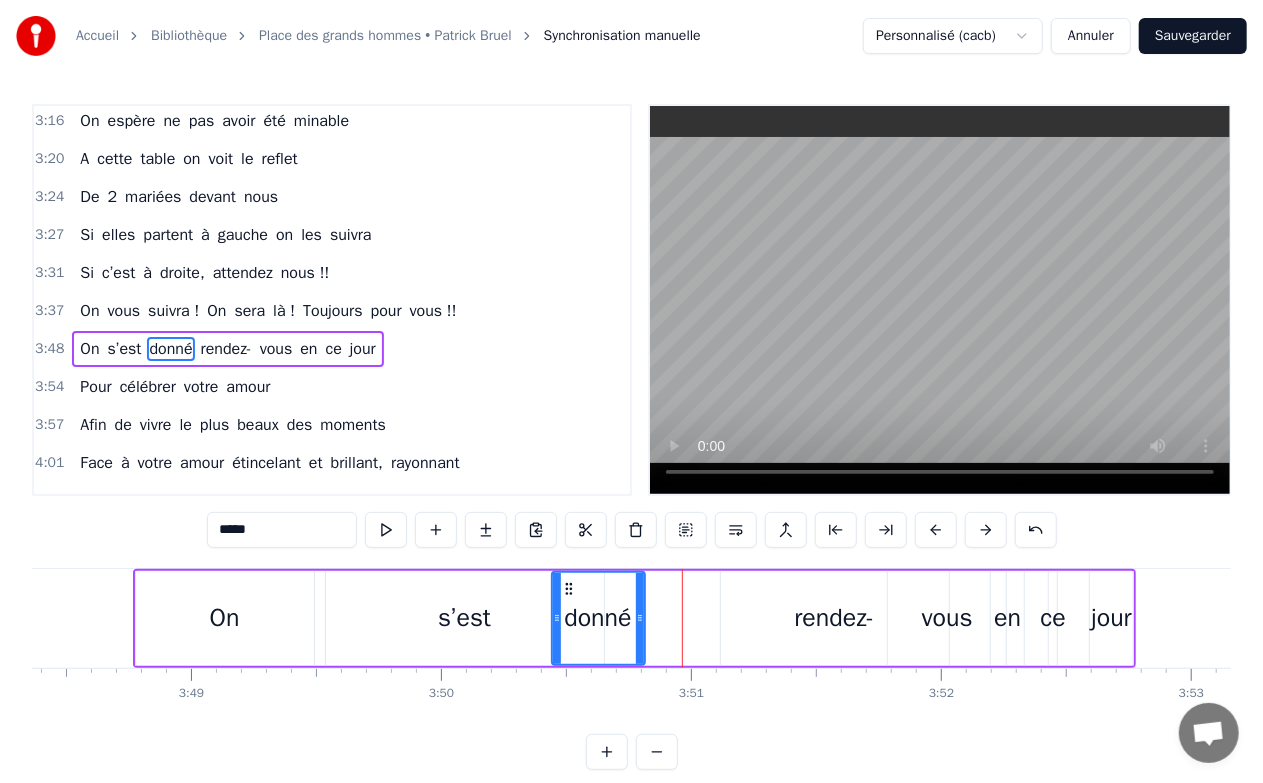 click on "s’est" at bounding box center (464, 618) 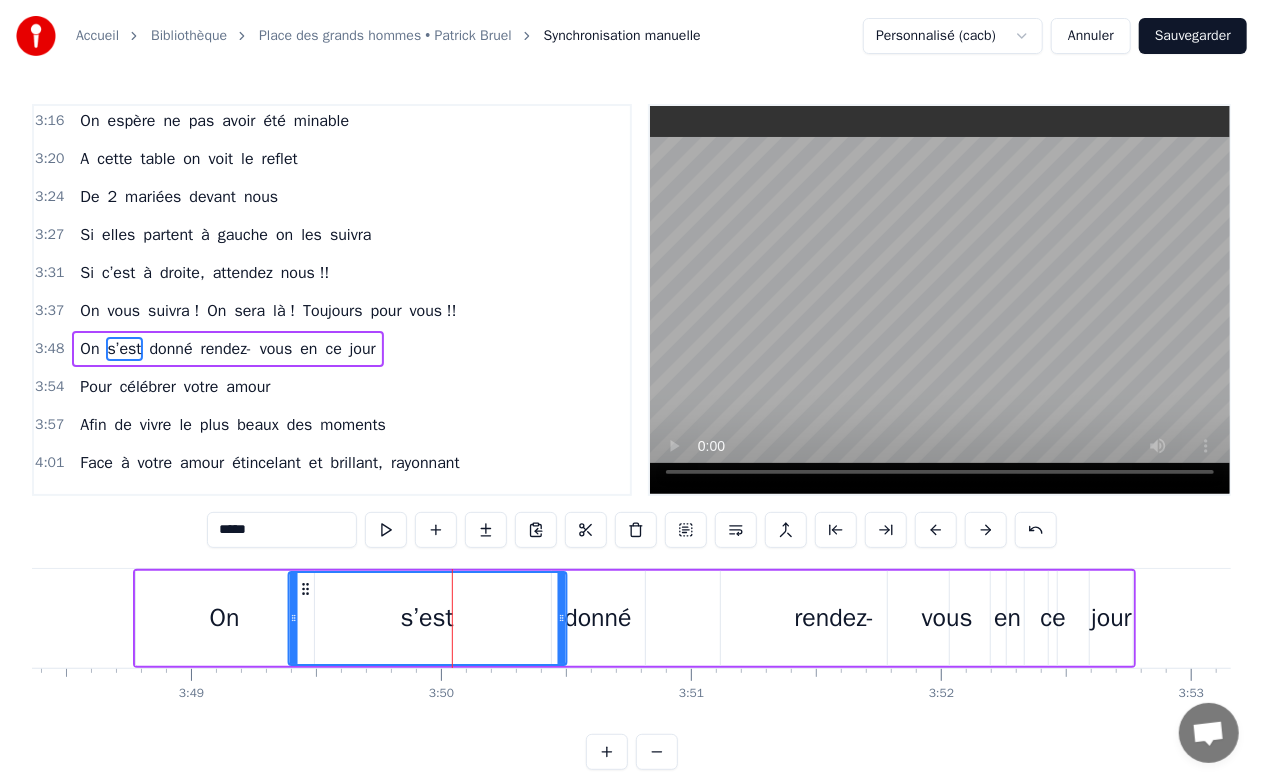 drag, startPoint x: 345, startPoint y: 588, endPoint x: 294, endPoint y: 588, distance: 51 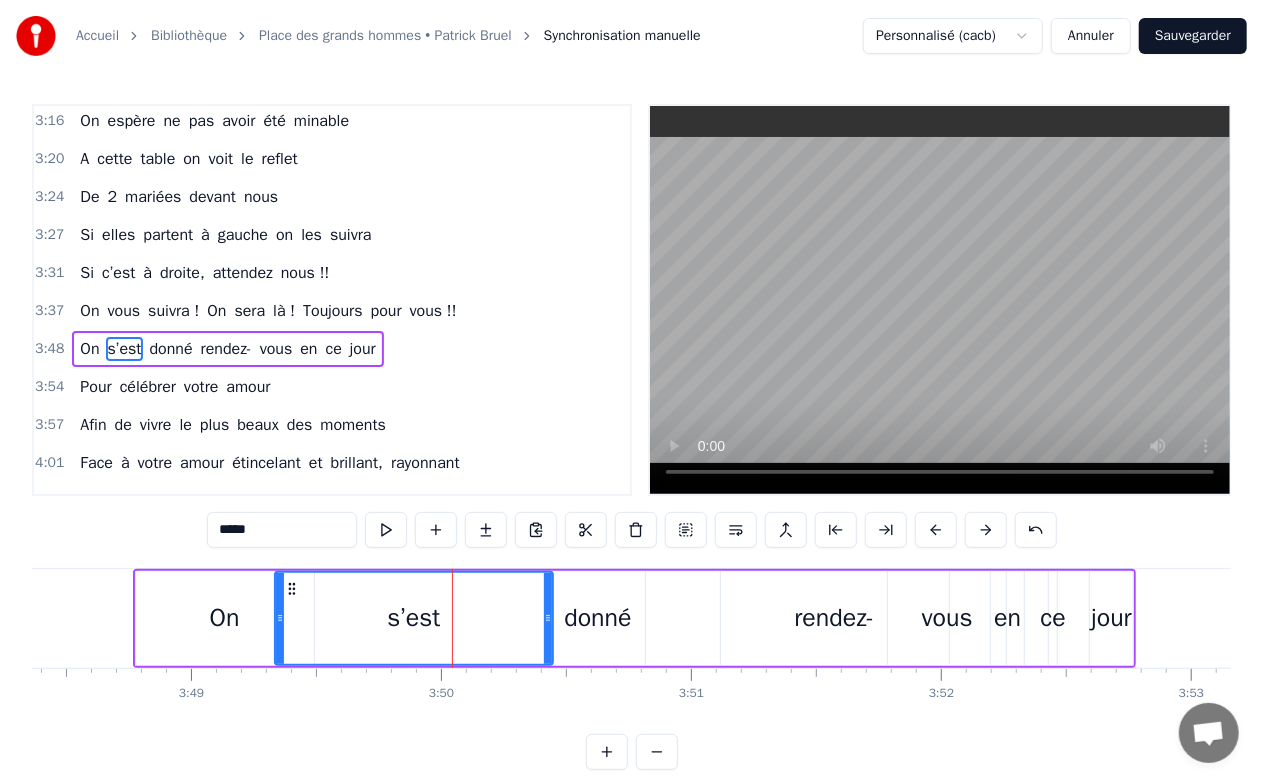 click on "3:48" at bounding box center [49, 349] 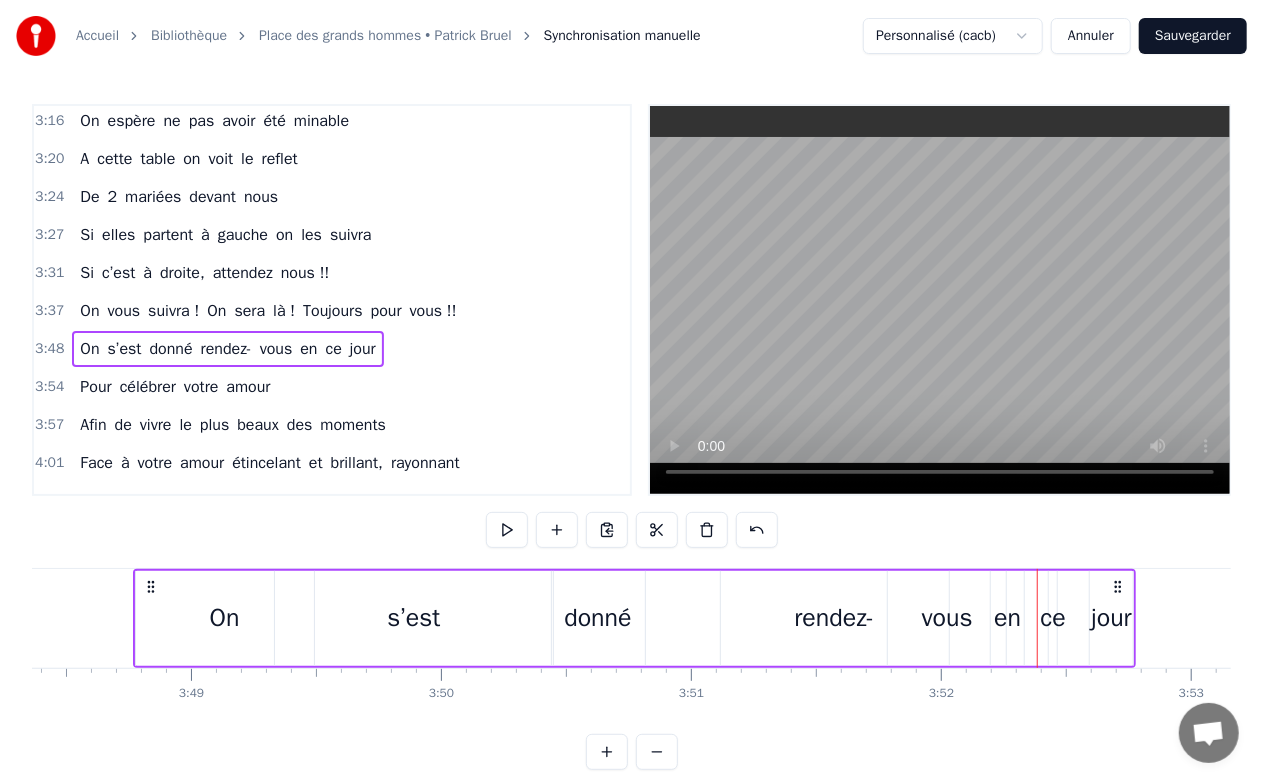 click on "On" at bounding box center [225, 618] 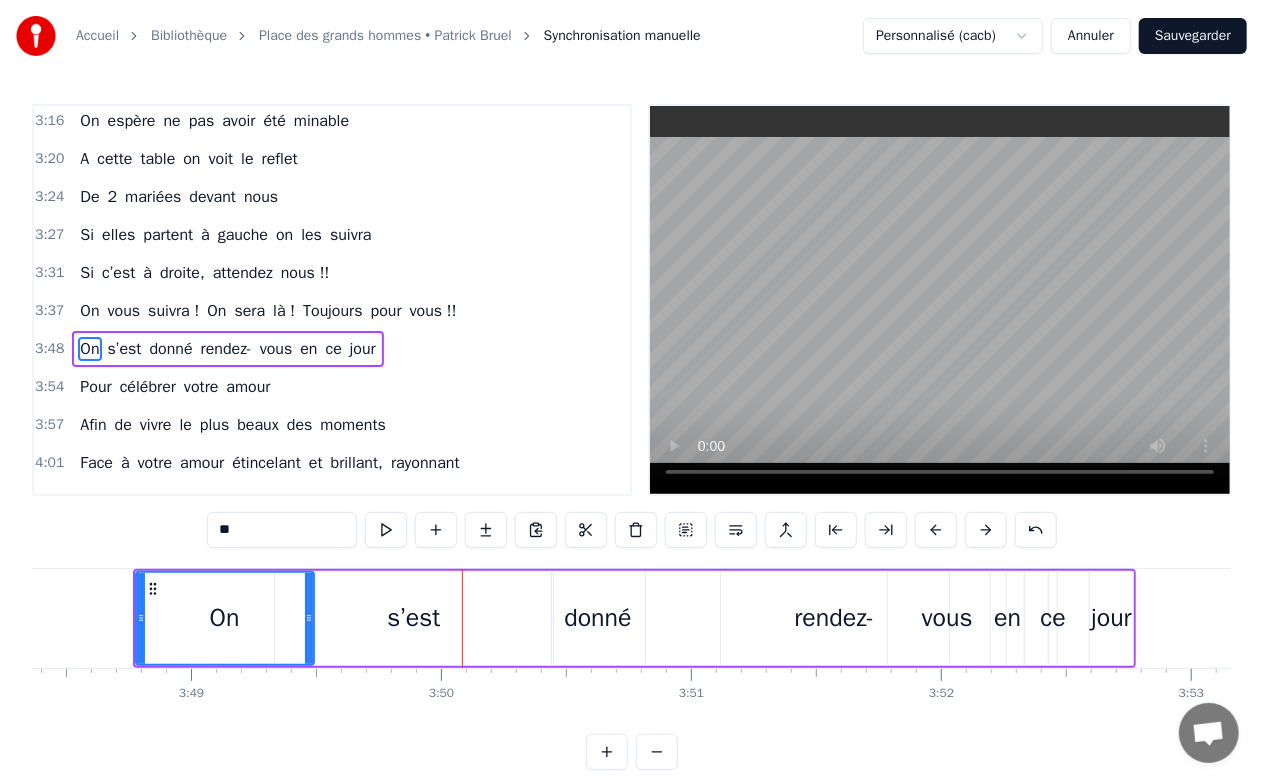 click on "donné" at bounding box center (598, 618) 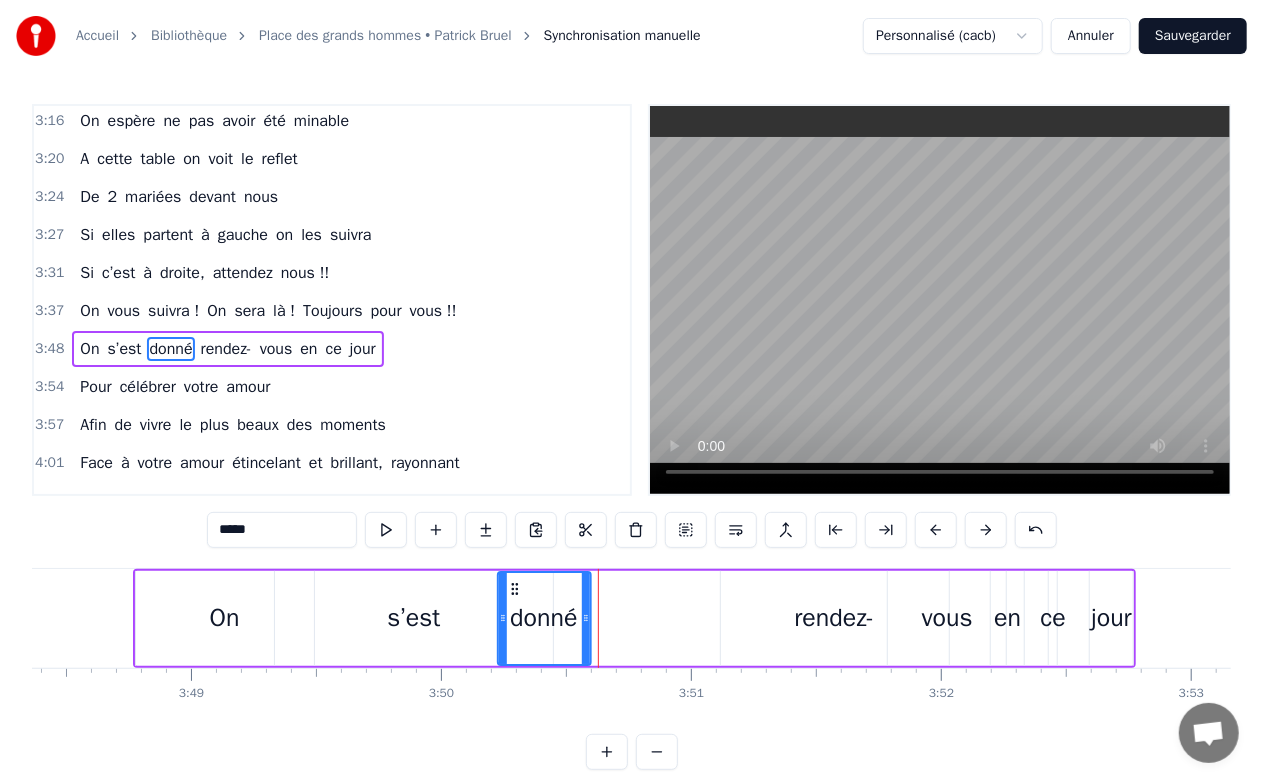 drag, startPoint x: 566, startPoint y: 592, endPoint x: 513, endPoint y: 593, distance: 53.009434 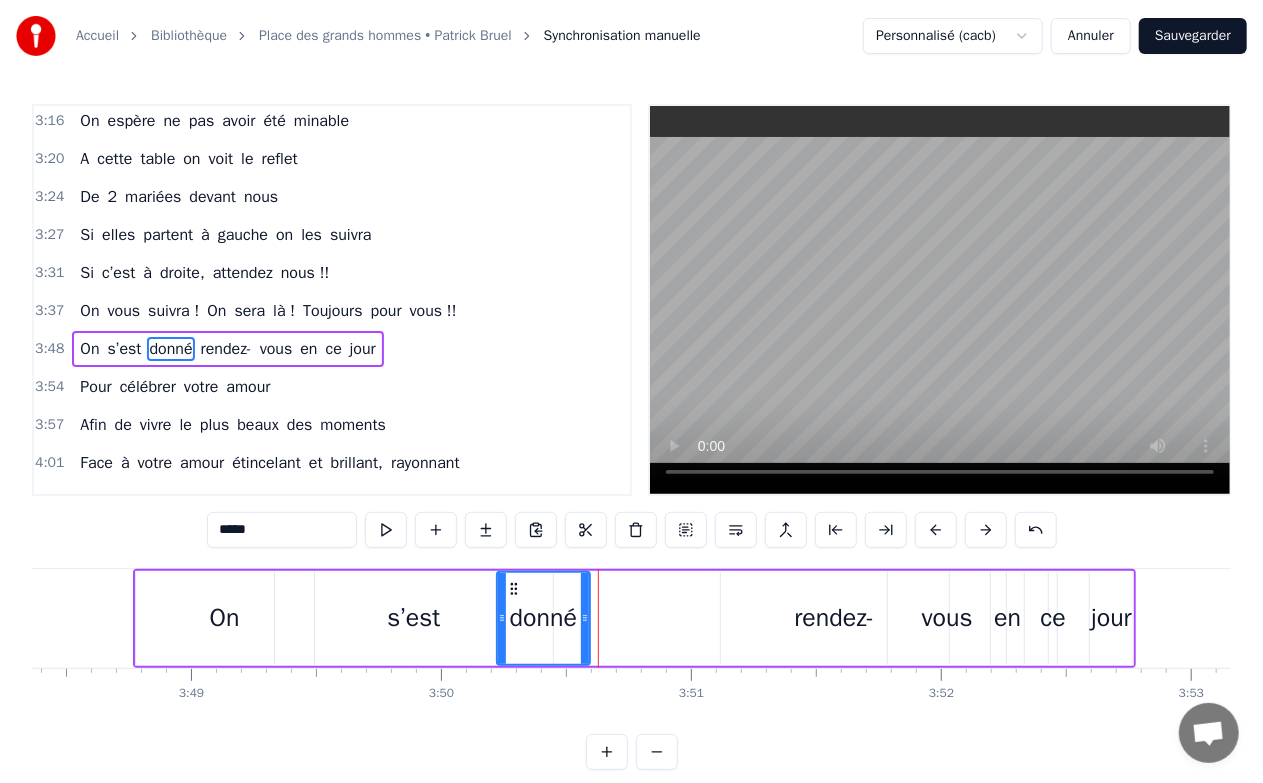 click on "rendez-" at bounding box center (835, 618) 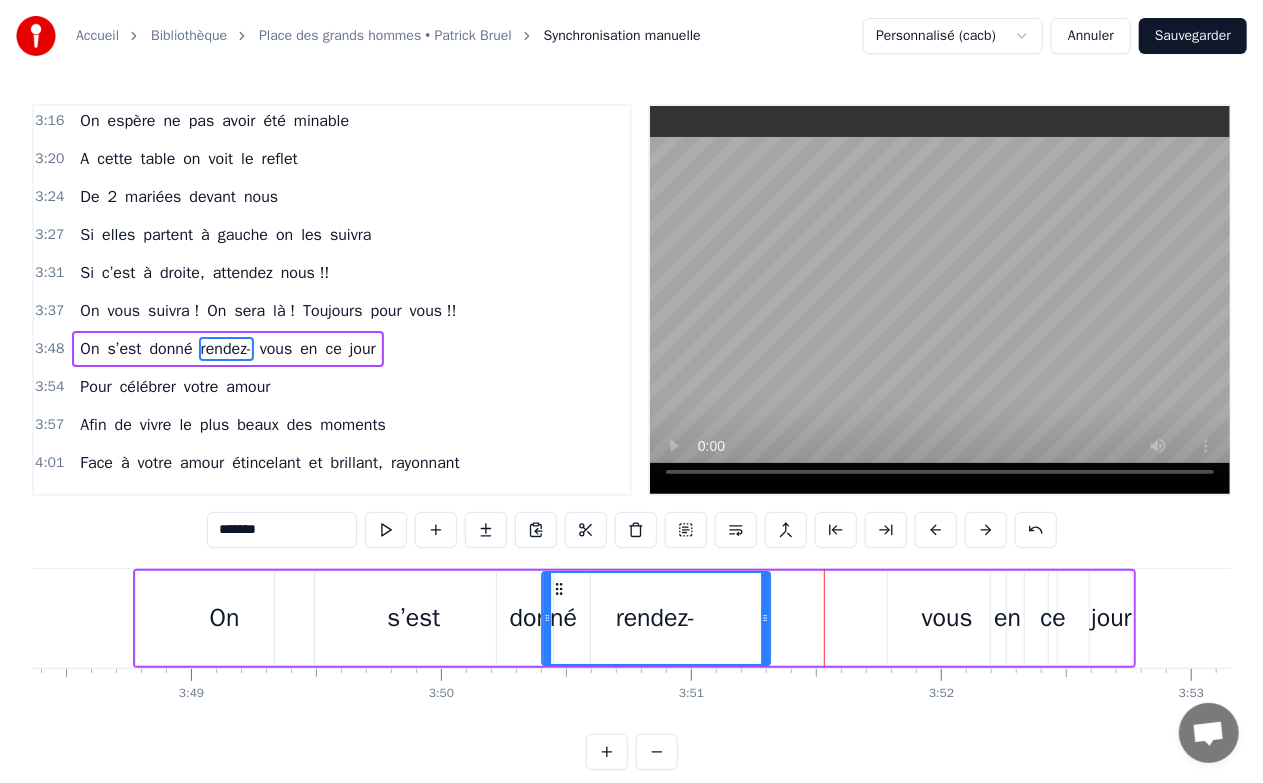 drag, startPoint x: 738, startPoint y: 584, endPoint x: 553, endPoint y: 578, distance: 185.09727 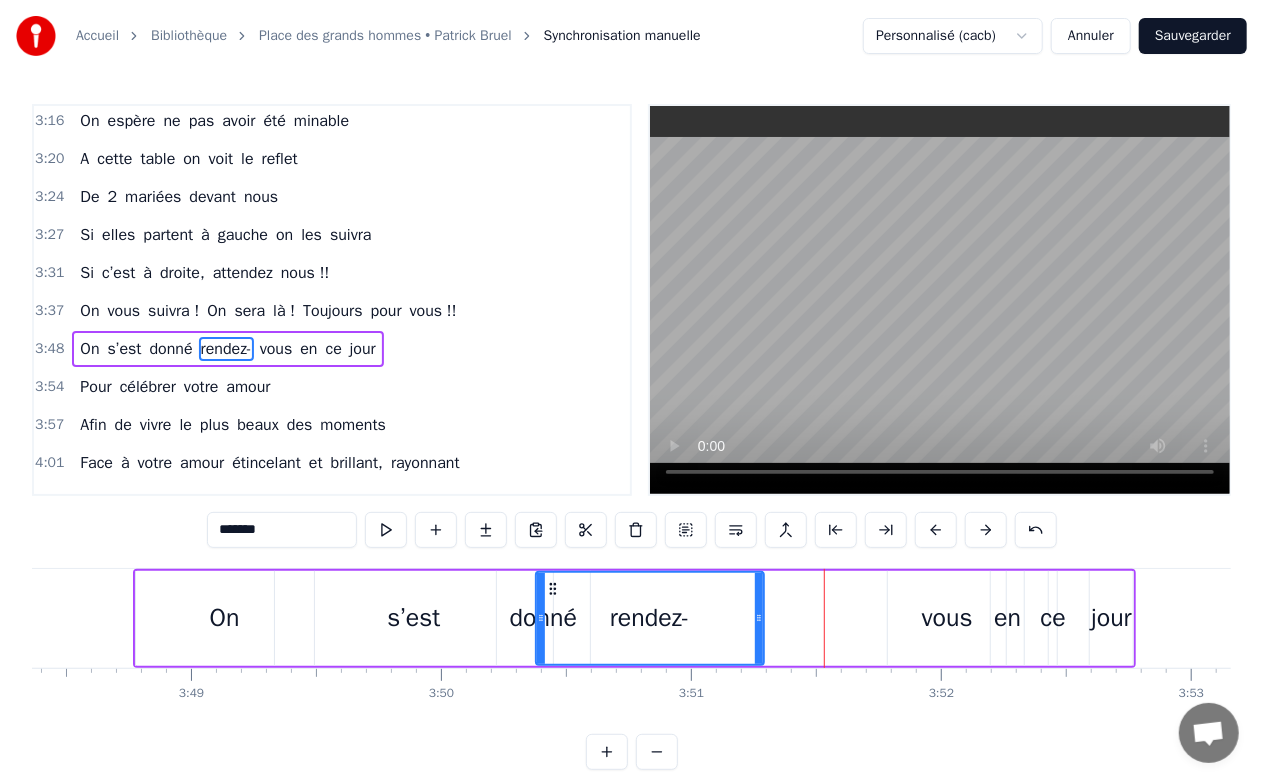 click on "vous" at bounding box center (947, 618) 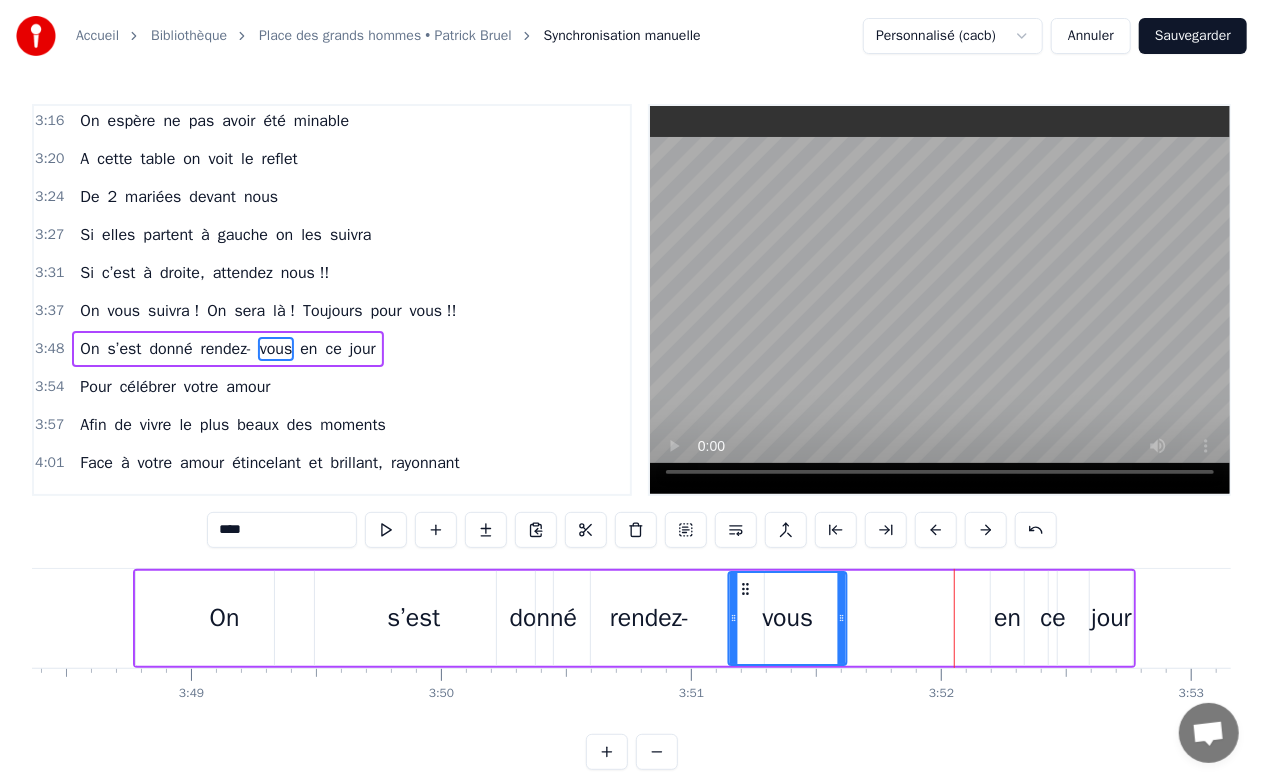 drag, startPoint x: 900, startPoint y: 585, endPoint x: 730, endPoint y: 594, distance: 170.23807 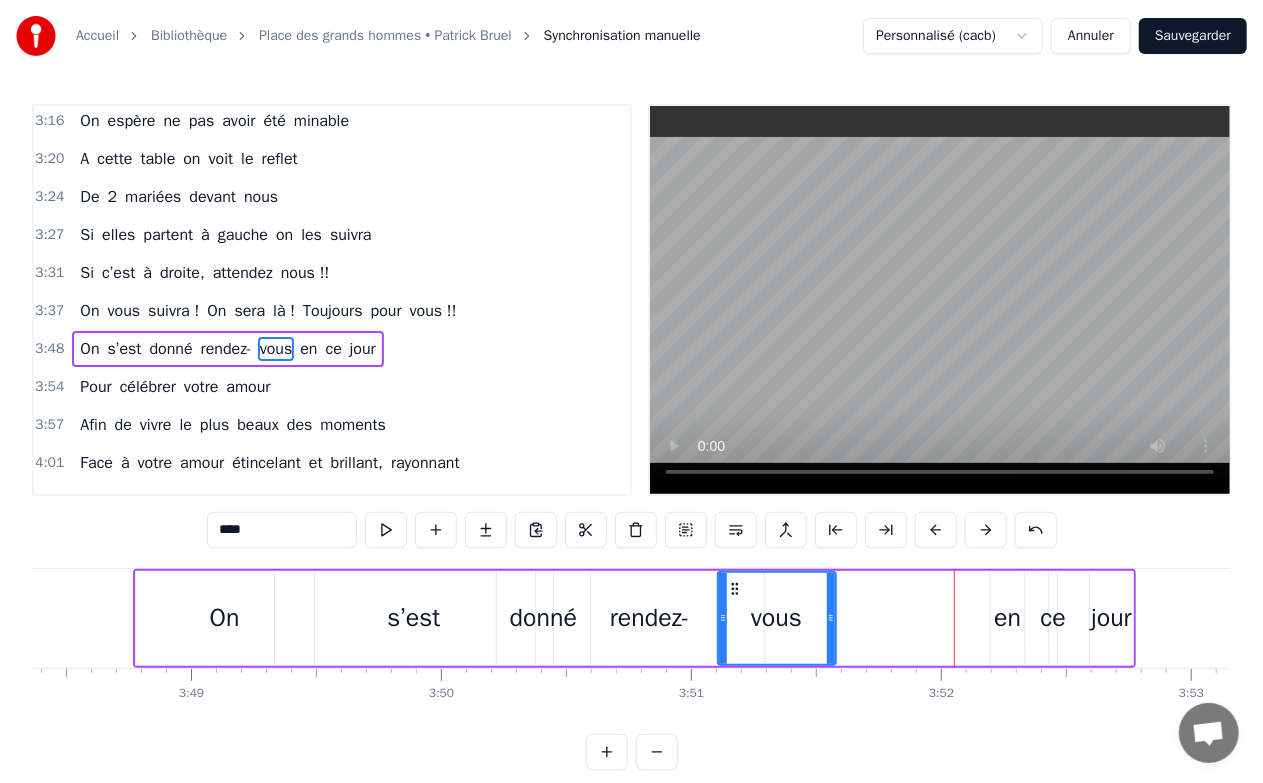 click on "en" at bounding box center (1007, 618) 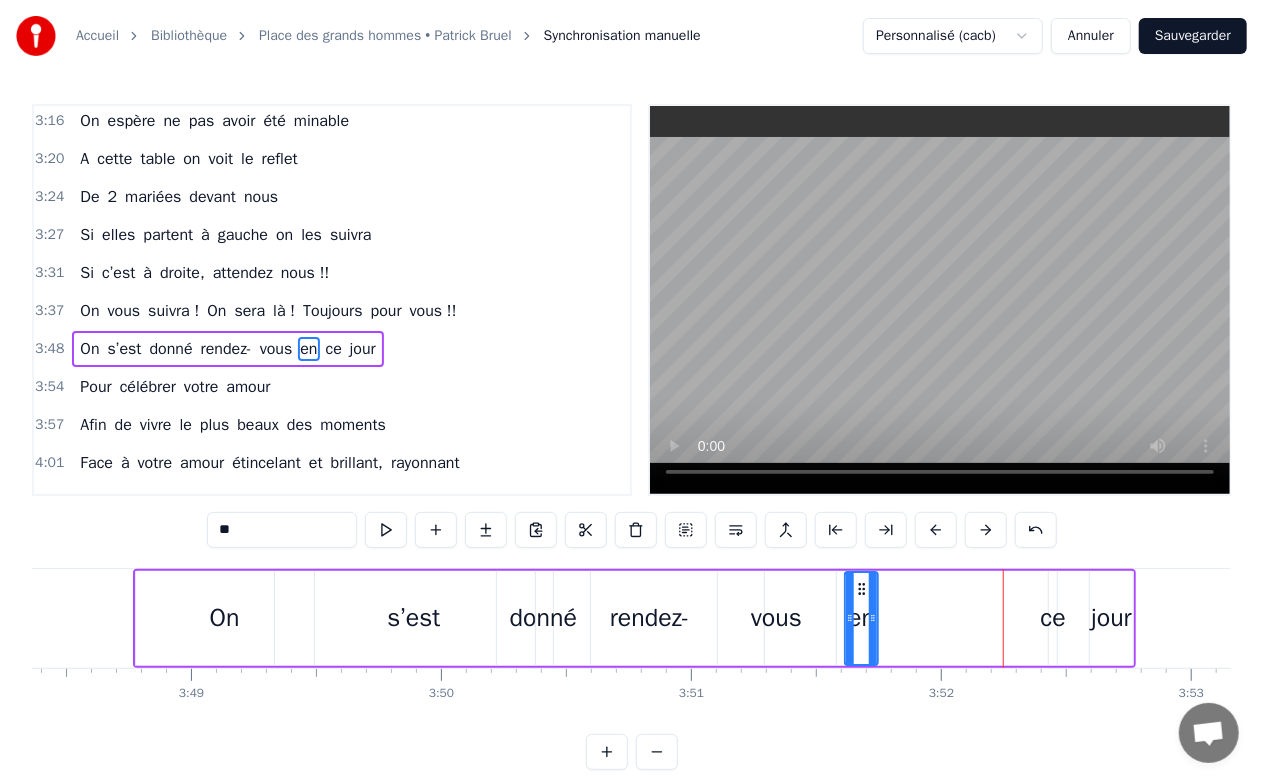 drag, startPoint x: 1013, startPoint y: 580, endPoint x: 867, endPoint y: 591, distance: 146.4138 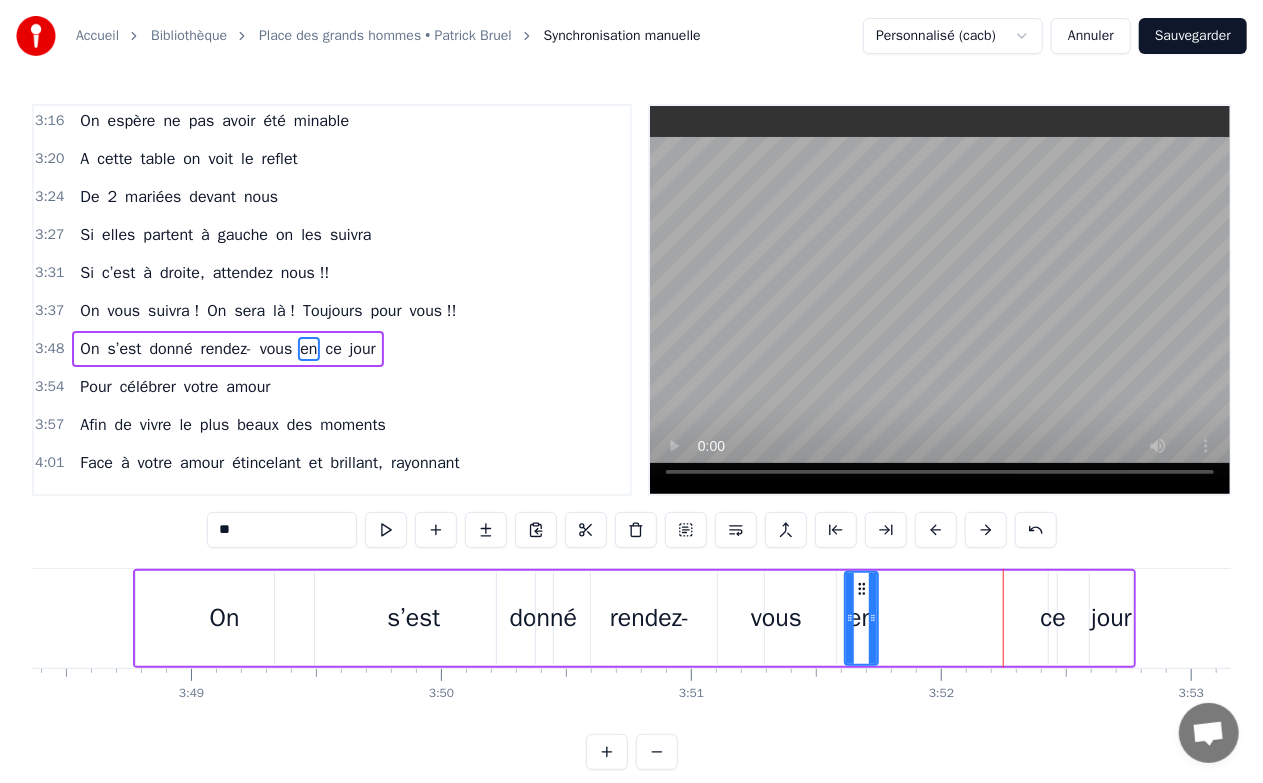 click on "ce" at bounding box center [1052, 618] 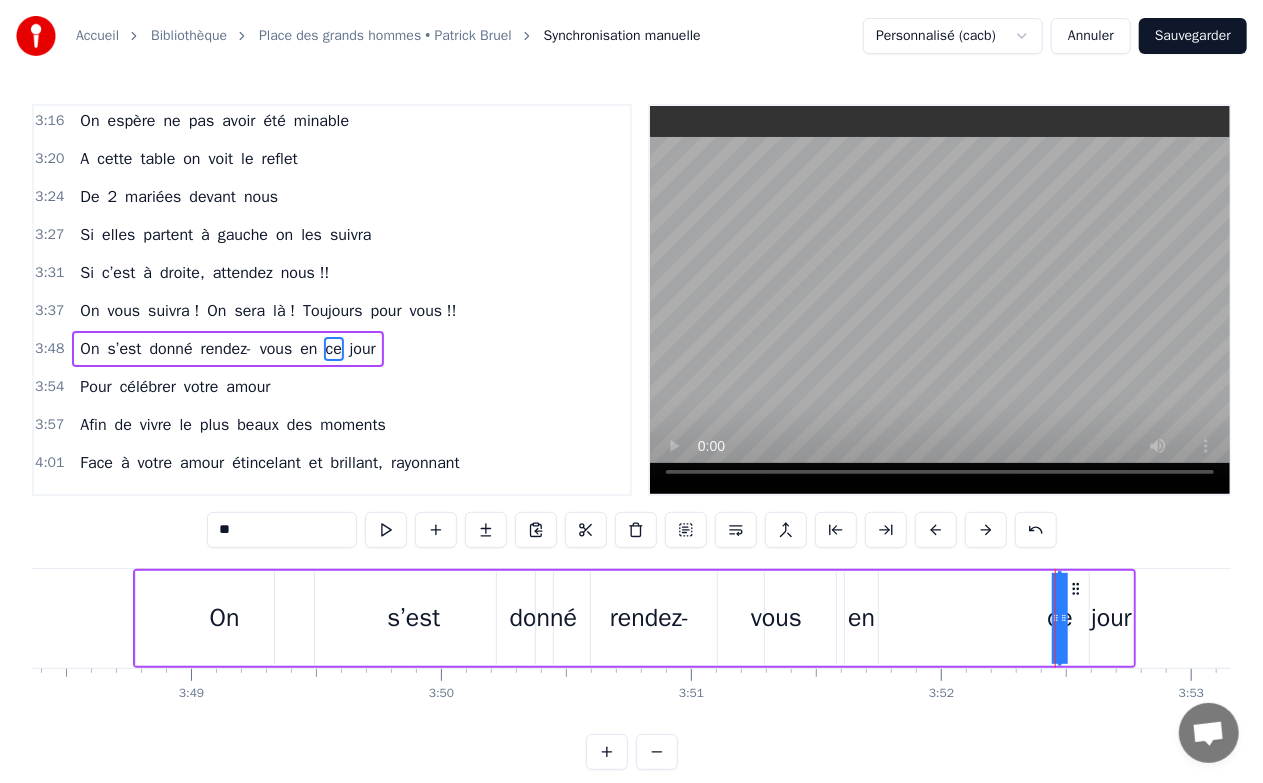 drag, startPoint x: 1056, startPoint y: 594, endPoint x: 1080, endPoint y: 594, distance: 24 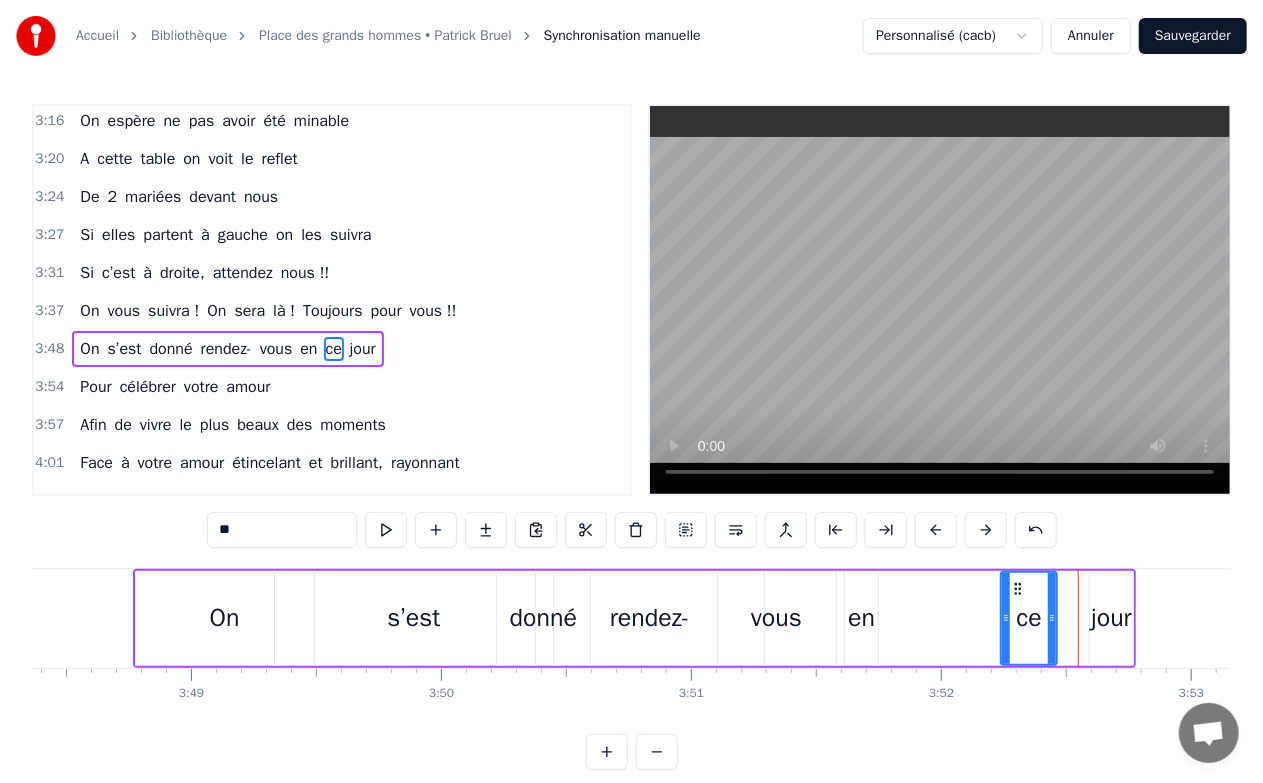 drag, startPoint x: 1060, startPoint y: 618, endPoint x: 1001, endPoint y: 617, distance: 59.008472 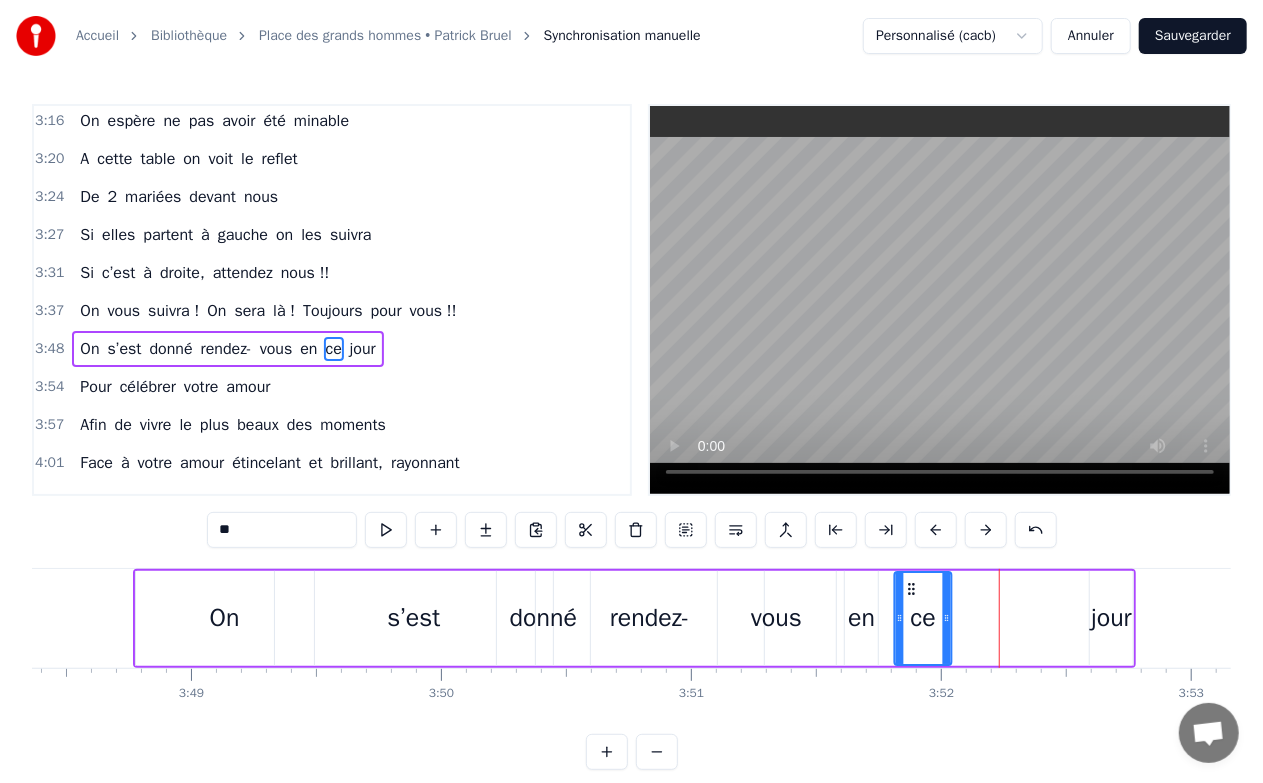 drag, startPoint x: 1016, startPoint y: 588, endPoint x: 912, endPoint y: 588, distance: 104 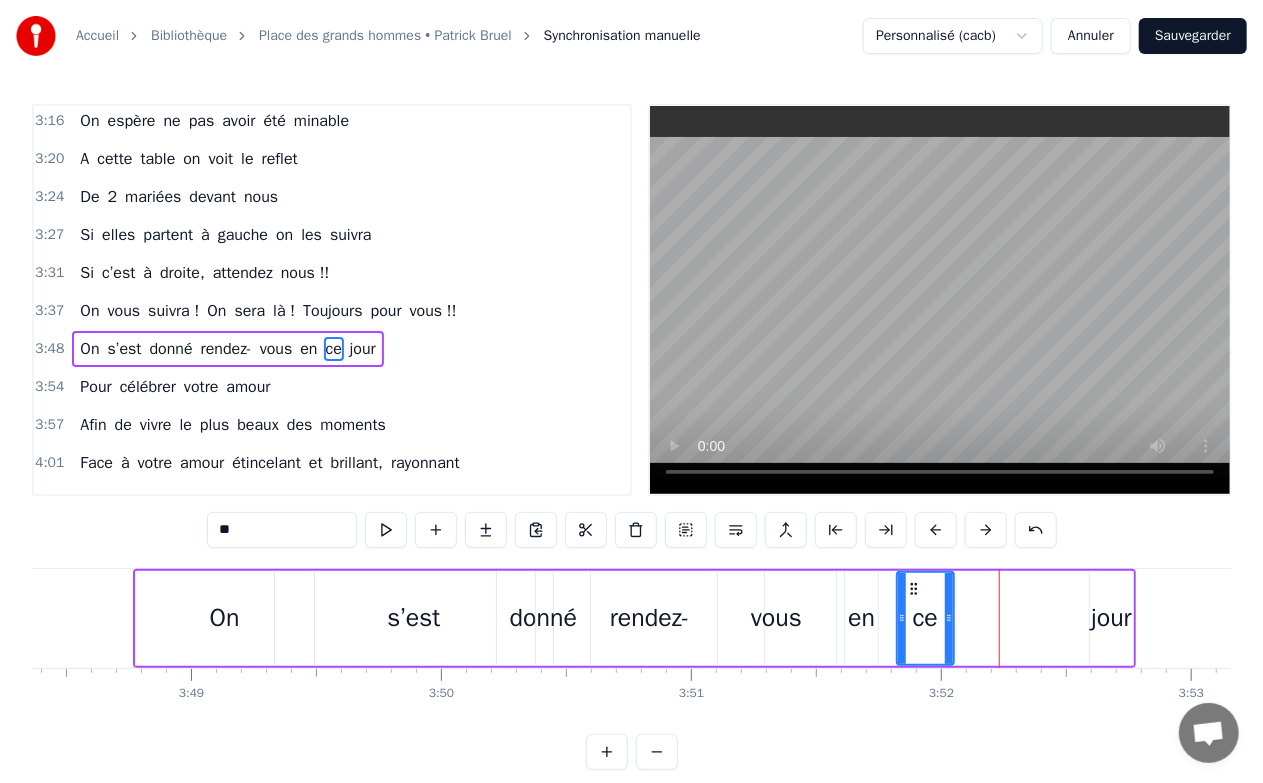 click on "On s’est donné rendez- vous en ce jour" at bounding box center (635, 618) 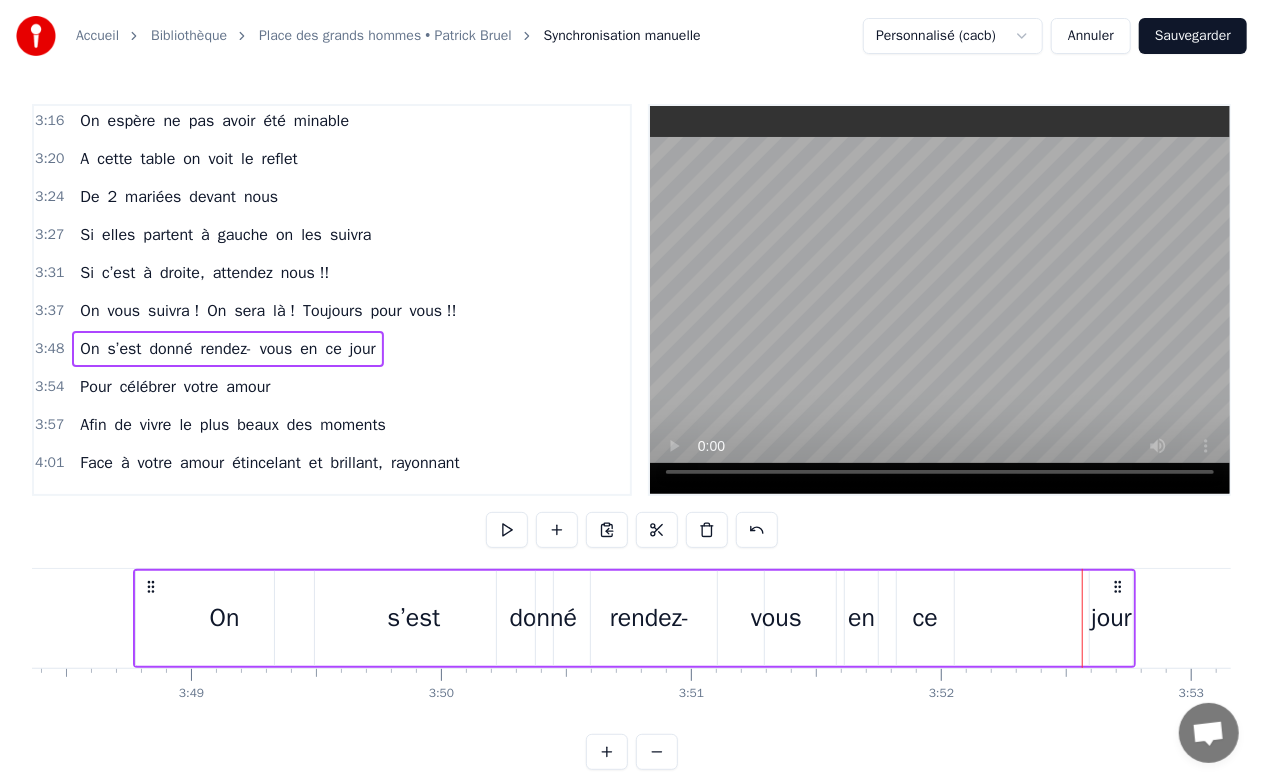 click on "jour" at bounding box center (1111, 618) 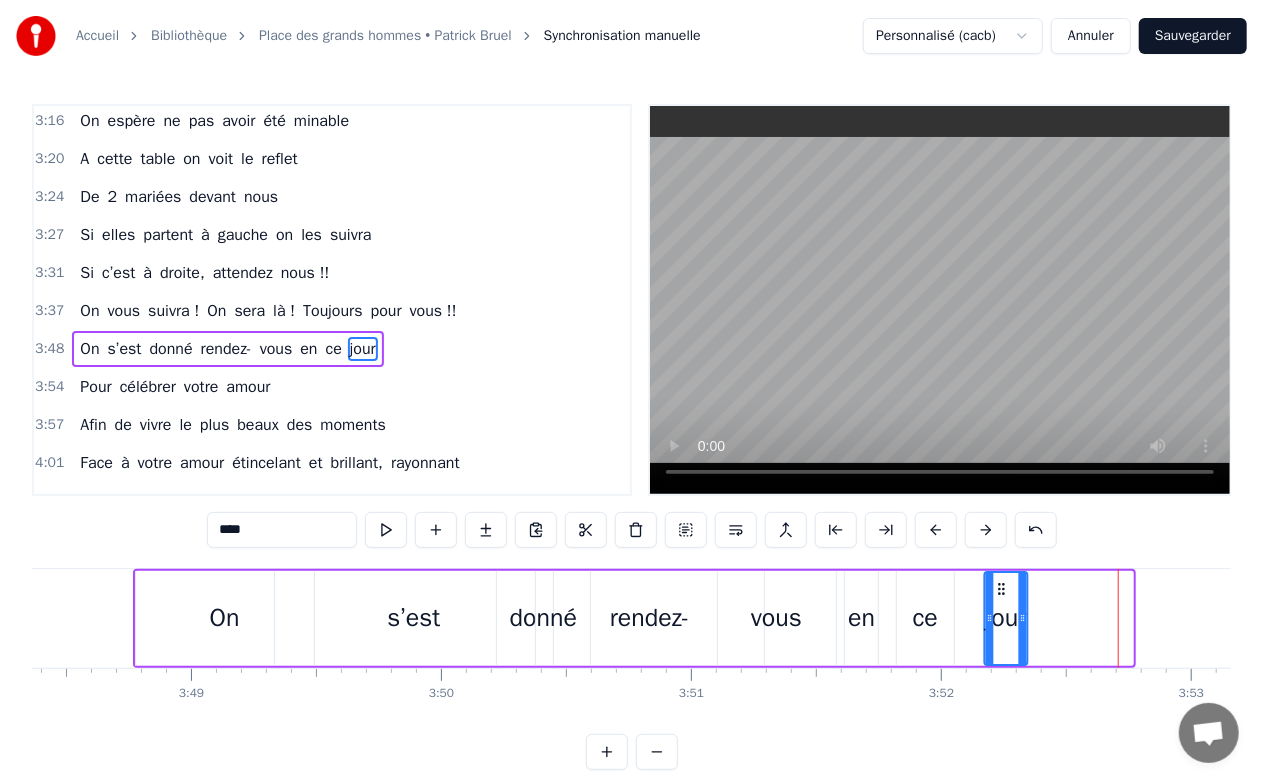 drag, startPoint x: 1064, startPoint y: 587, endPoint x: 990, endPoint y: 590, distance: 74.06078 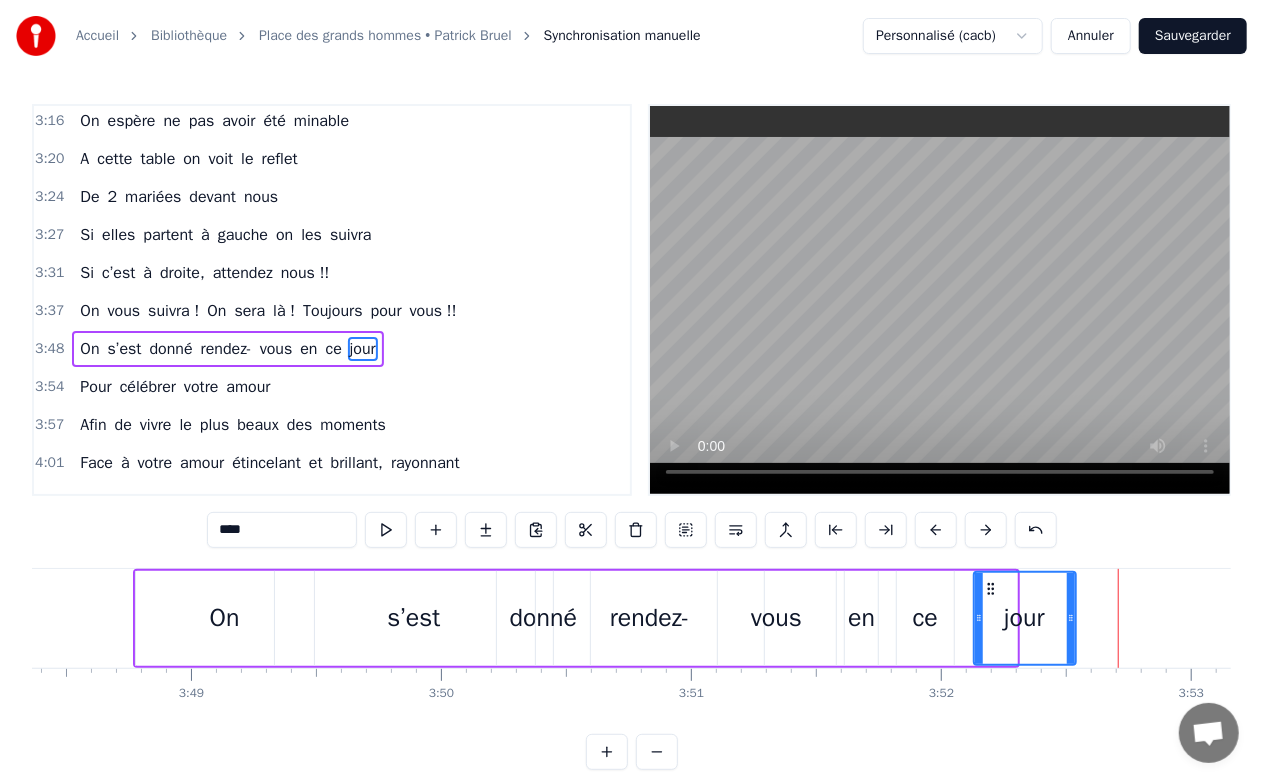 drag, startPoint x: 1014, startPoint y: 608, endPoint x: 1073, endPoint y: 605, distance: 59.07622 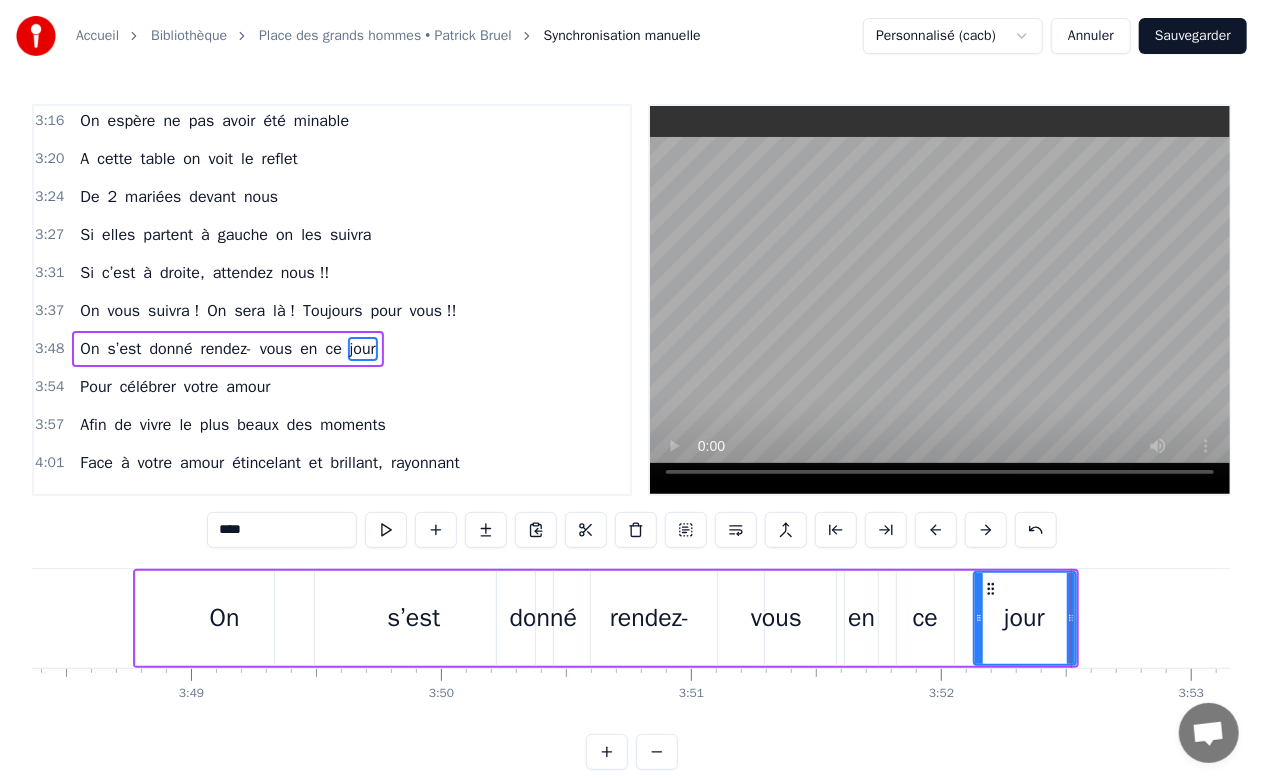click on "3:48" at bounding box center [49, 349] 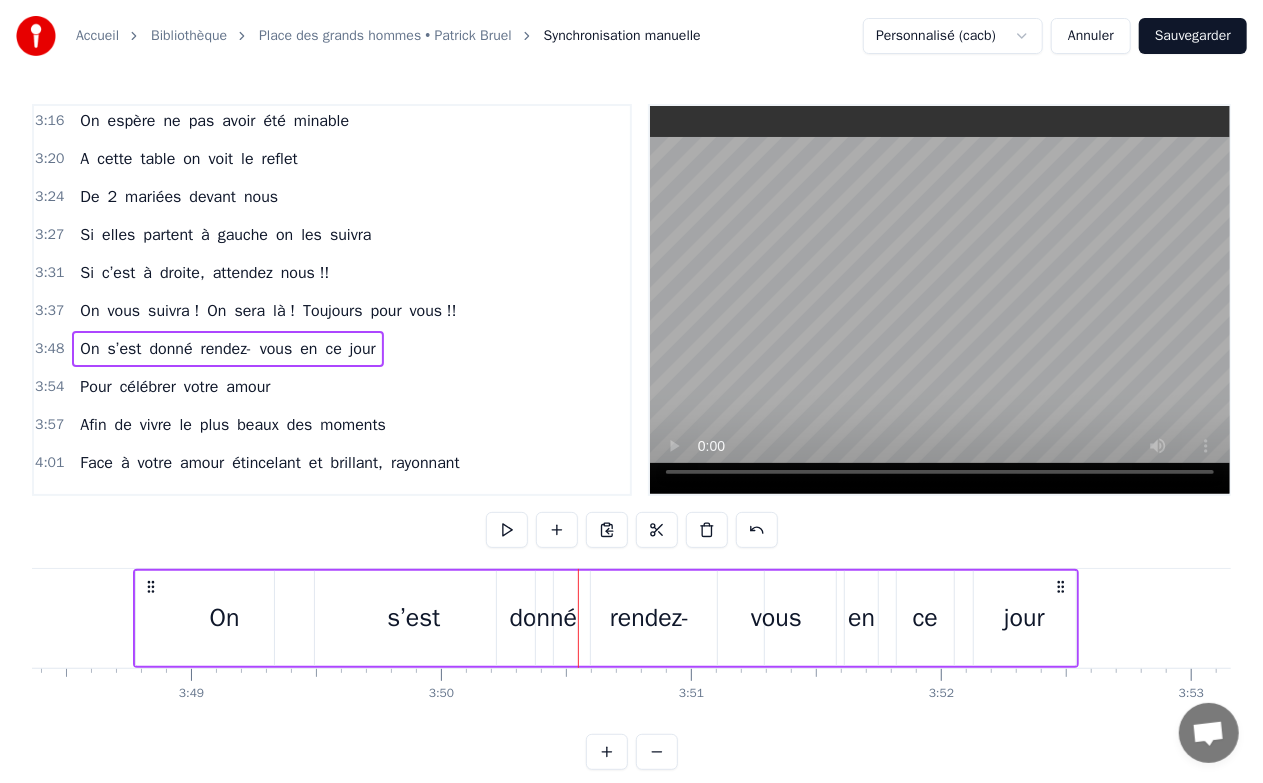 click on "s’est" at bounding box center [414, 618] 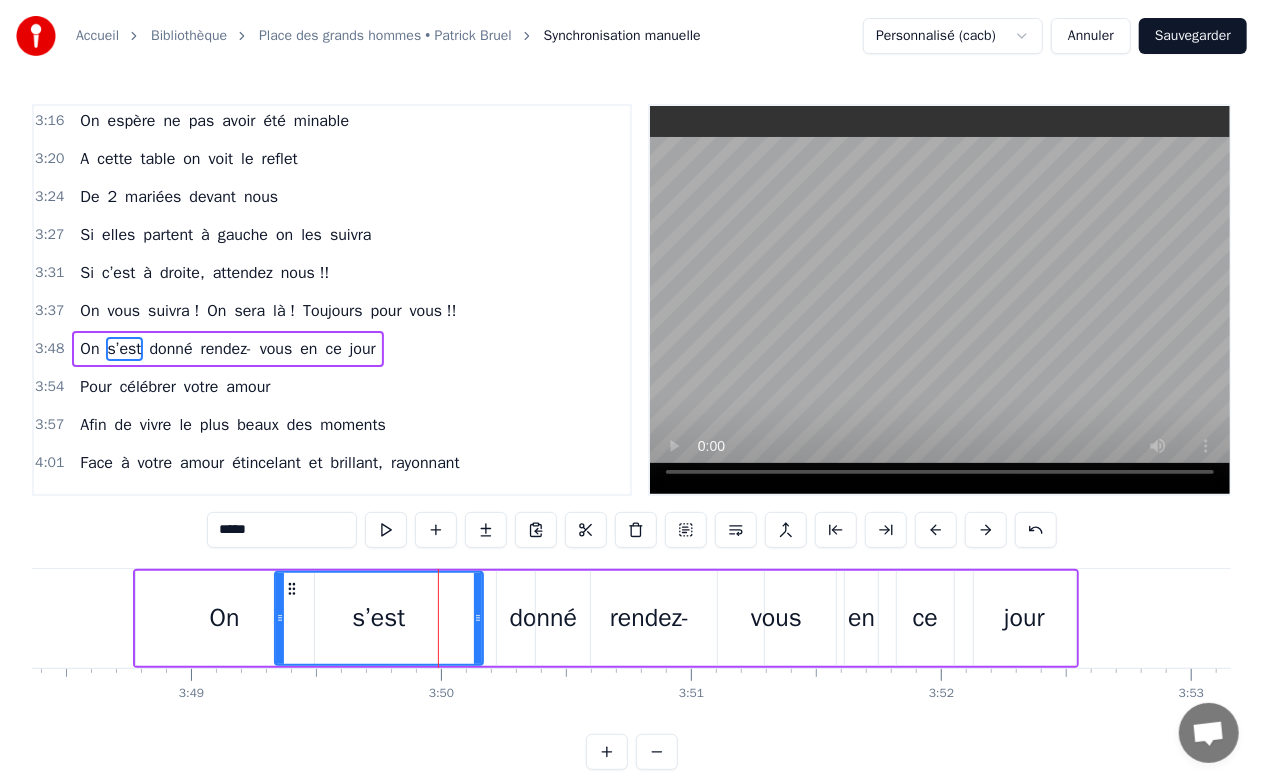 drag, startPoint x: 543, startPoint y: 608, endPoint x: 473, endPoint y: 613, distance: 70.178345 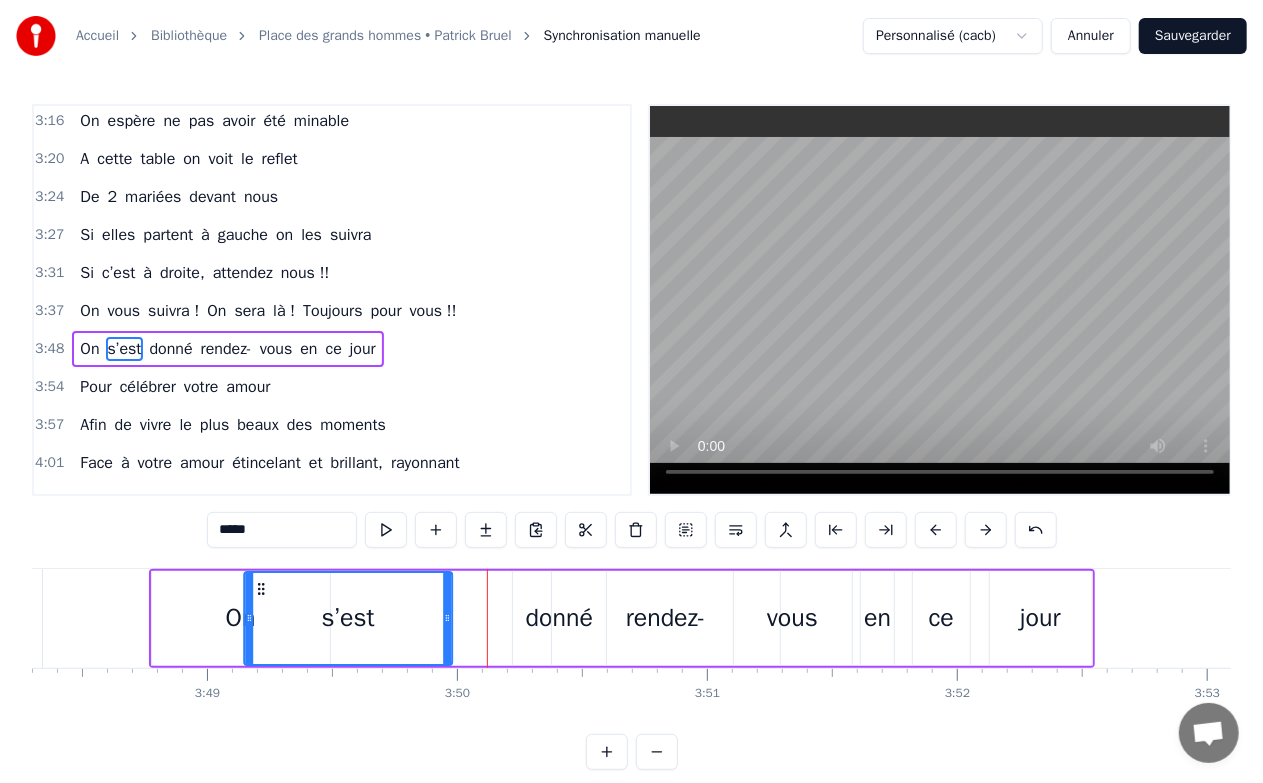 drag, startPoint x: 292, startPoint y: 587, endPoint x: 258, endPoint y: 587, distance: 34 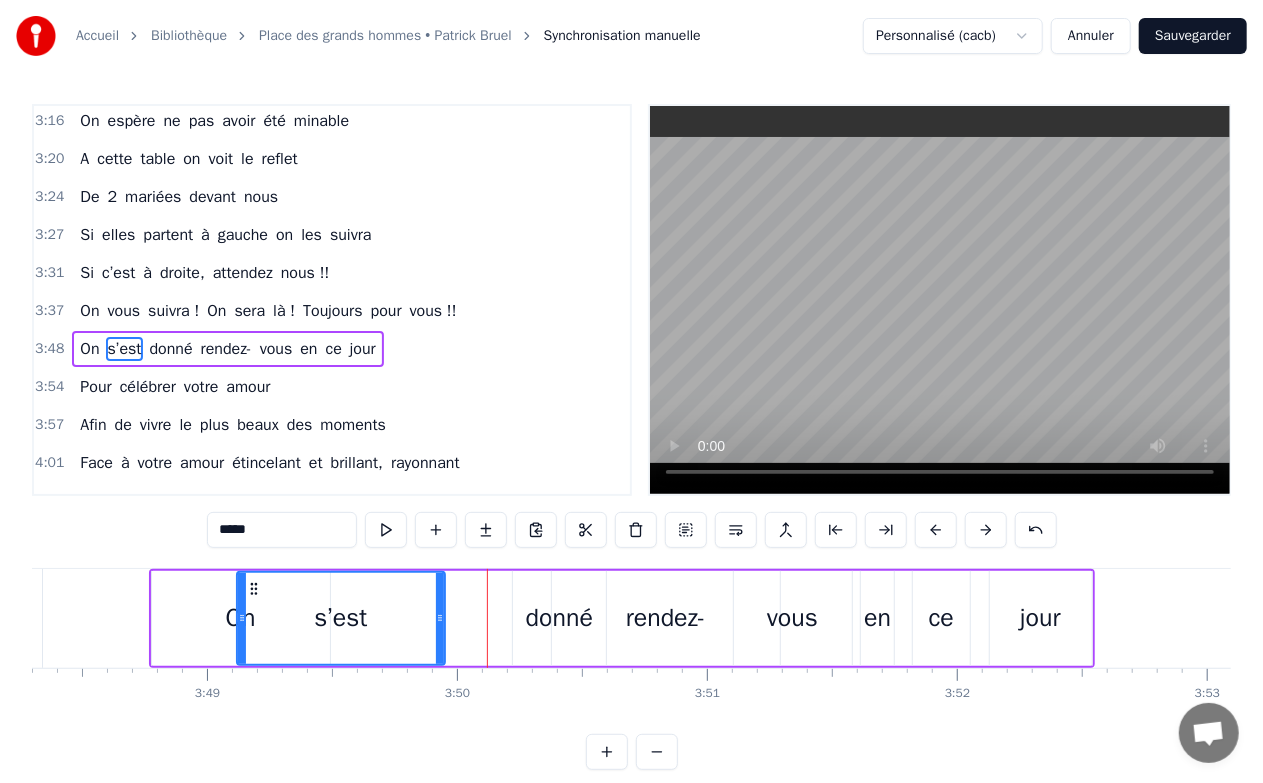 scroll, scrollTop: 0, scrollLeft: 57071, axis: horizontal 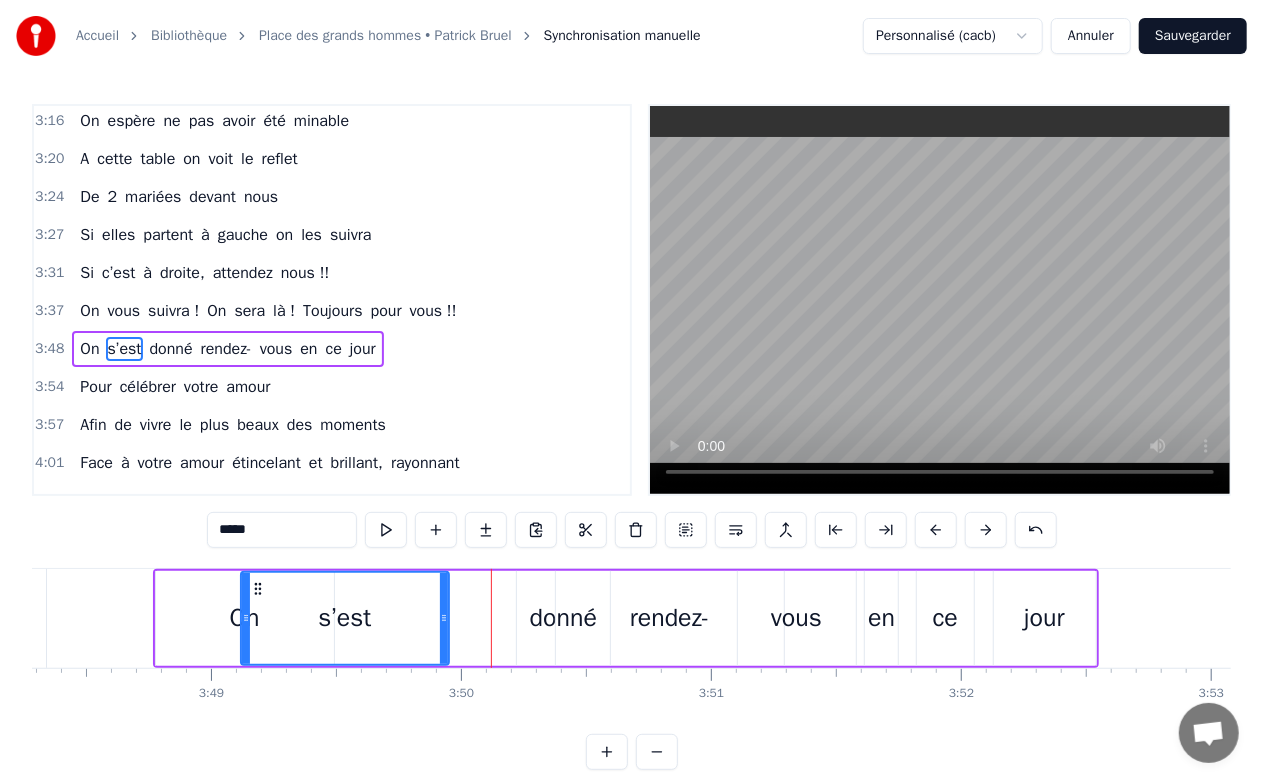 click on "rendez-" at bounding box center [670, 618] 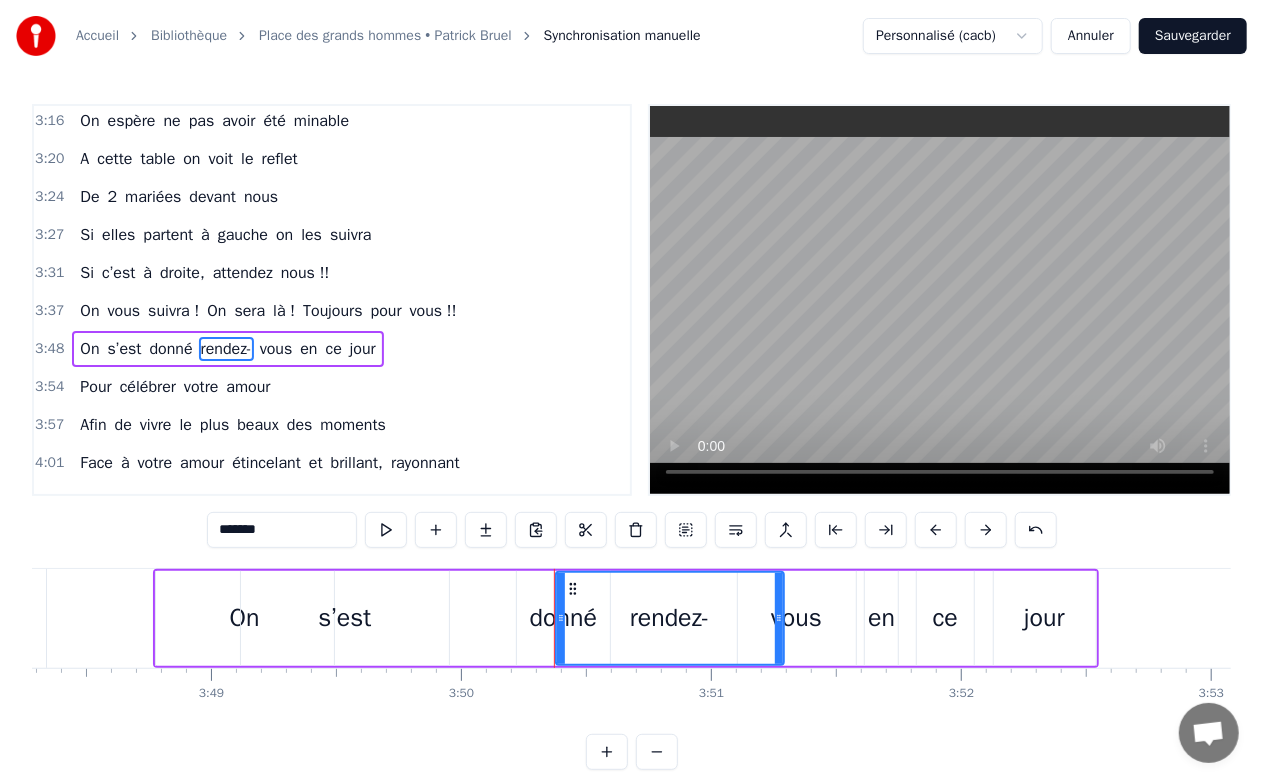 click on "donné" at bounding box center (563, 618) 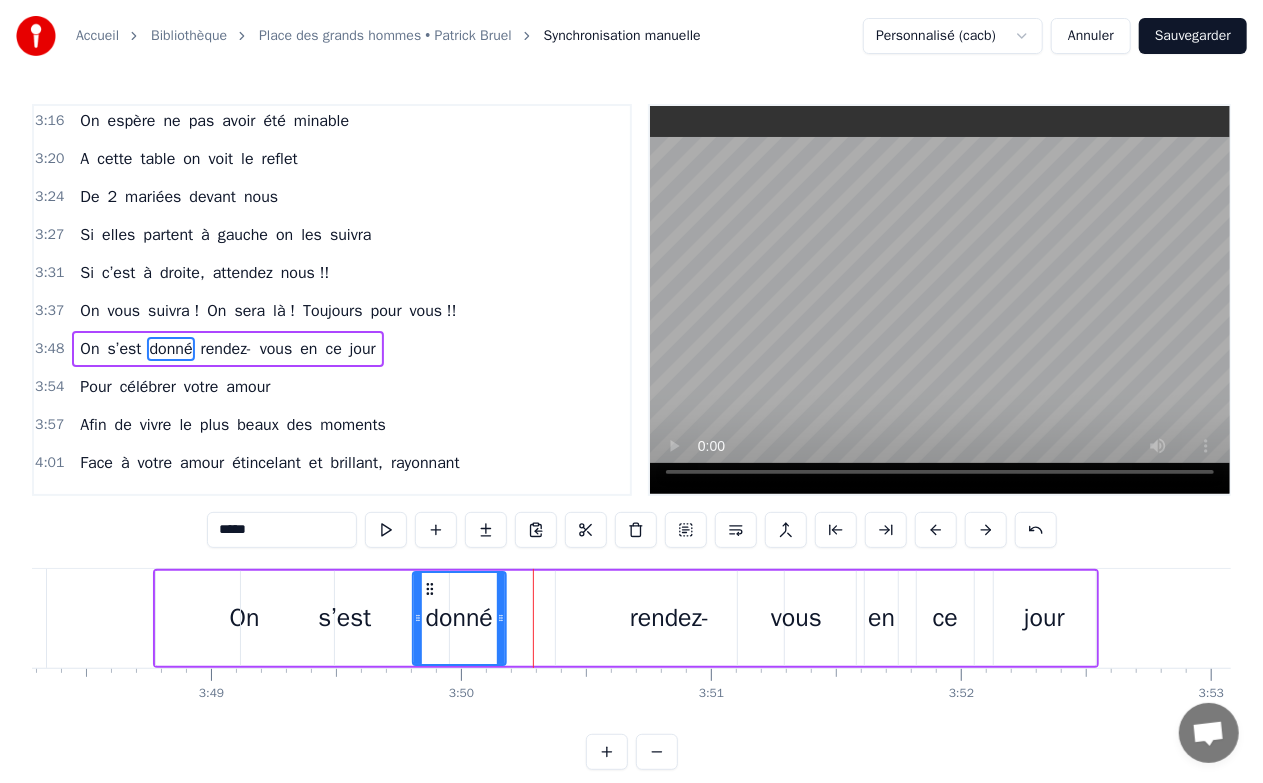 drag, startPoint x: 536, startPoint y: 587, endPoint x: 432, endPoint y: 588, distance: 104.00481 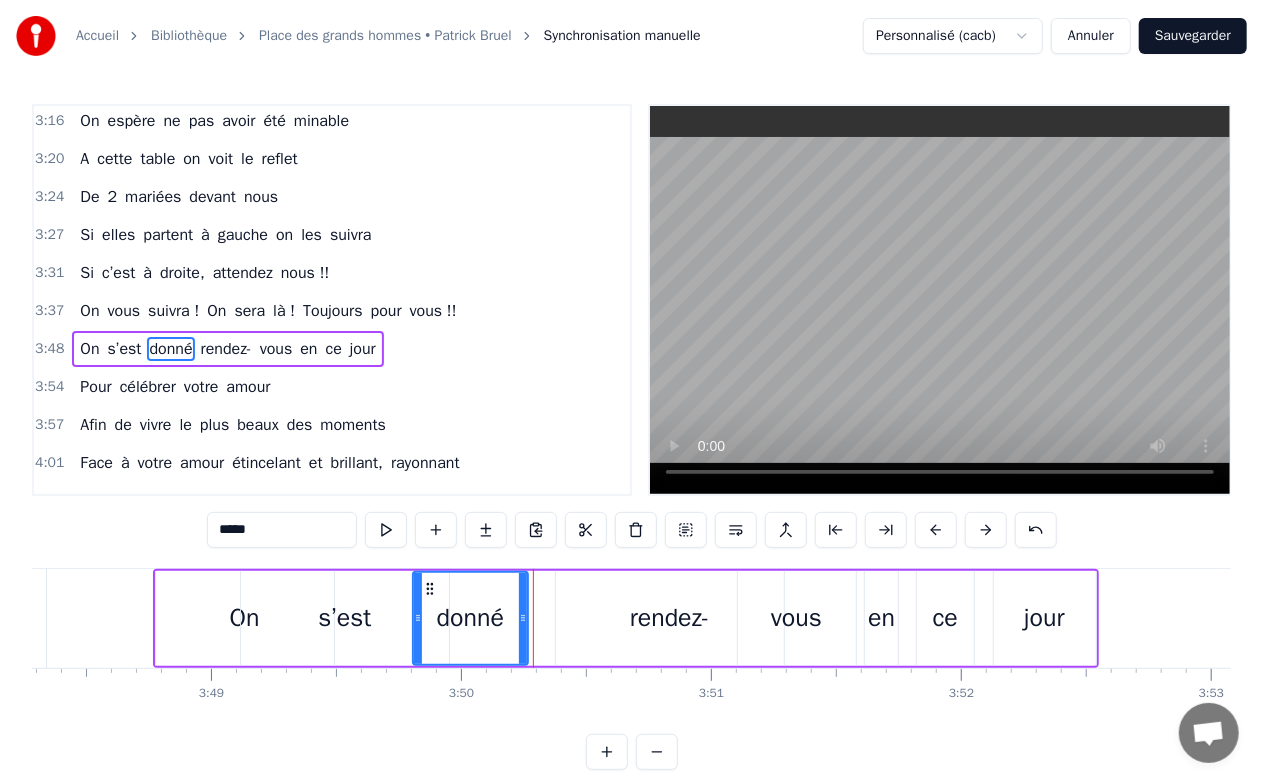 drag, startPoint x: 498, startPoint y: 614, endPoint x: 524, endPoint y: 615, distance: 26.019224 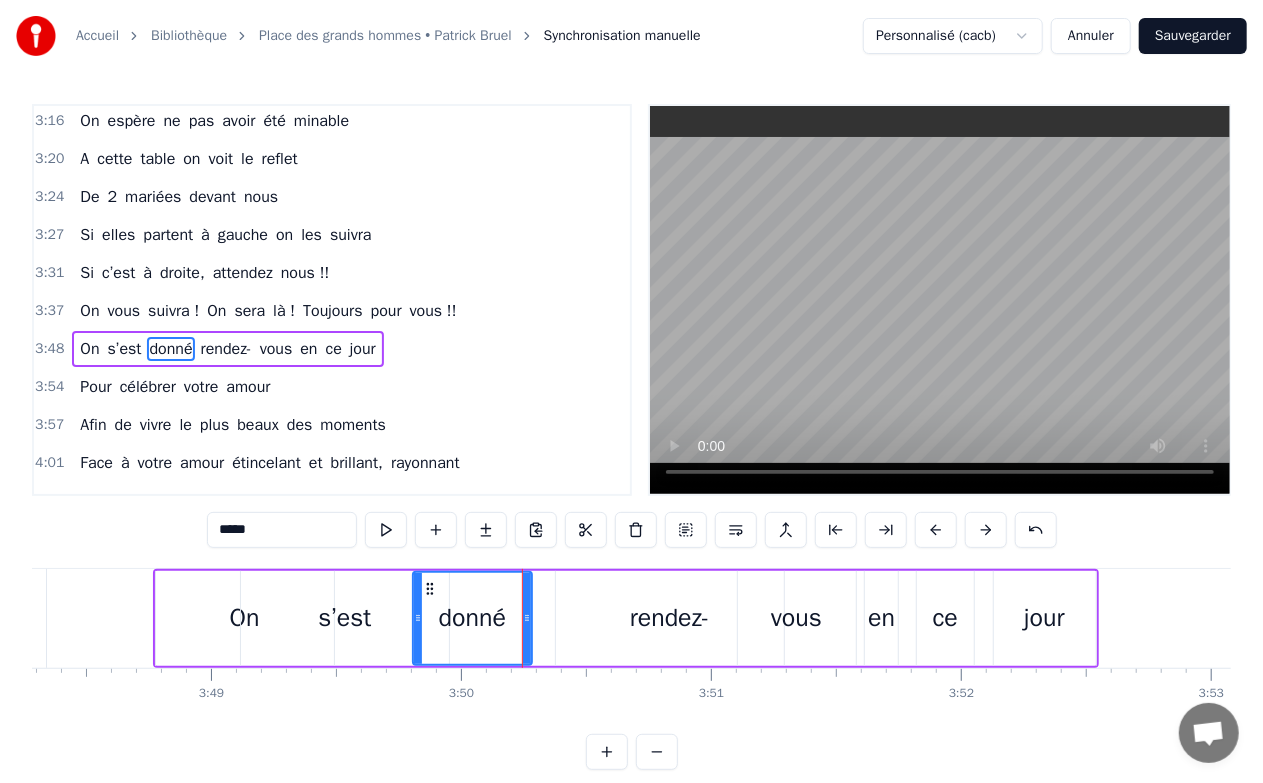 click on "3:48" at bounding box center (49, 349) 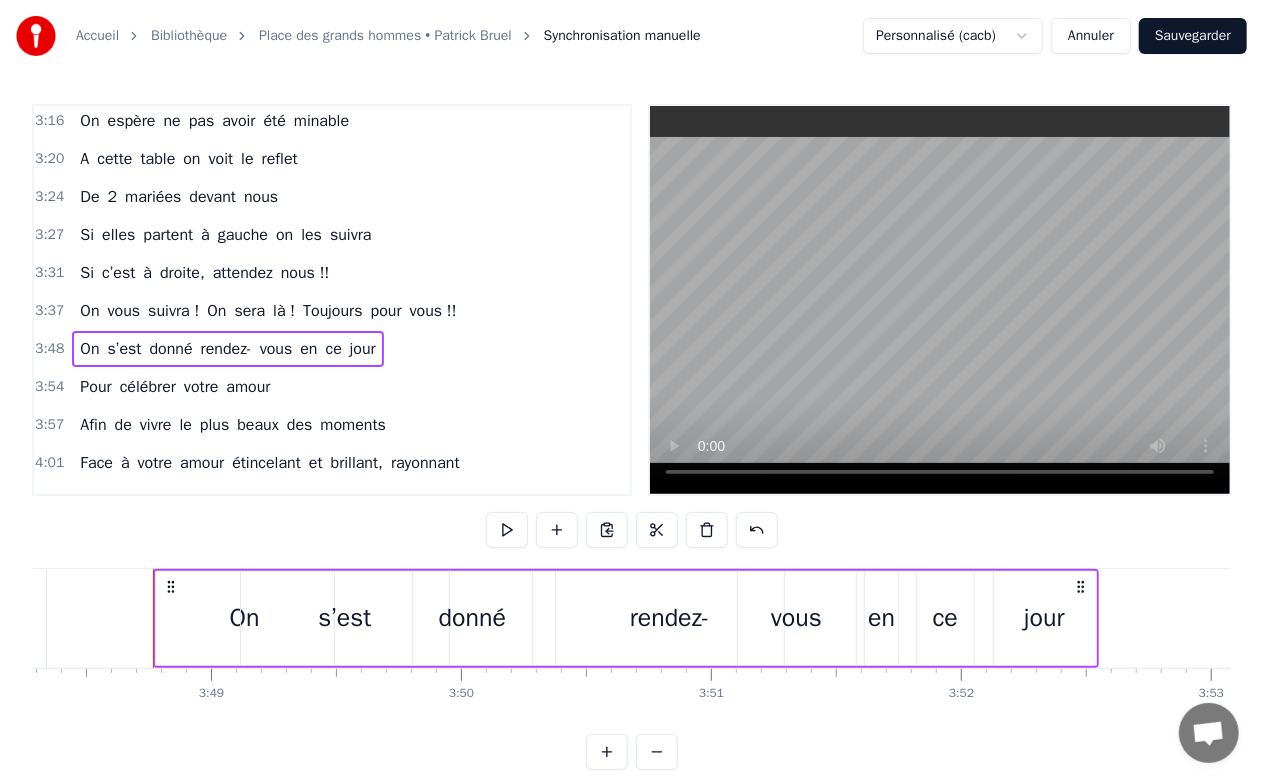 click on "3:48" at bounding box center (49, 349) 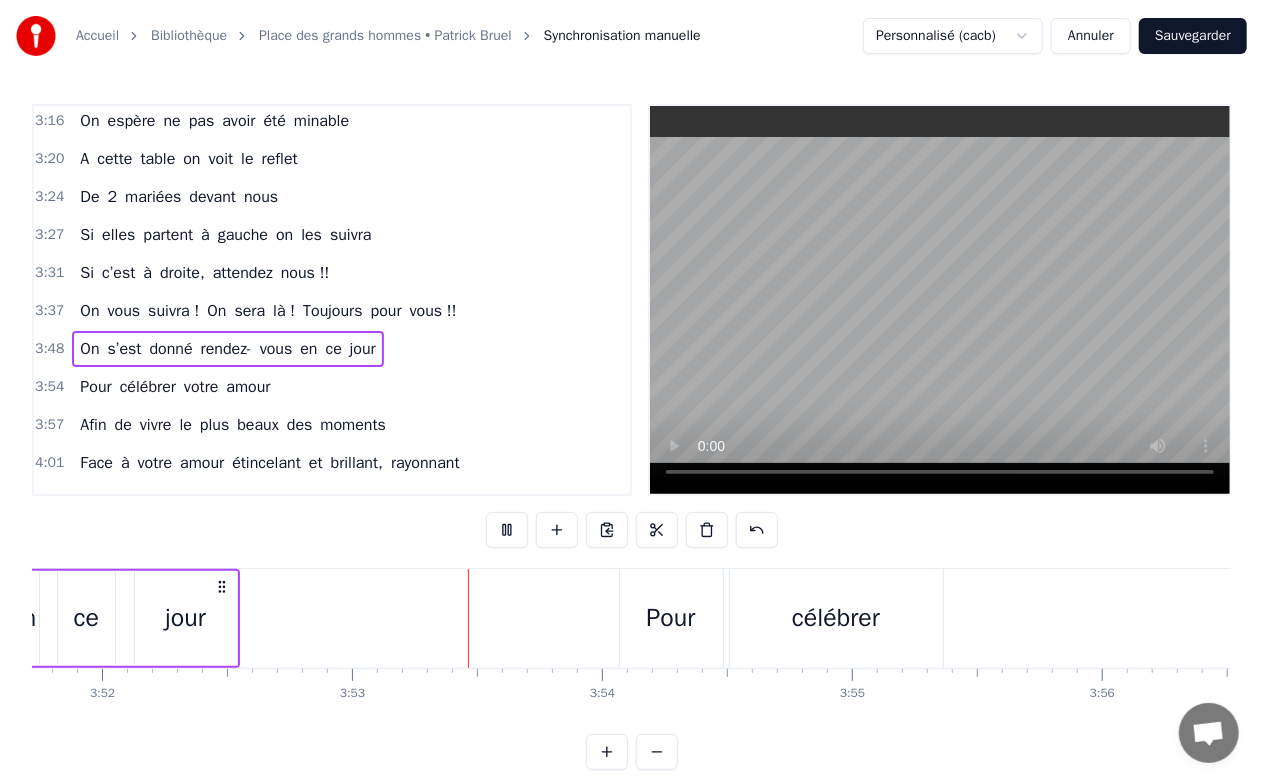 scroll, scrollTop: 0, scrollLeft: 58118, axis: horizontal 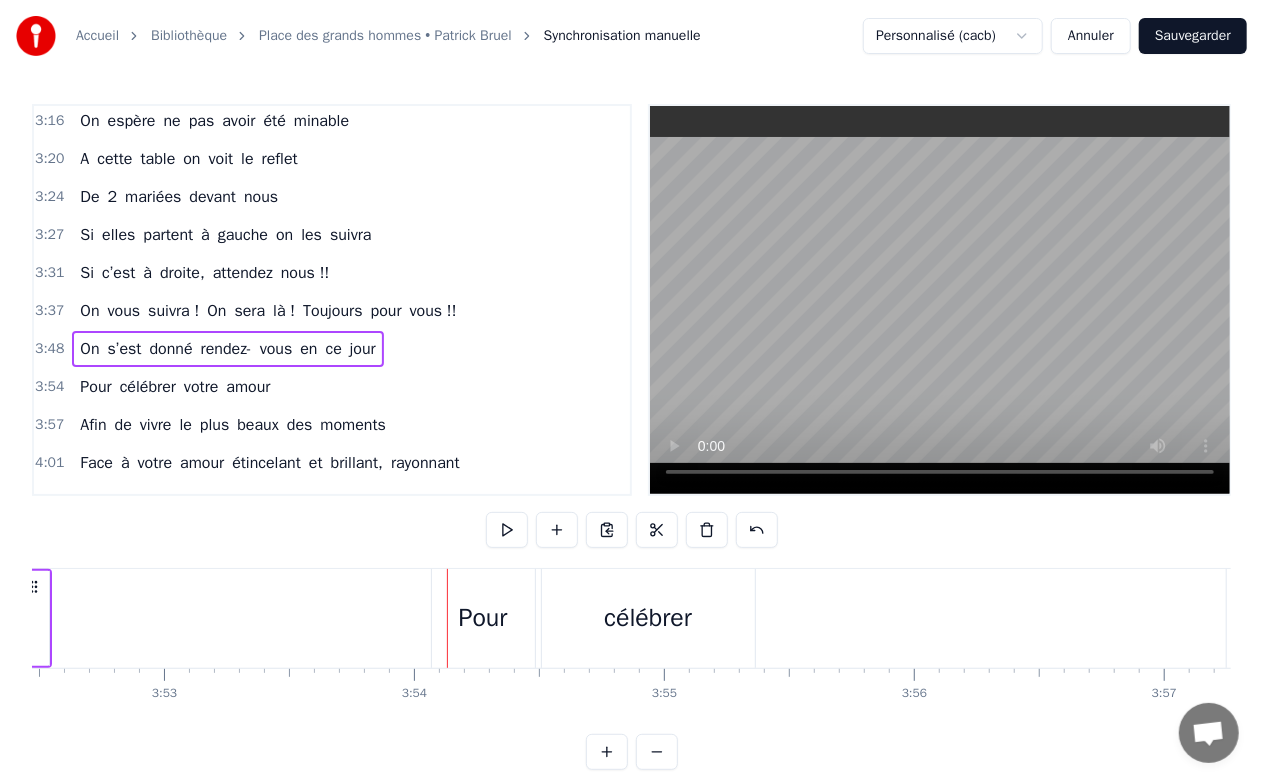 click on "Pour" at bounding box center [483, 618] 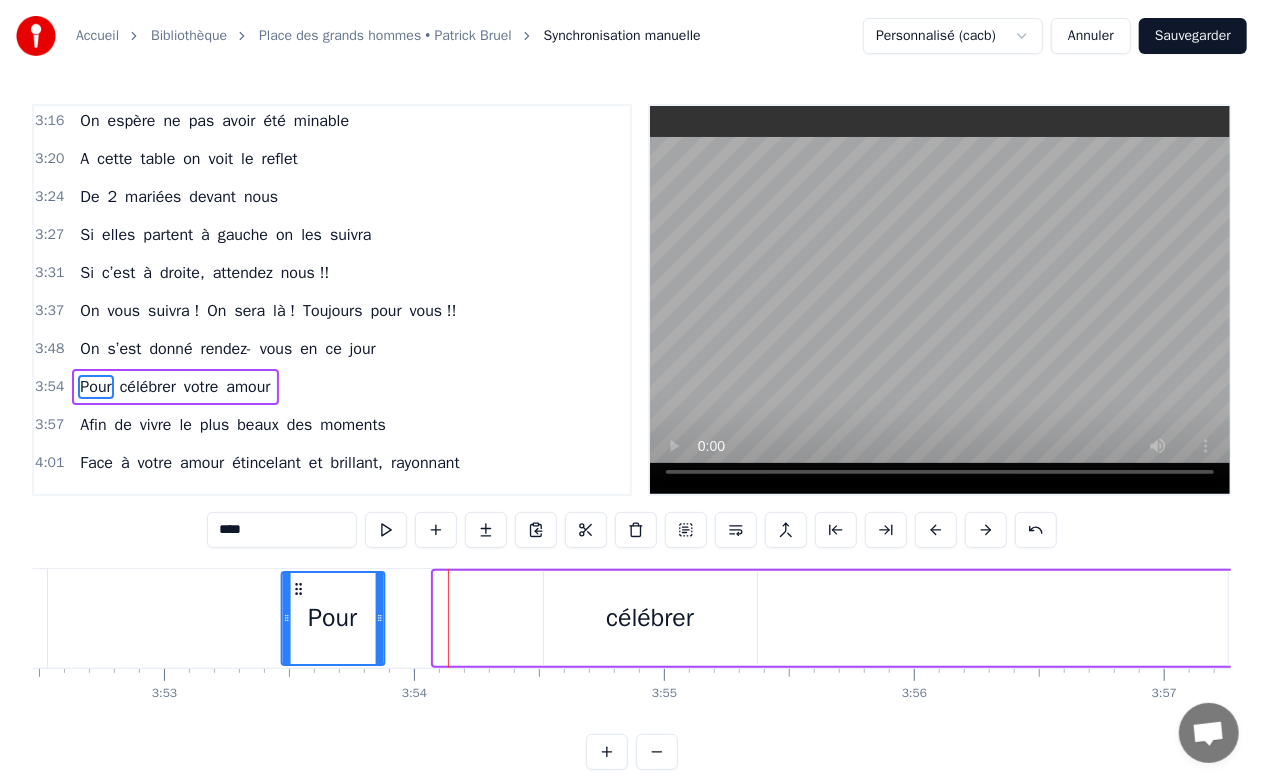drag, startPoint x: 449, startPoint y: 586, endPoint x: 297, endPoint y: 593, distance: 152.1611 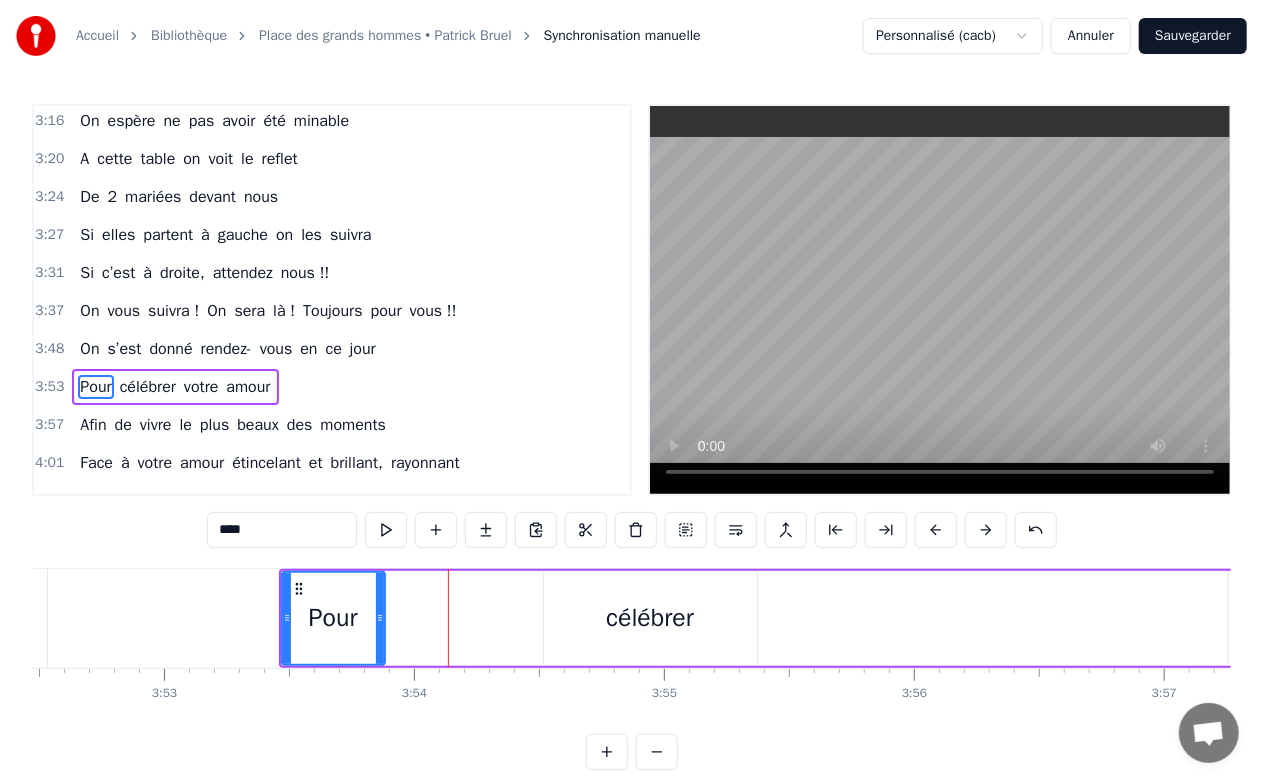 click on "célébrer" at bounding box center [650, 618] 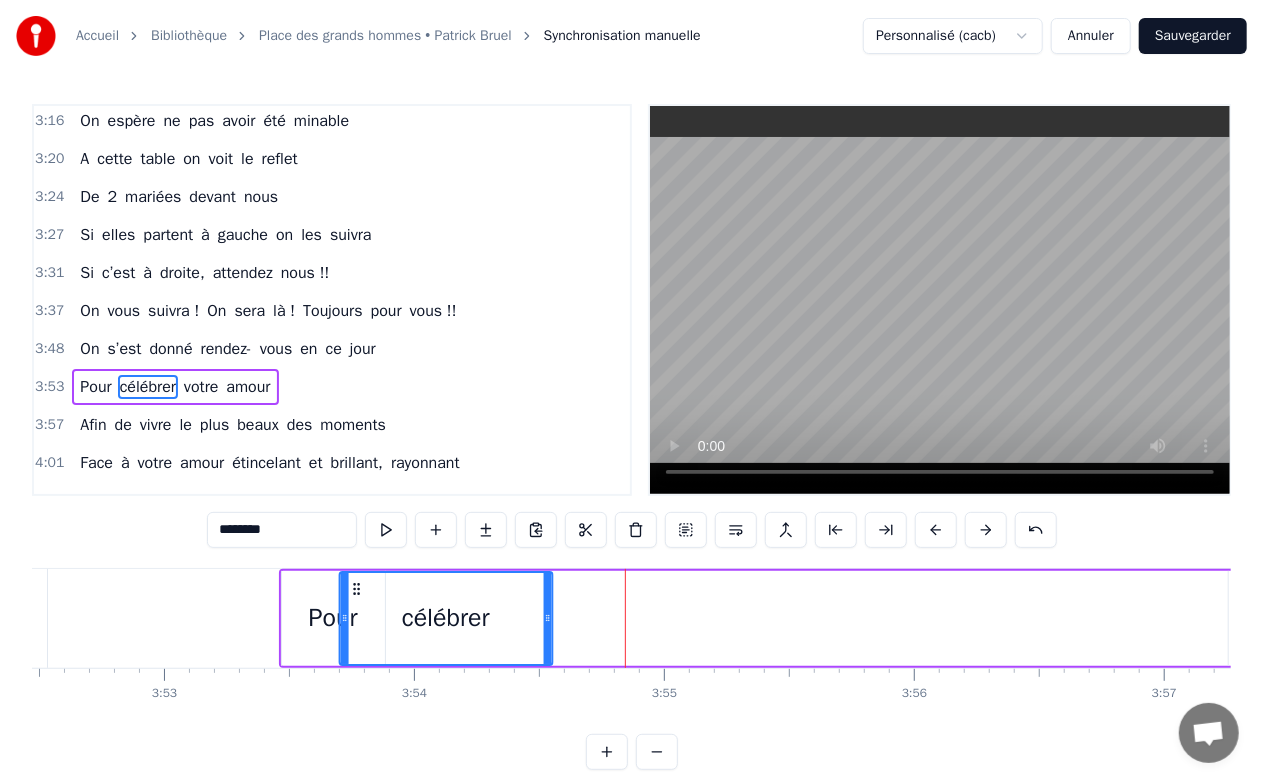 drag, startPoint x: 558, startPoint y: 588, endPoint x: 354, endPoint y: 586, distance: 204.0098 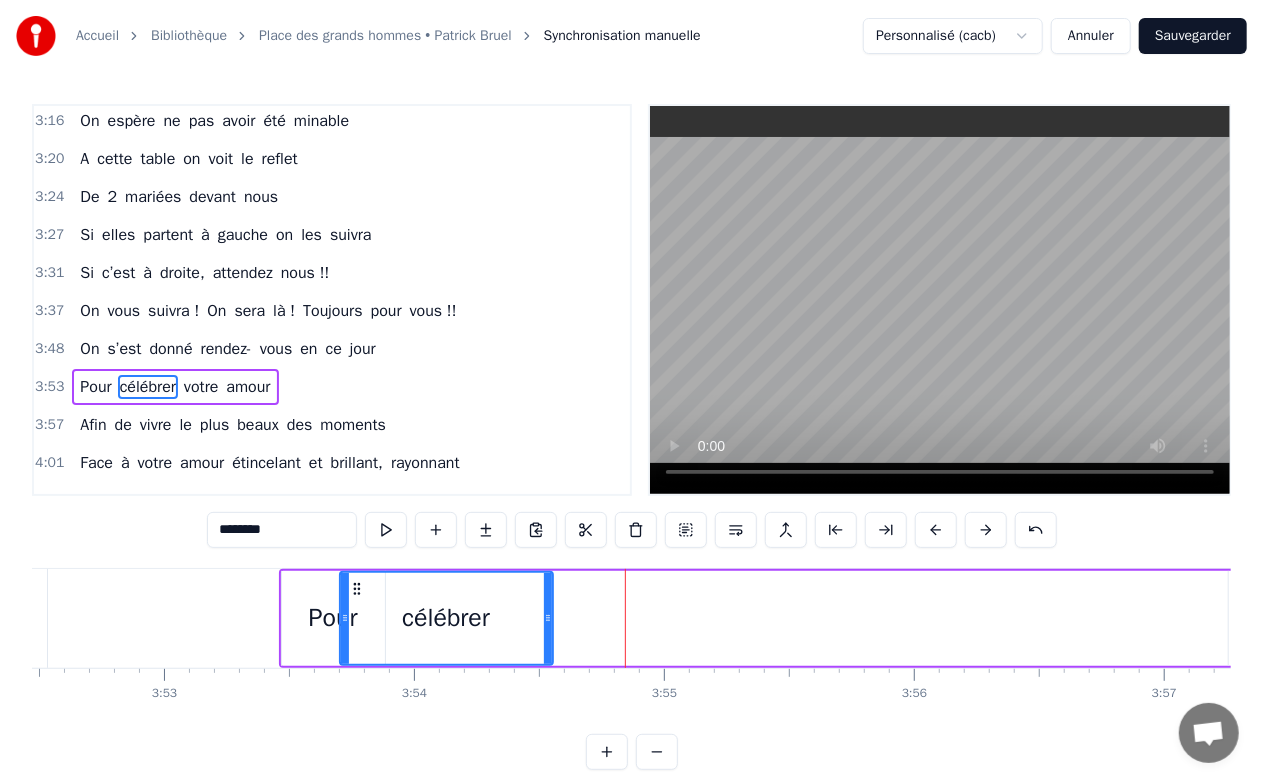 click on "Pour" at bounding box center [333, 618] 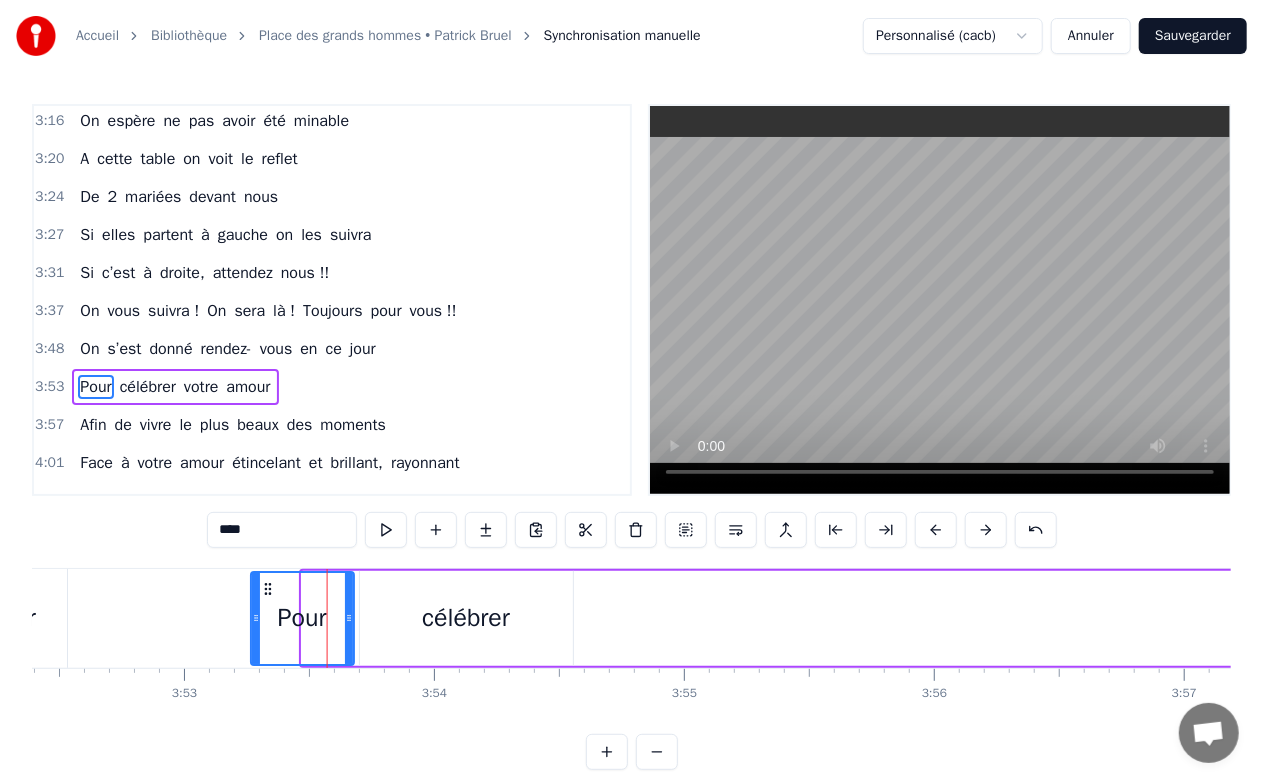 scroll, scrollTop: 0, scrollLeft: 58087, axis: horizontal 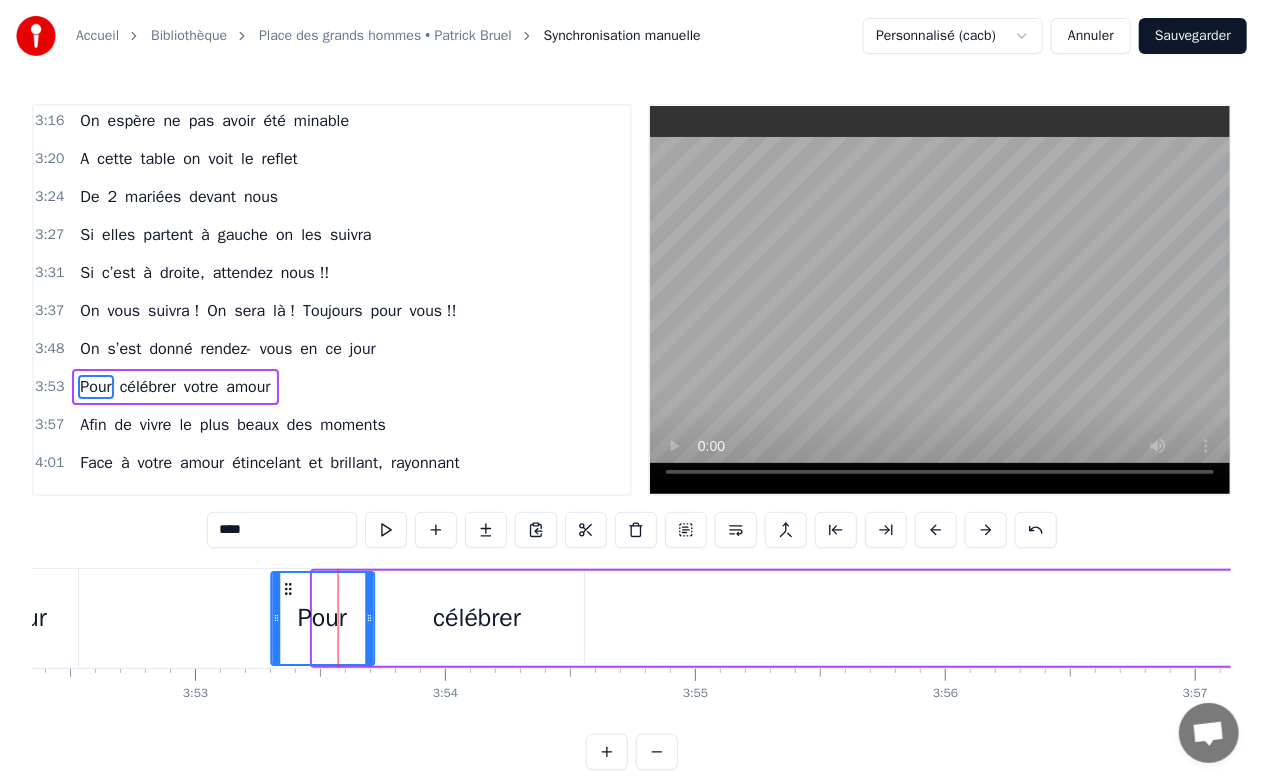 drag, startPoint x: 295, startPoint y: 584, endPoint x: 284, endPoint y: 594, distance: 14.866069 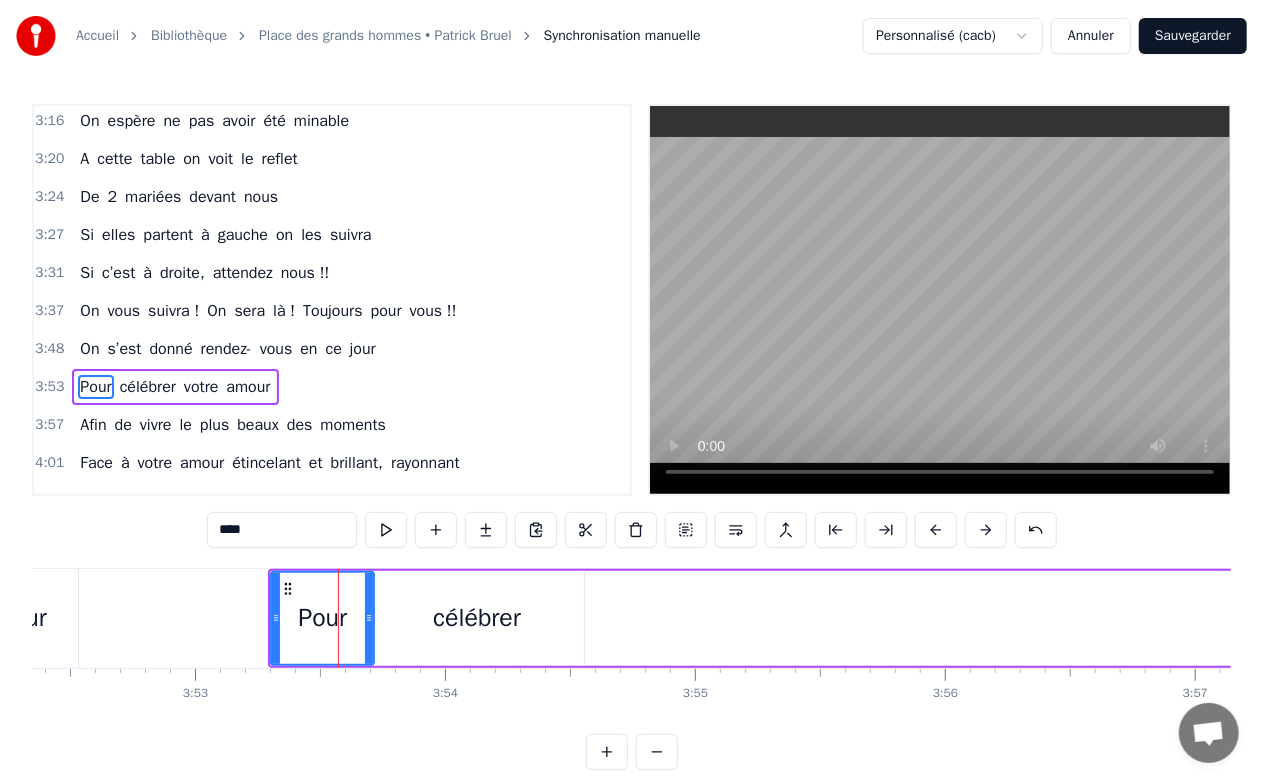 click on "célébrer" at bounding box center (477, 618) 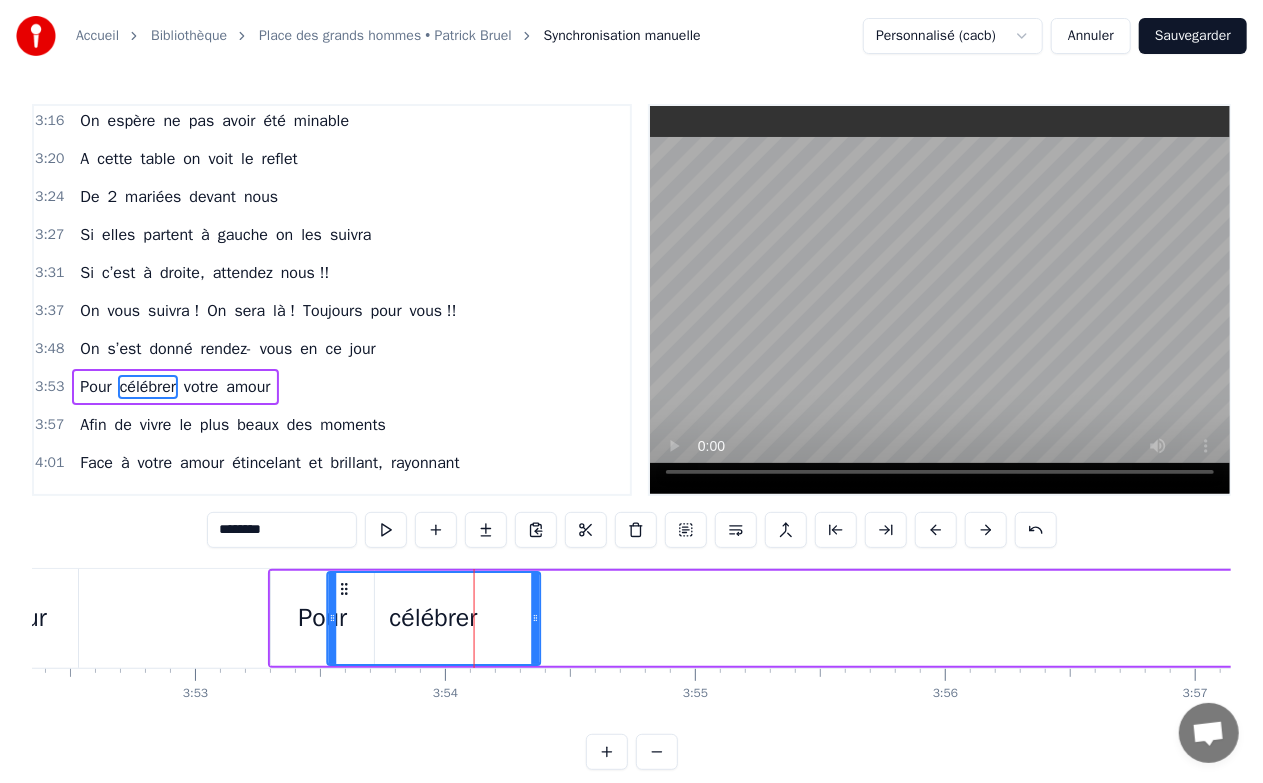 drag, startPoint x: 384, startPoint y: 595, endPoint x: 341, endPoint y: 596, distance: 43.011627 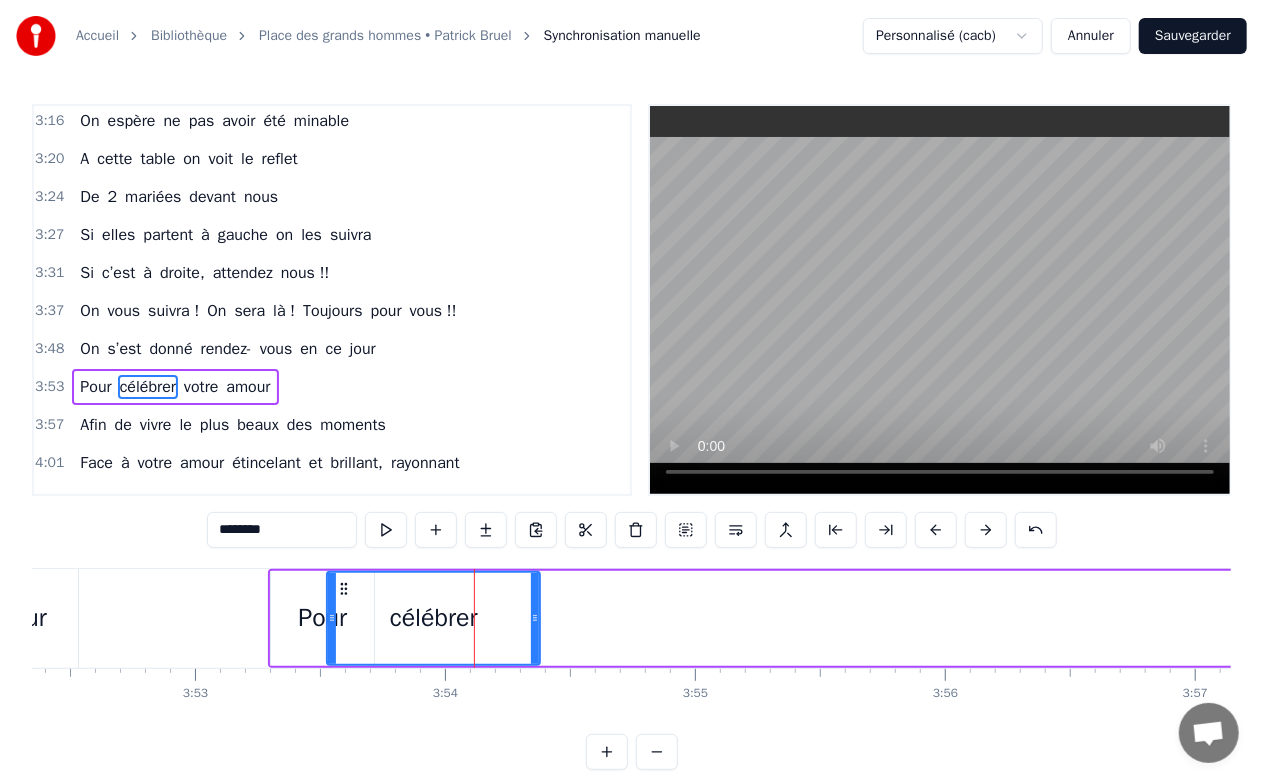 click on "3:53" at bounding box center [49, 387] 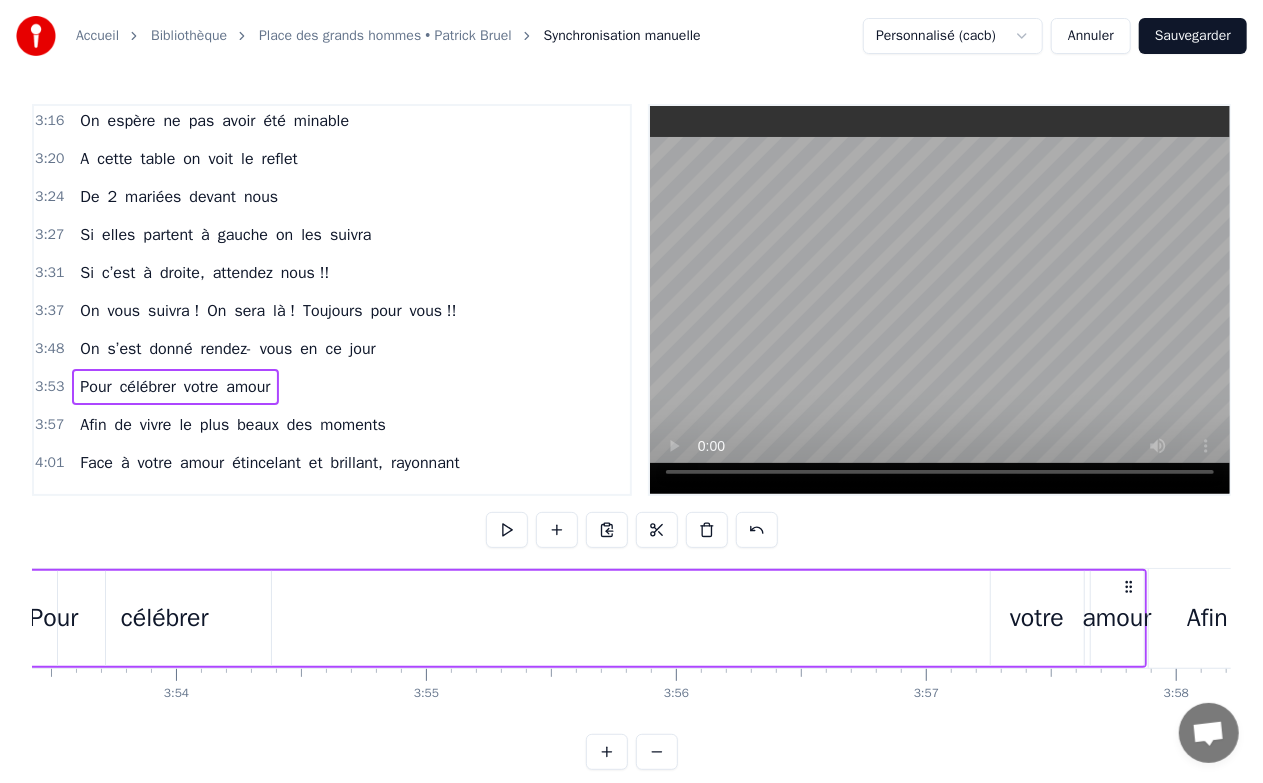 scroll, scrollTop: 0, scrollLeft: 58472, axis: horizontal 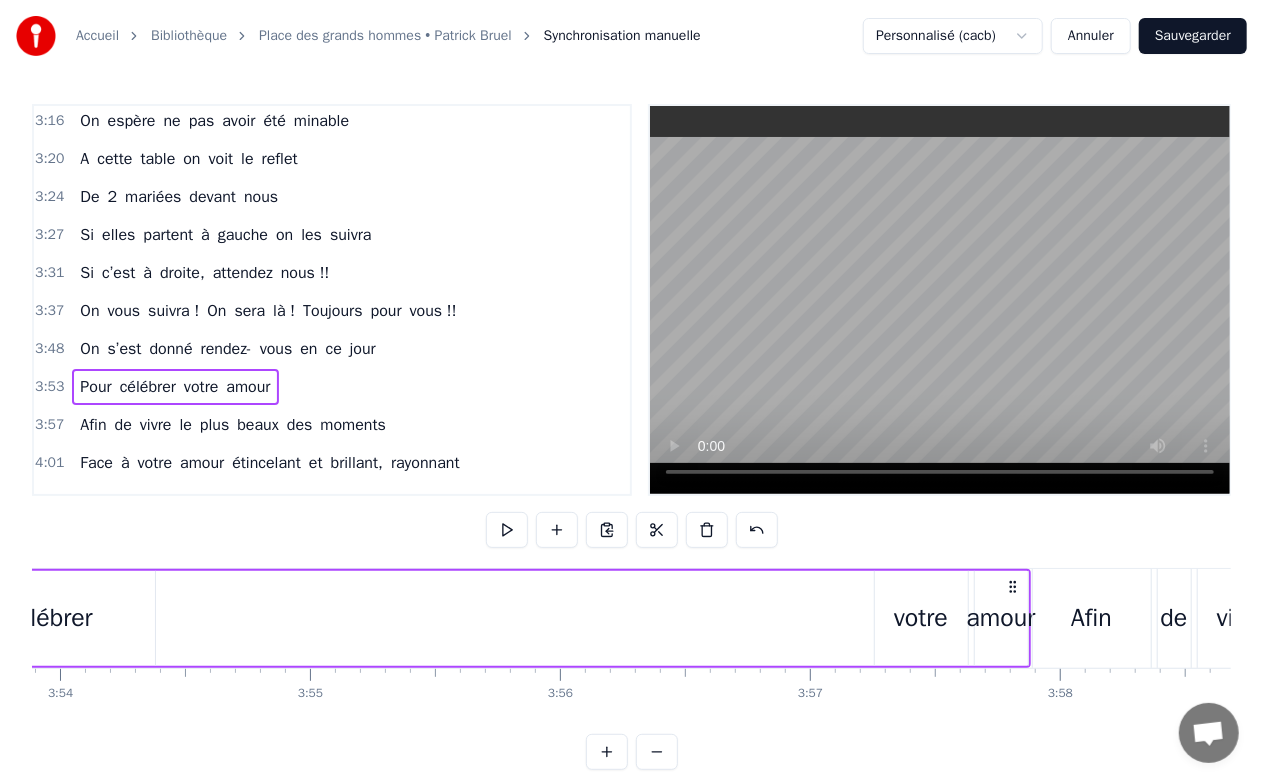 click on "votre" at bounding box center [921, 618] 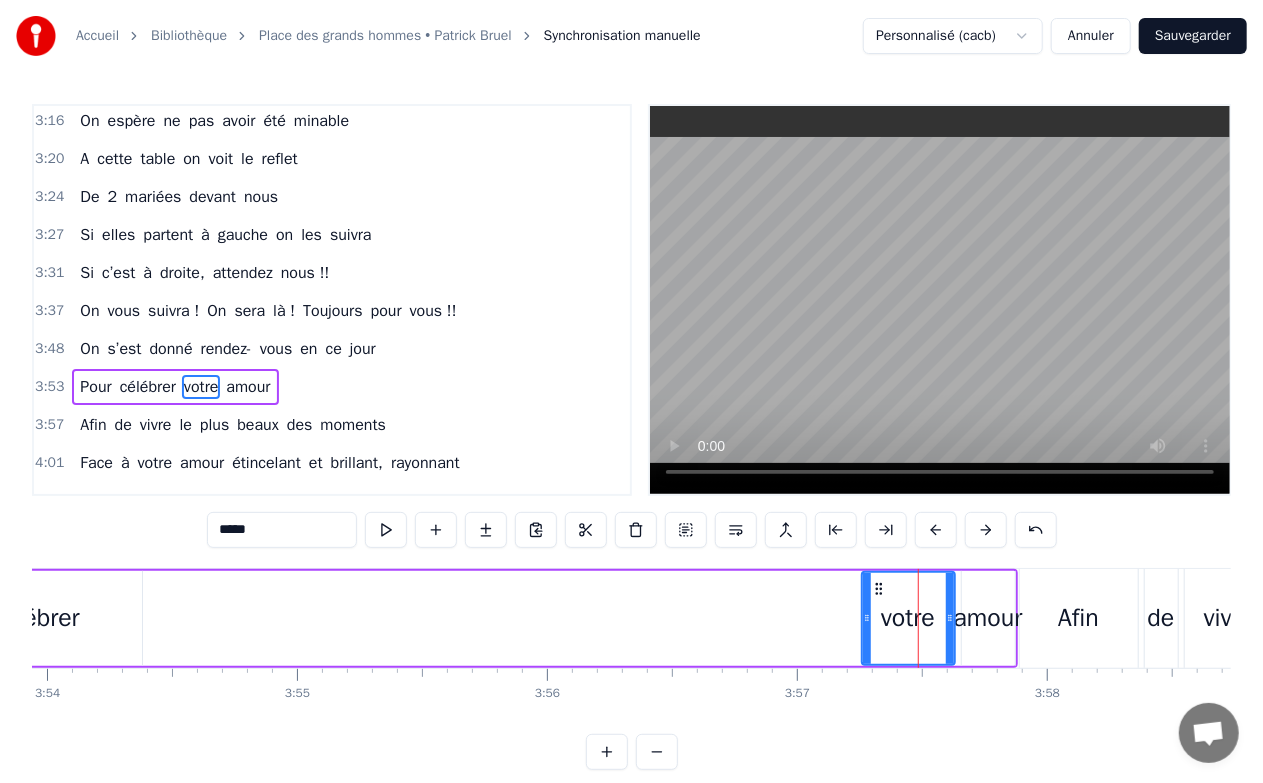 scroll, scrollTop: 0, scrollLeft: 58486, axis: horizontal 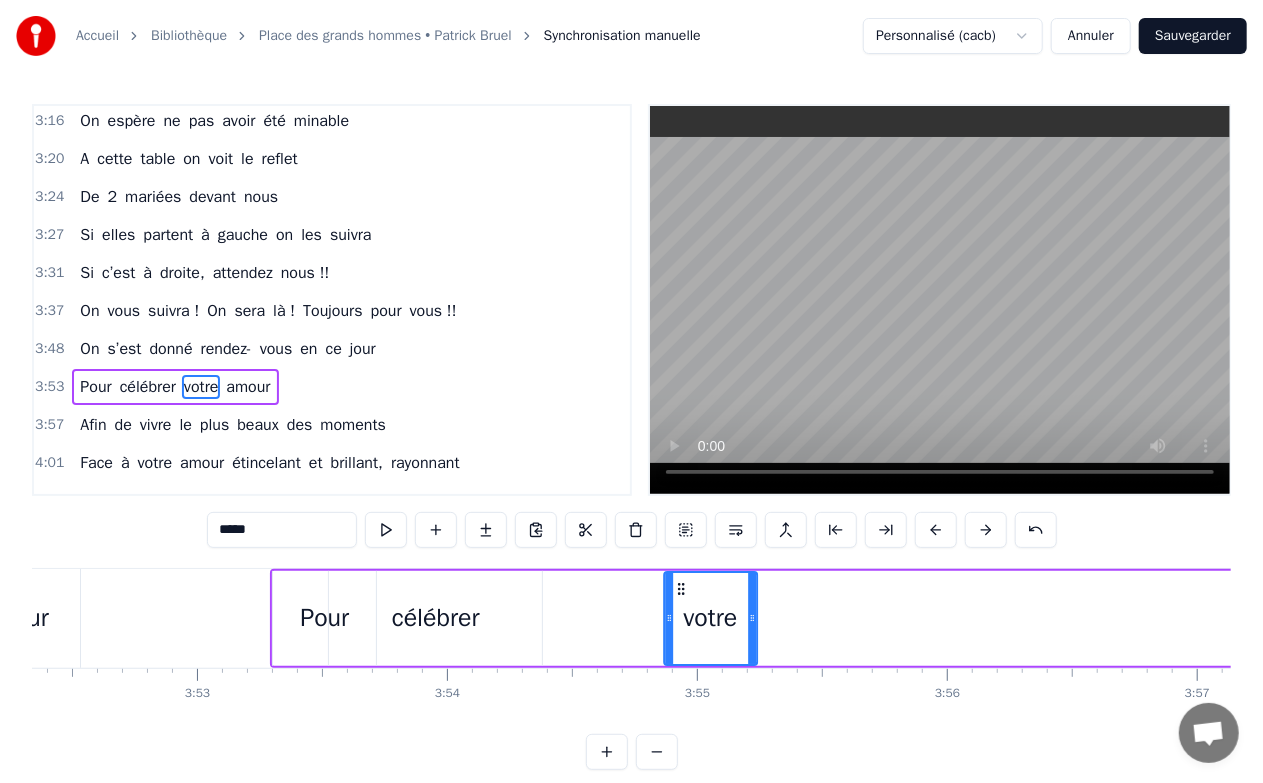 drag, startPoint x: 877, startPoint y: 583, endPoint x: 351, endPoint y: 607, distance: 526.54724 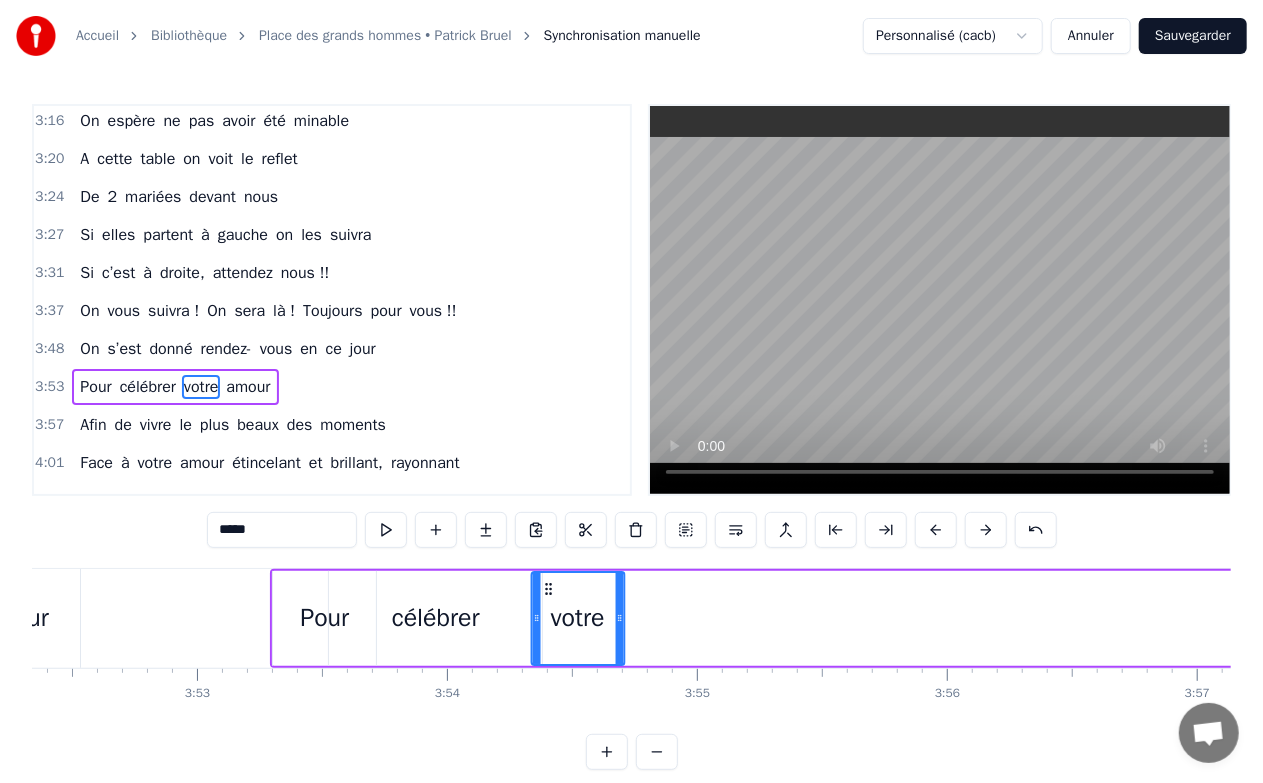 drag, startPoint x: 647, startPoint y: 588, endPoint x: 547, endPoint y: 586, distance: 100.02 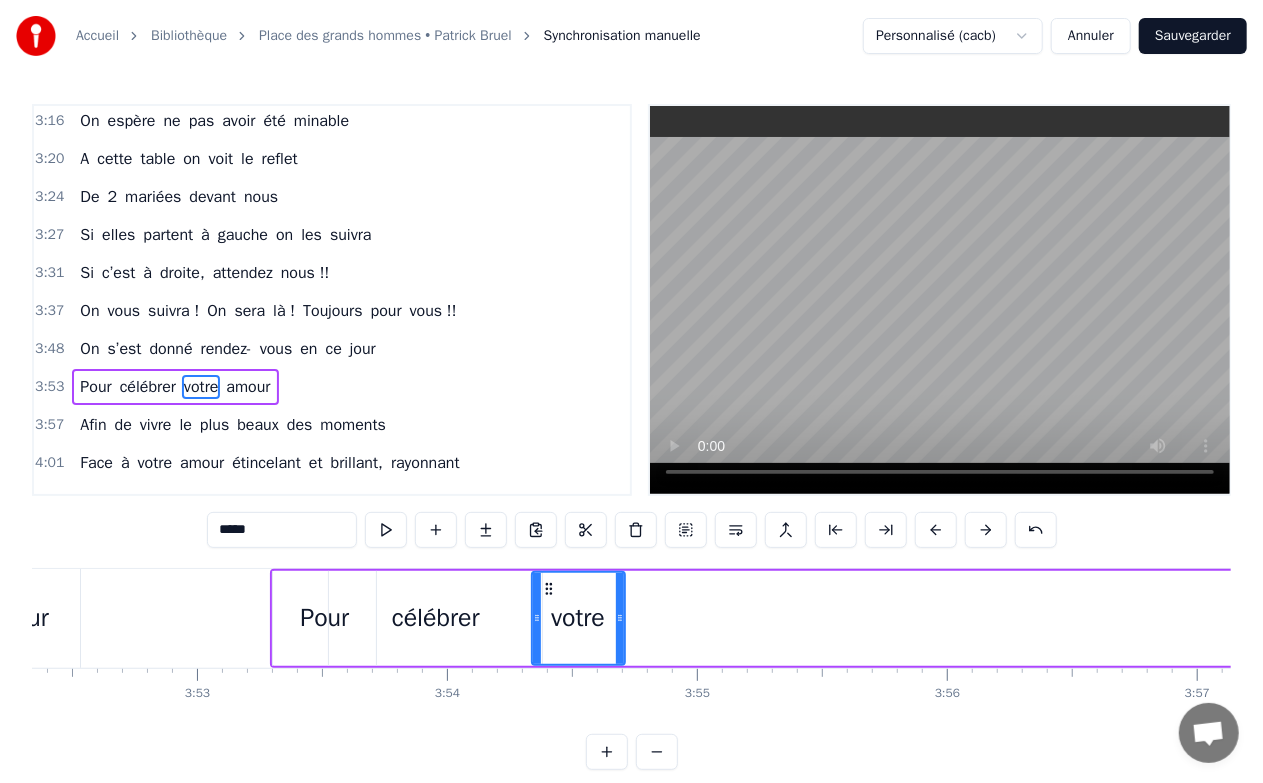 click on "amour" at bounding box center (248, 387) 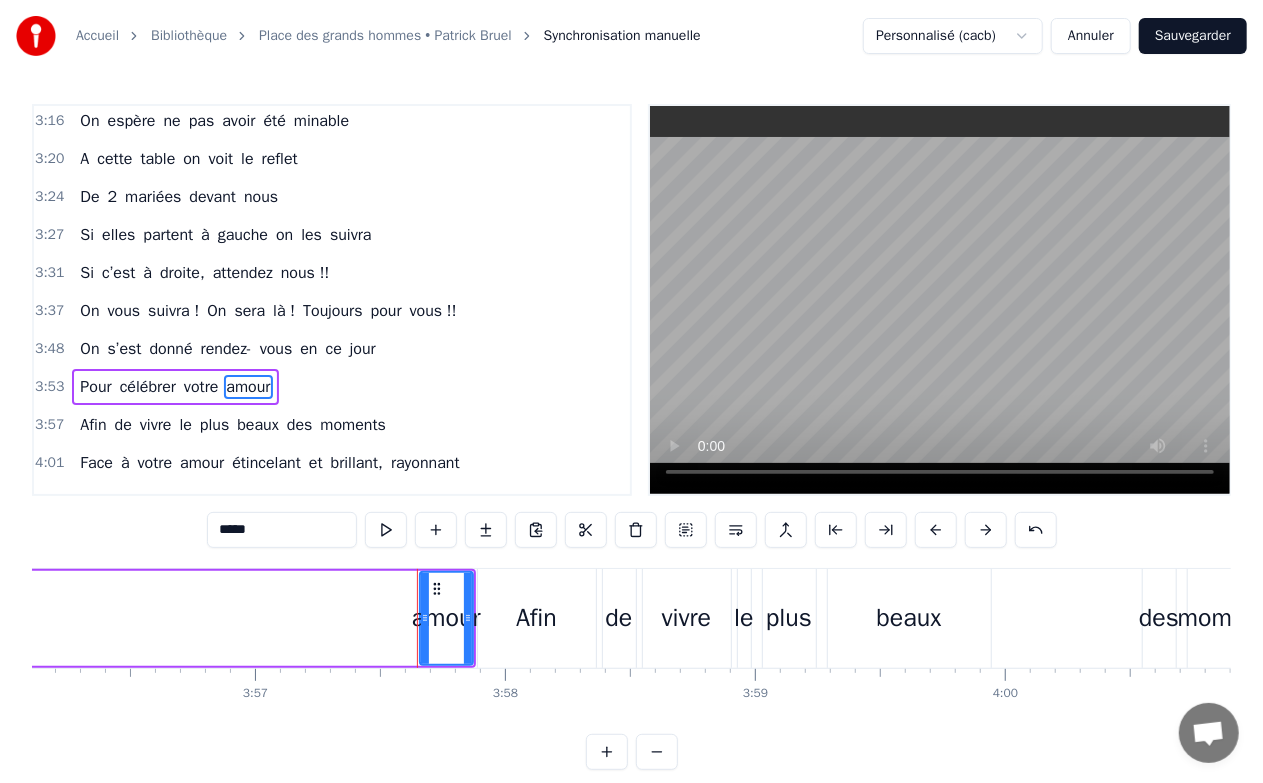 scroll, scrollTop: 0, scrollLeft: 59311, axis: horizontal 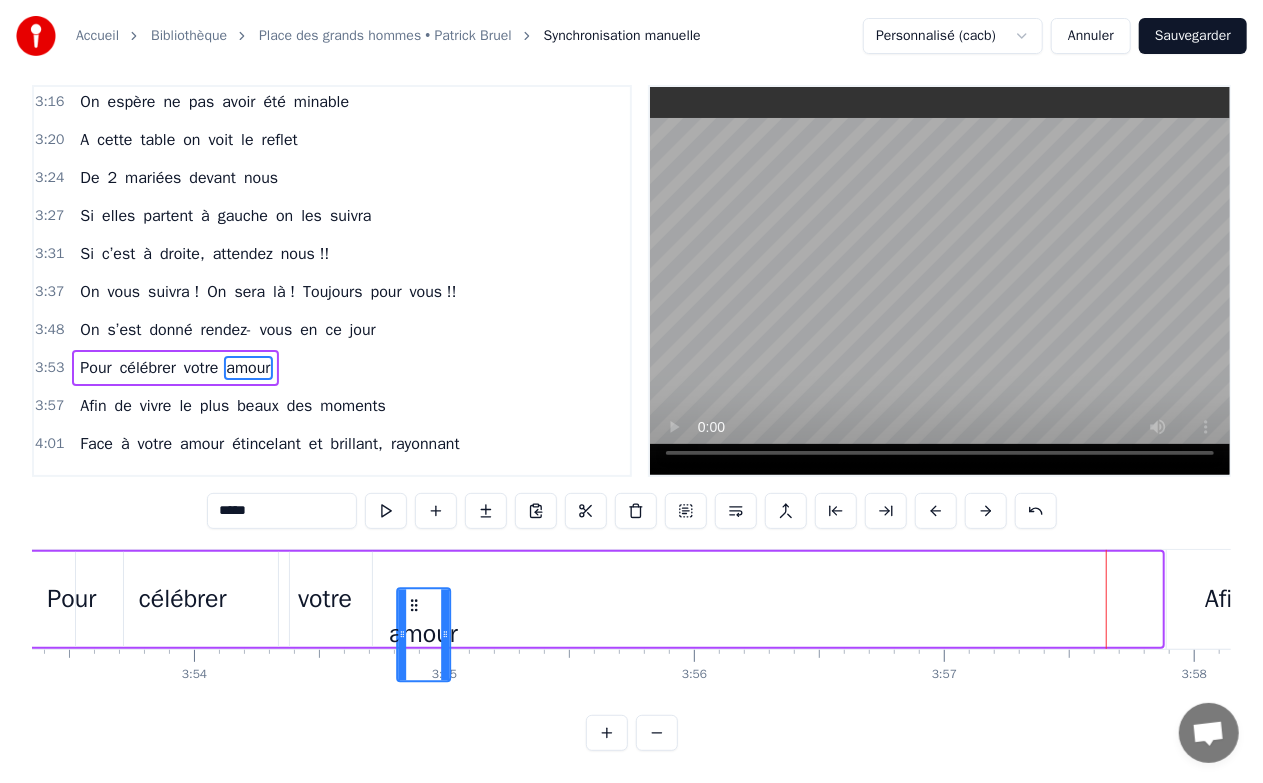 drag, startPoint x: 148, startPoint y: 586, endPoint x: 411, endPoint y: 562, distance: 264.09277 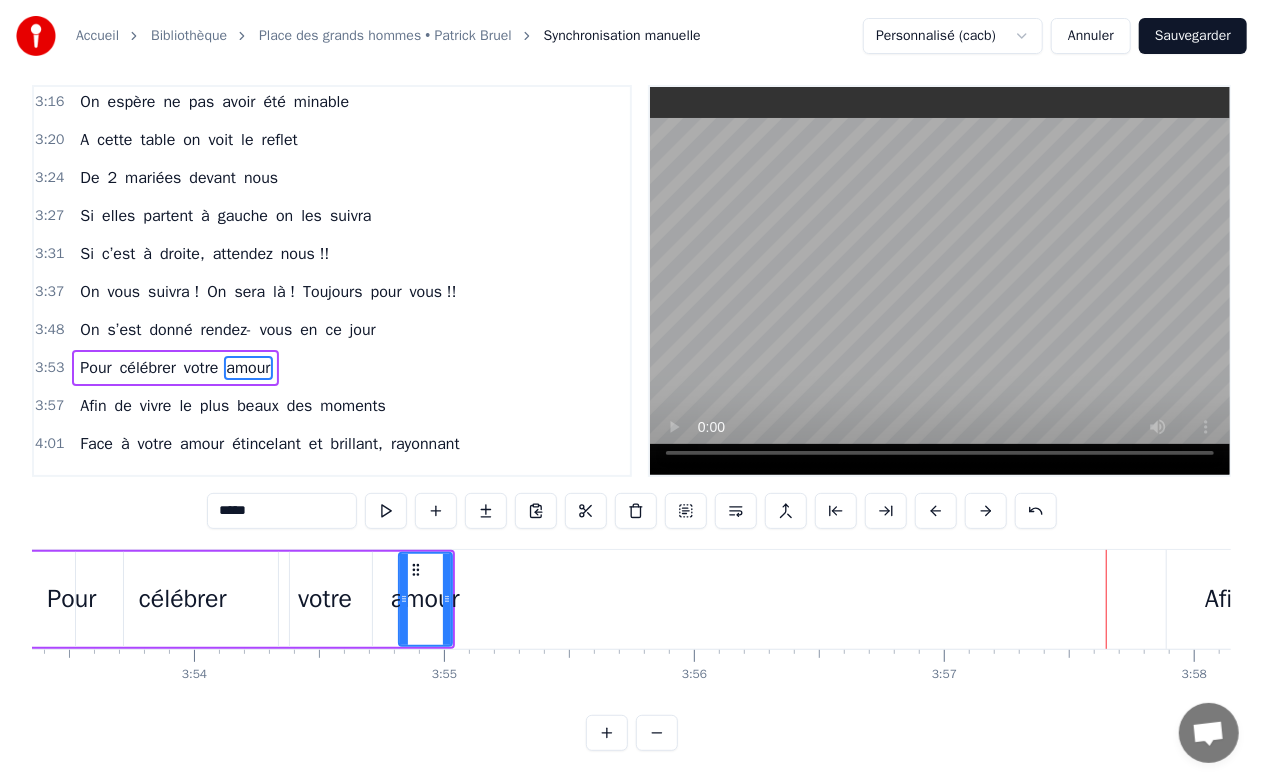 click on "amour" at bounding box center (425, 599) 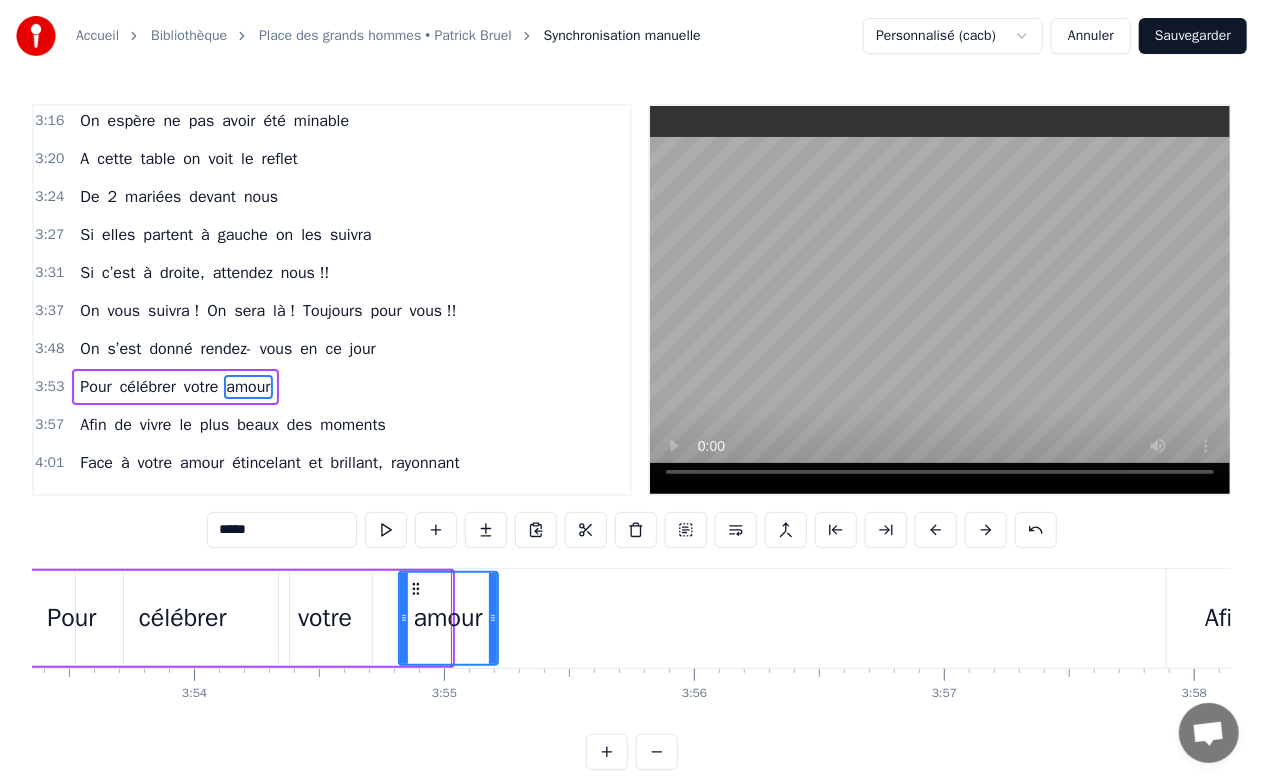 drag, startPoint x: 442, startPoint y: 604, endPoint x: 487, endPoint y: 610, distance: 45.39824 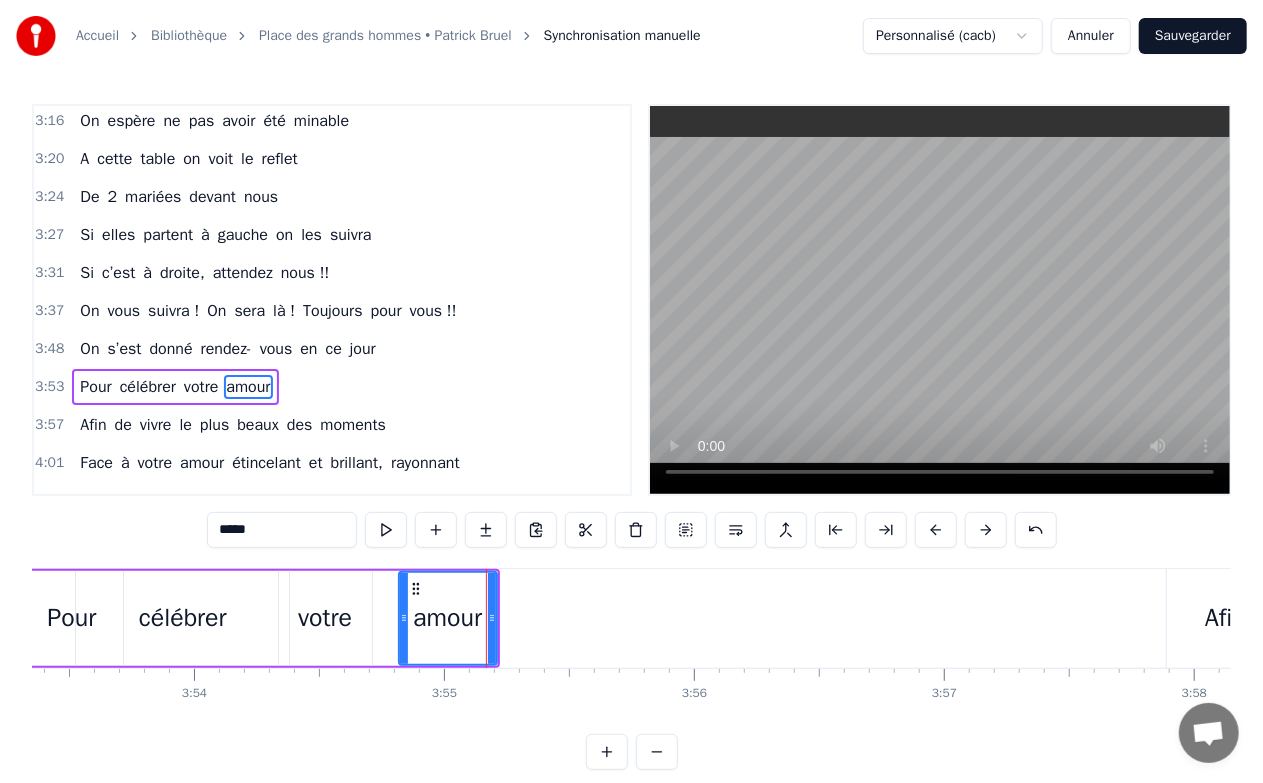 click on "[TIME] On s’est donné rendez- vous en ce jour [TIME] Pour célébrer votre amour [TIME] afin de vivre le plus beau des moments [TIME] Face à votre amour étincelant [TIME] Tout à commencer il y a quelques années [TIME] Quand vos regard se sont croisées [TIME] Avec des discussions à cœur ouvert [TIME] Sa donne un amour solide et sincère [TIME] C’est fou c’que avez vous vécu en [YEARS] ans [TIME] On pourrait croire que ça fait bien plus longtemps [TIME] Vous avez construit un ptit bout de chemin [TIME] De Crécy à [CITY] [TIME] [NAME] étudiante à l’IFSI [TIME] [NAME] quant à elle travaillait de nuit [TIME] Main dans la main, vous avez grandis, [TIME] Et nous voilà [NUMBER],[NUMBER],[NUMBER],[NUMBER],[NUMBER] [TIME] On s’est donné rendez- vous en ce jour [TIME] Pour célébrer votre amour [TIME] afin de vivre le plus beau des moments [TIME] Face à votre amour étincelant [TIME] Vous êtes devenue un couple d’infirmière [TIME] Pour vous aucun soins n’est pris à légère ! la [TIME] [NAME] fait sa tournée tranquillement [TIME] Pendant que [NAME] cours après y" at bounding box center (332, 300) 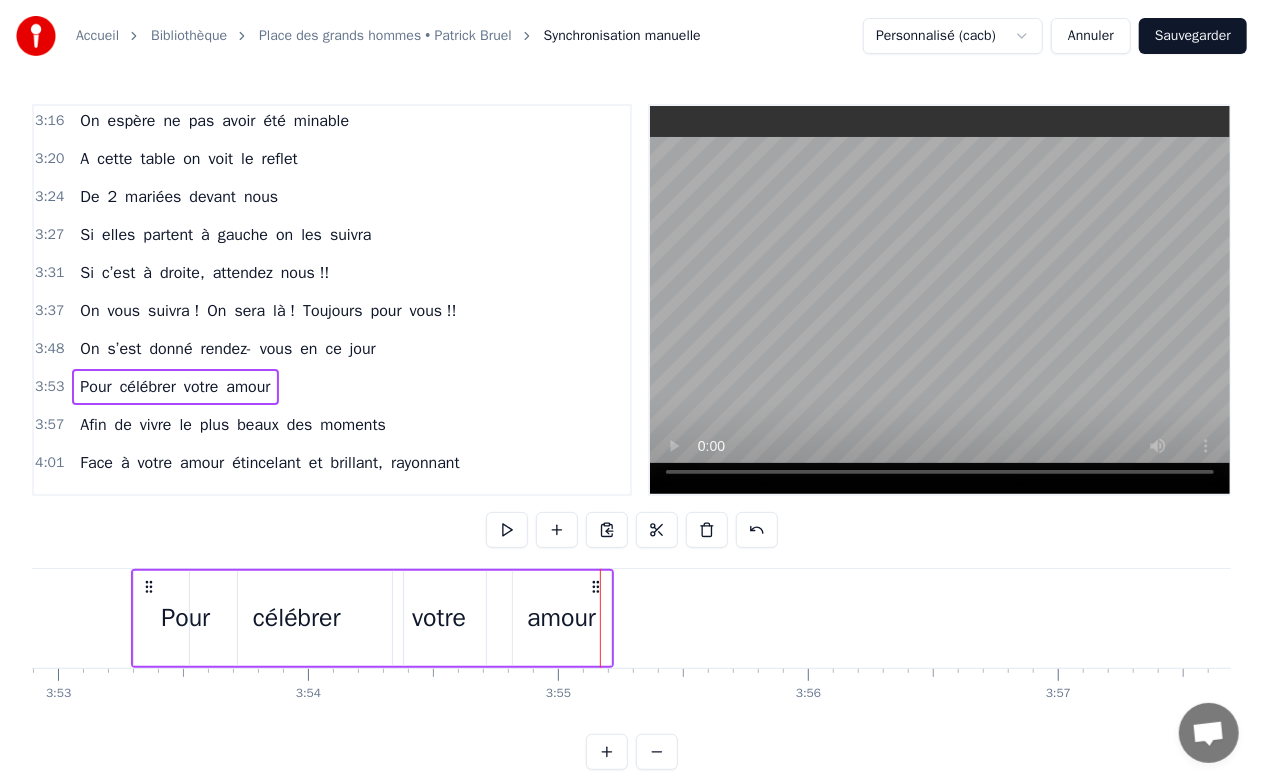 scroll, scrollTop: 0, scrollLeft: 58223, axis: horizontal 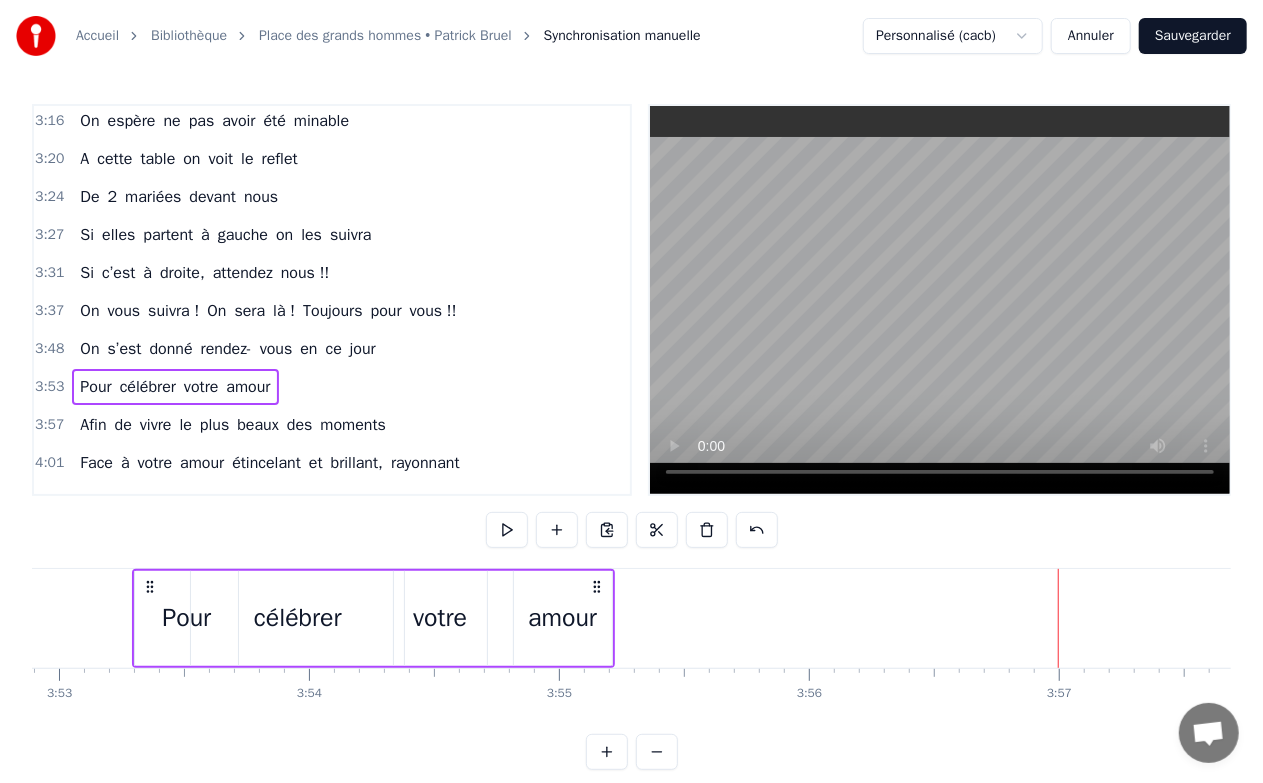 click on "3:57" at bounding box center (49, 425) 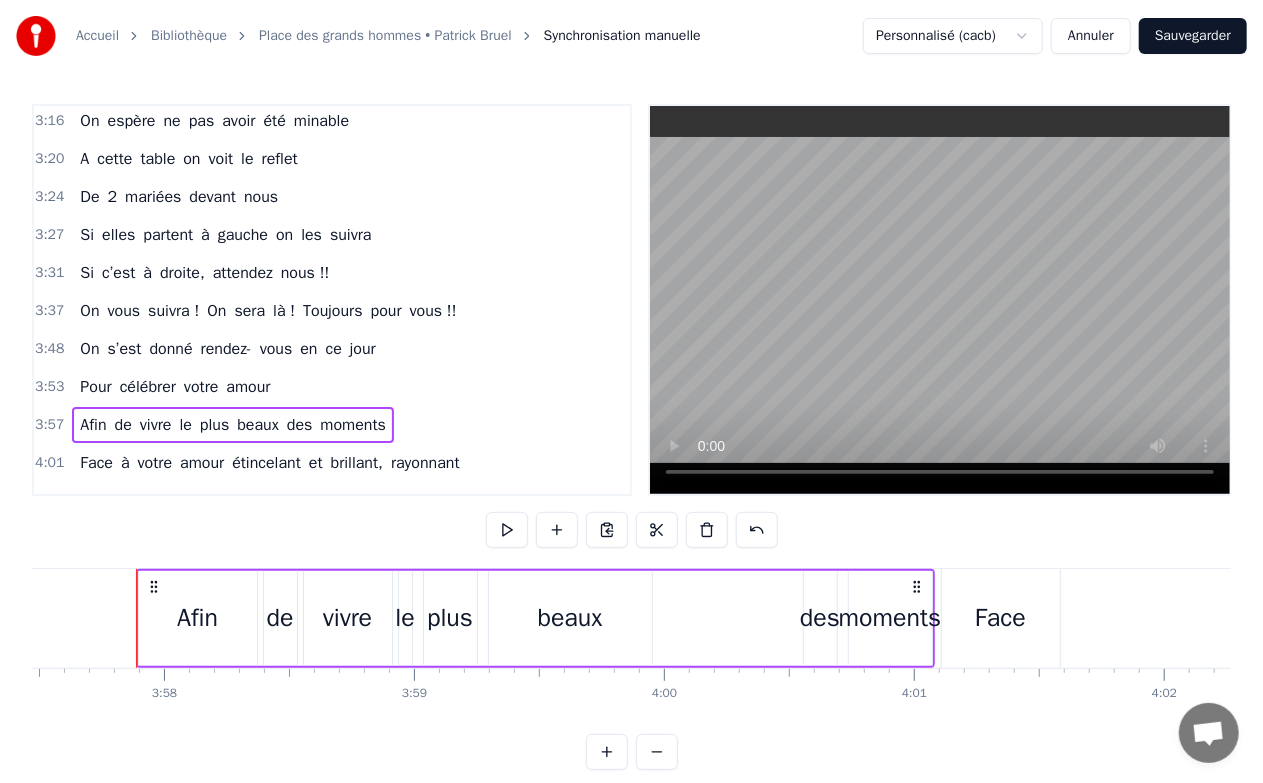 scroll, scrollTop: 0, scrollLeft: 59371, axis: horizontal 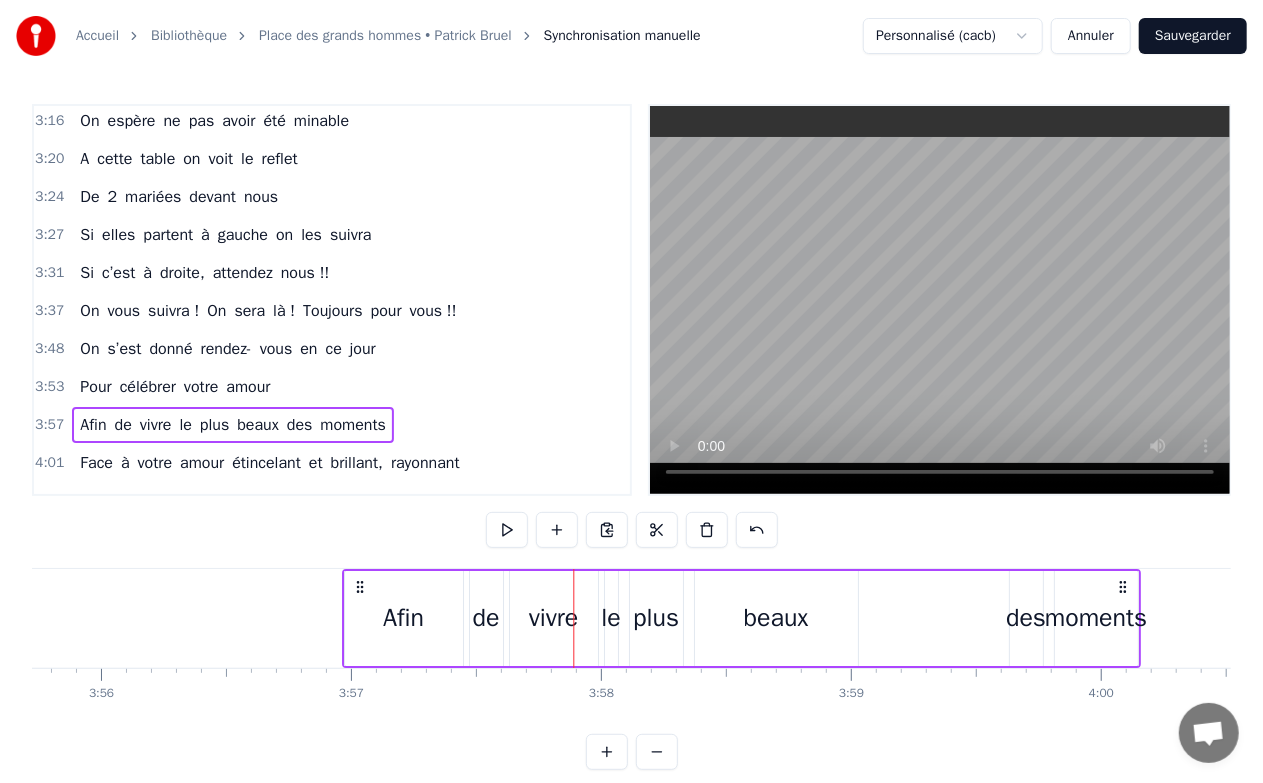 drag, startPoint x: 142, startPoint y: 588, endPoint x: 354, endPoint y: 573, distance: 212.53 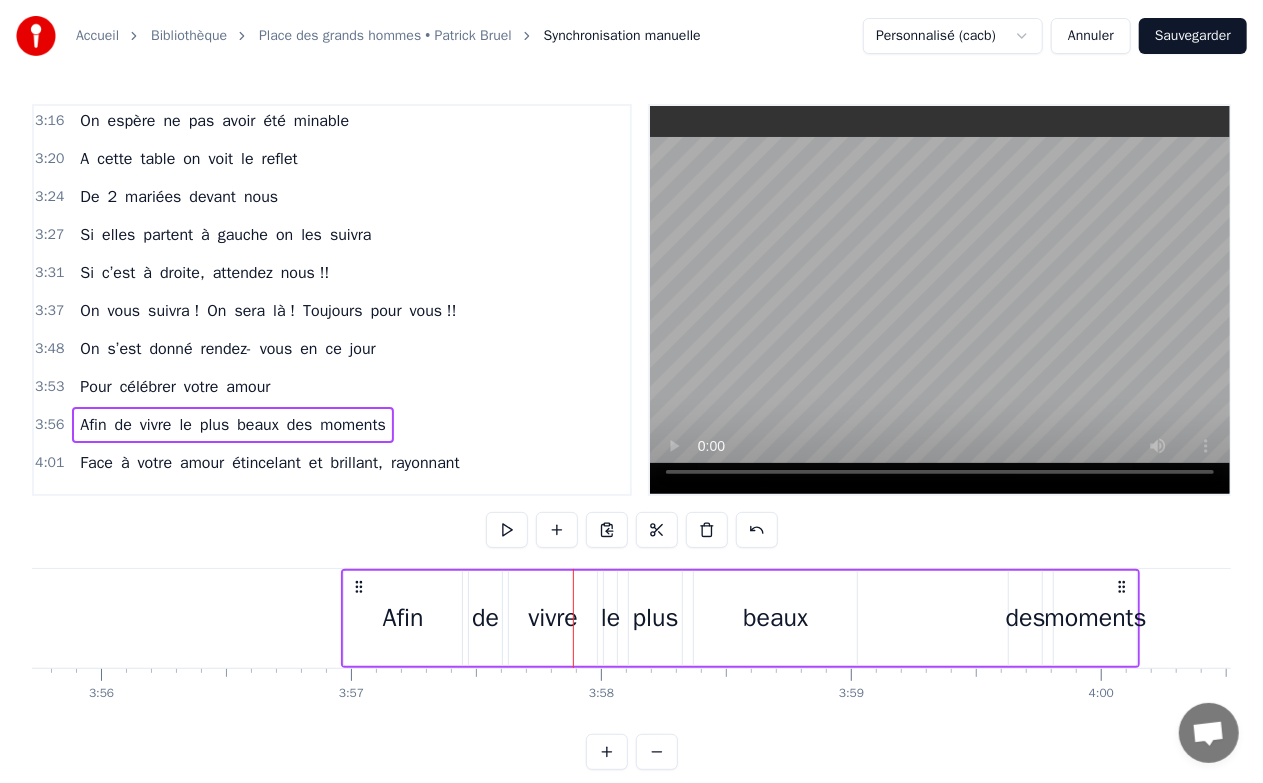 click on "3:56" at bounding box center [49, 425] 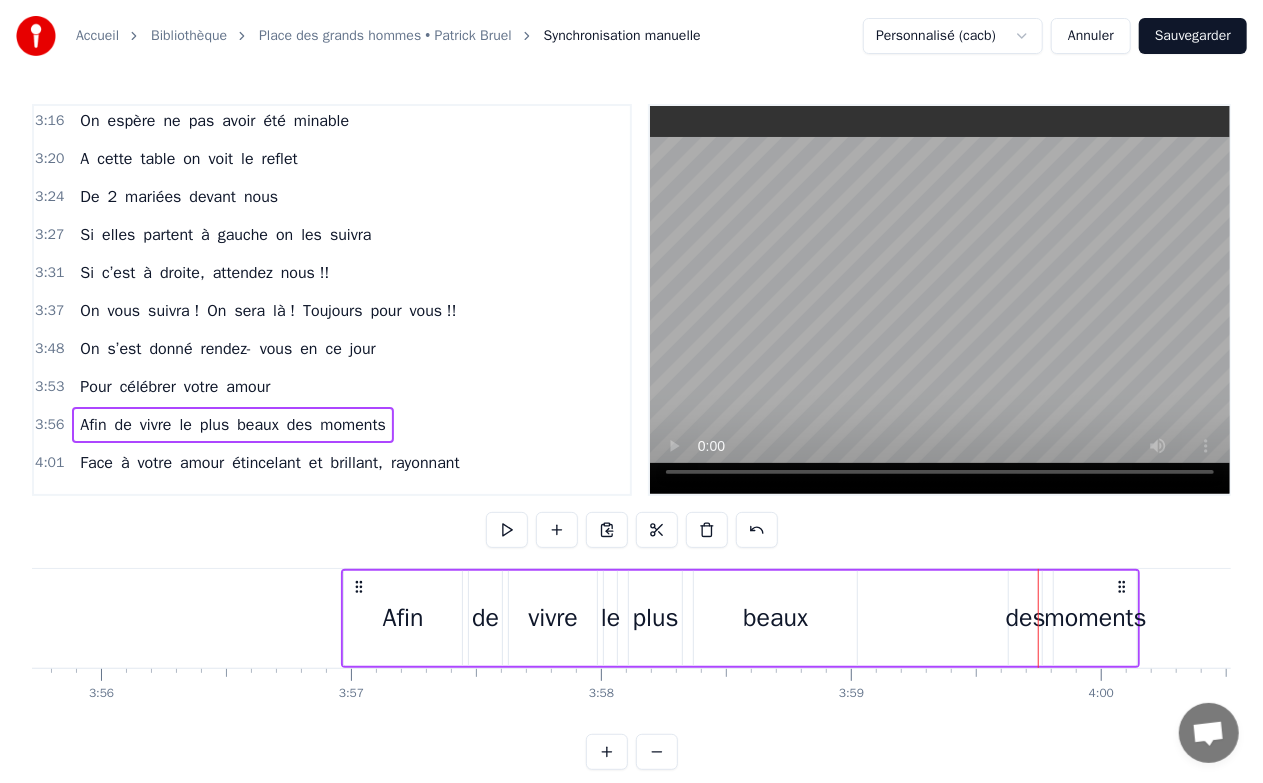 click on "des" at bounding box center [1026, 618] 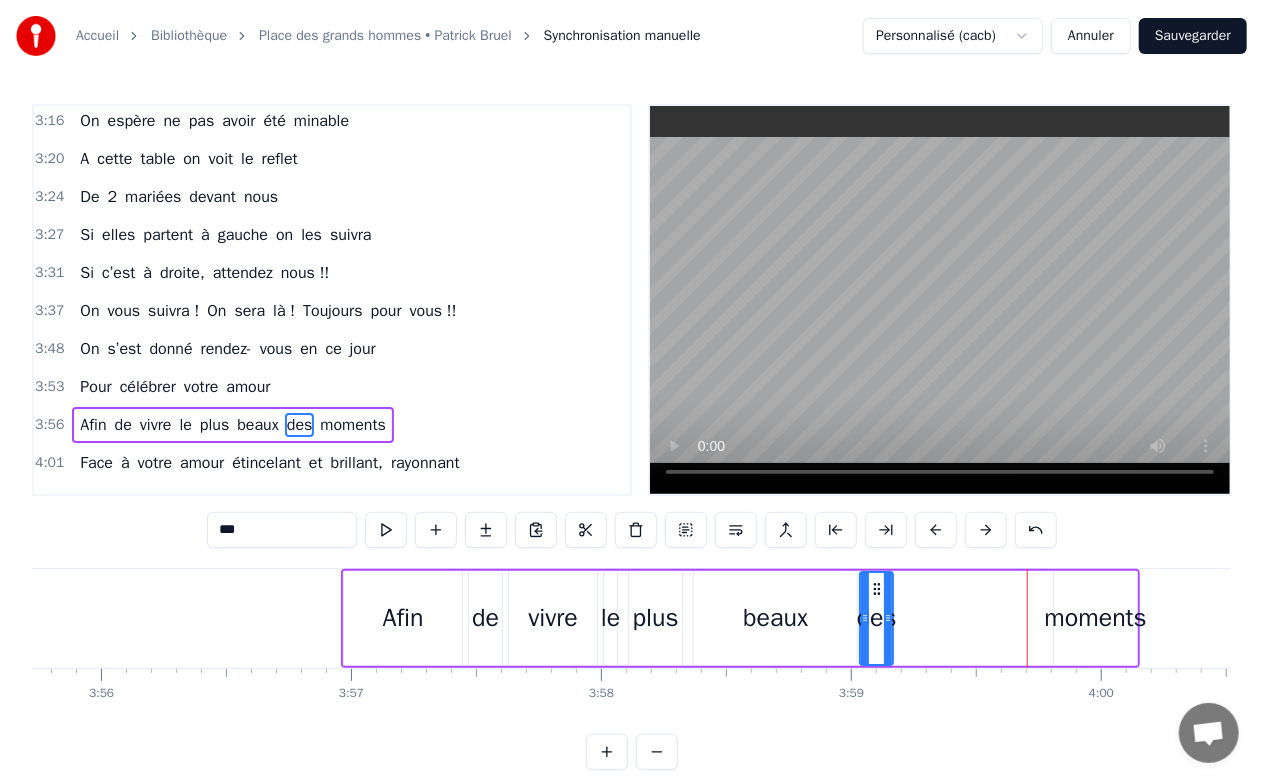 drag, startPoint x: 981, startPoint y: 588, endPoint x: 876, endPoint y: 597, distance: 105.38501 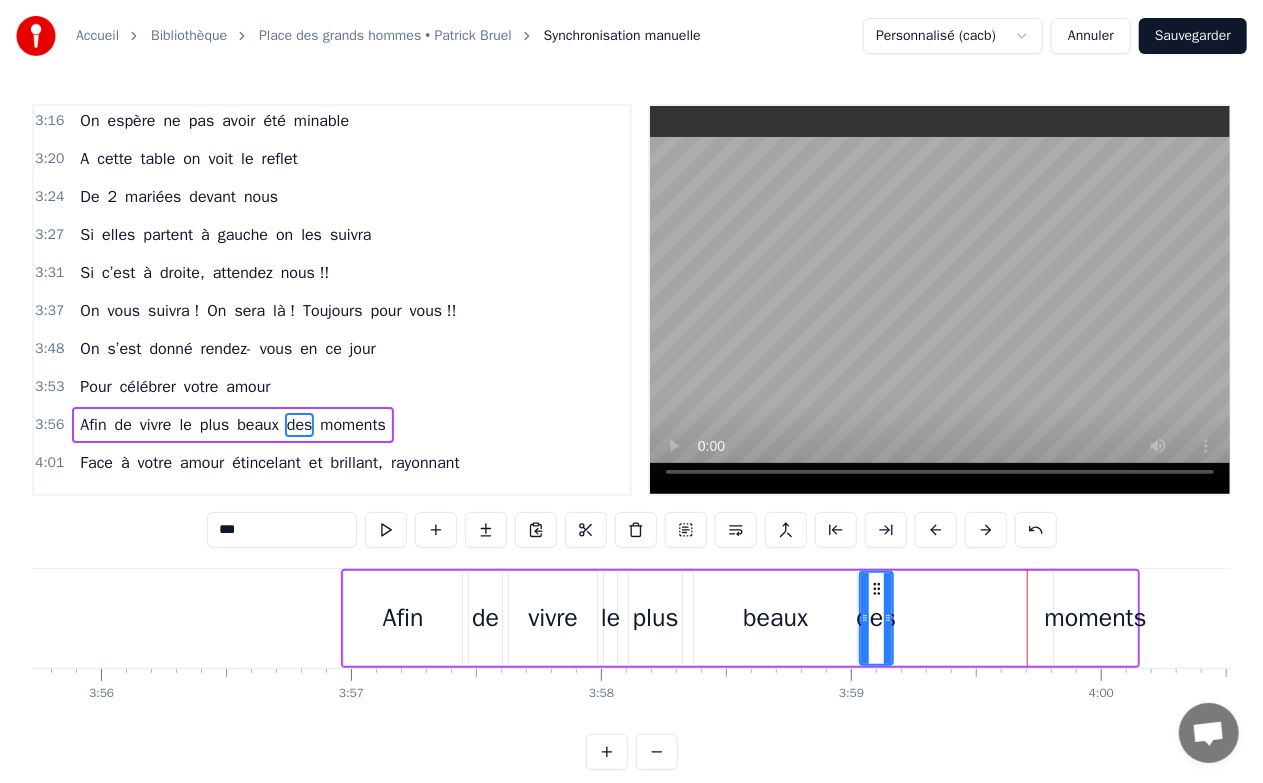 click on "moments" at bounding box center [1096, 618] 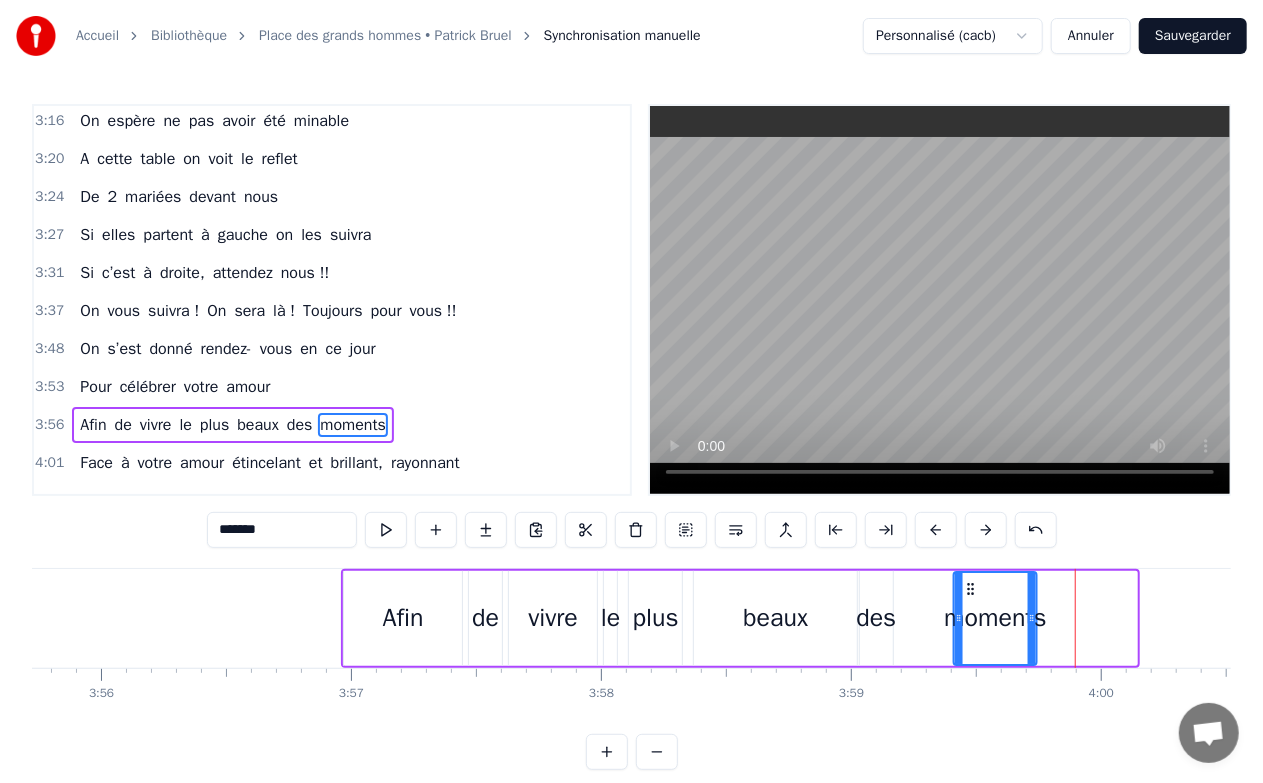 drag, startPoint x: 1071, startPoint y: 586, endPoint x: 968, endPoint y: 584, distance: 103.01942 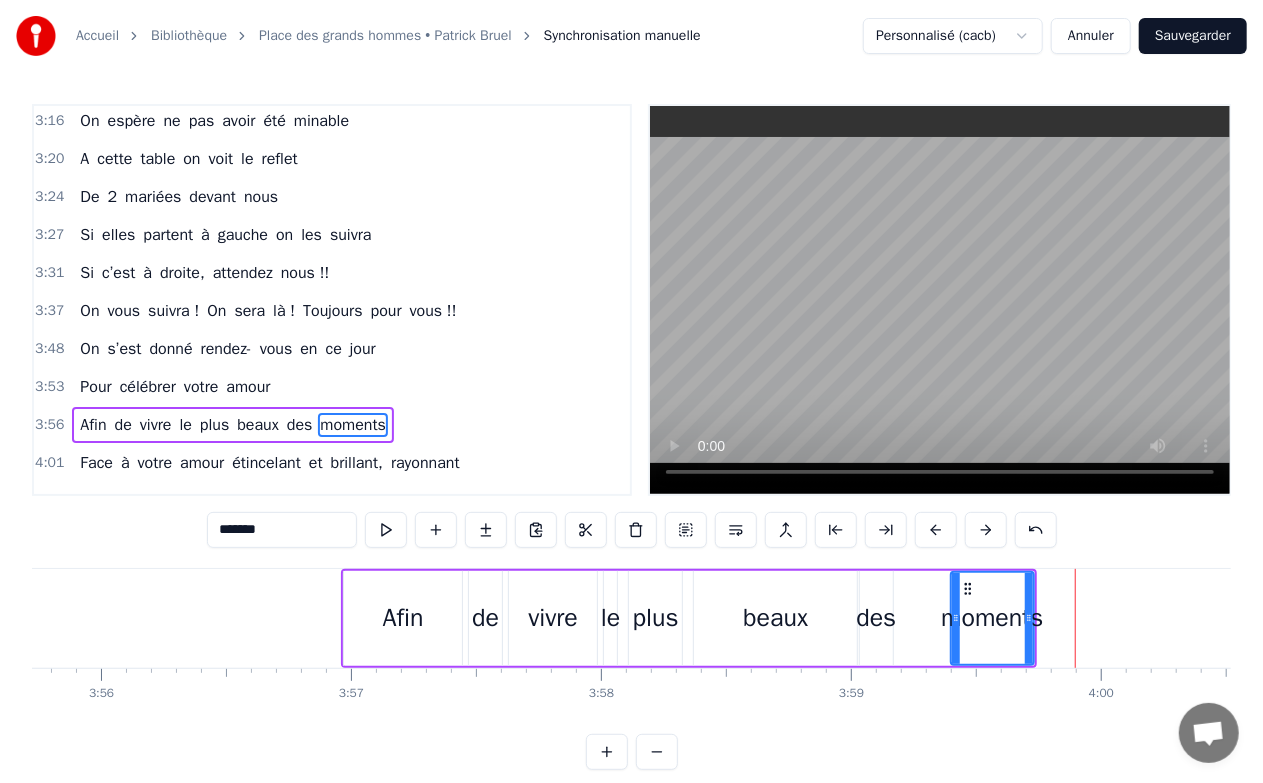 click on "3:56" at bounding box center [49, 425] 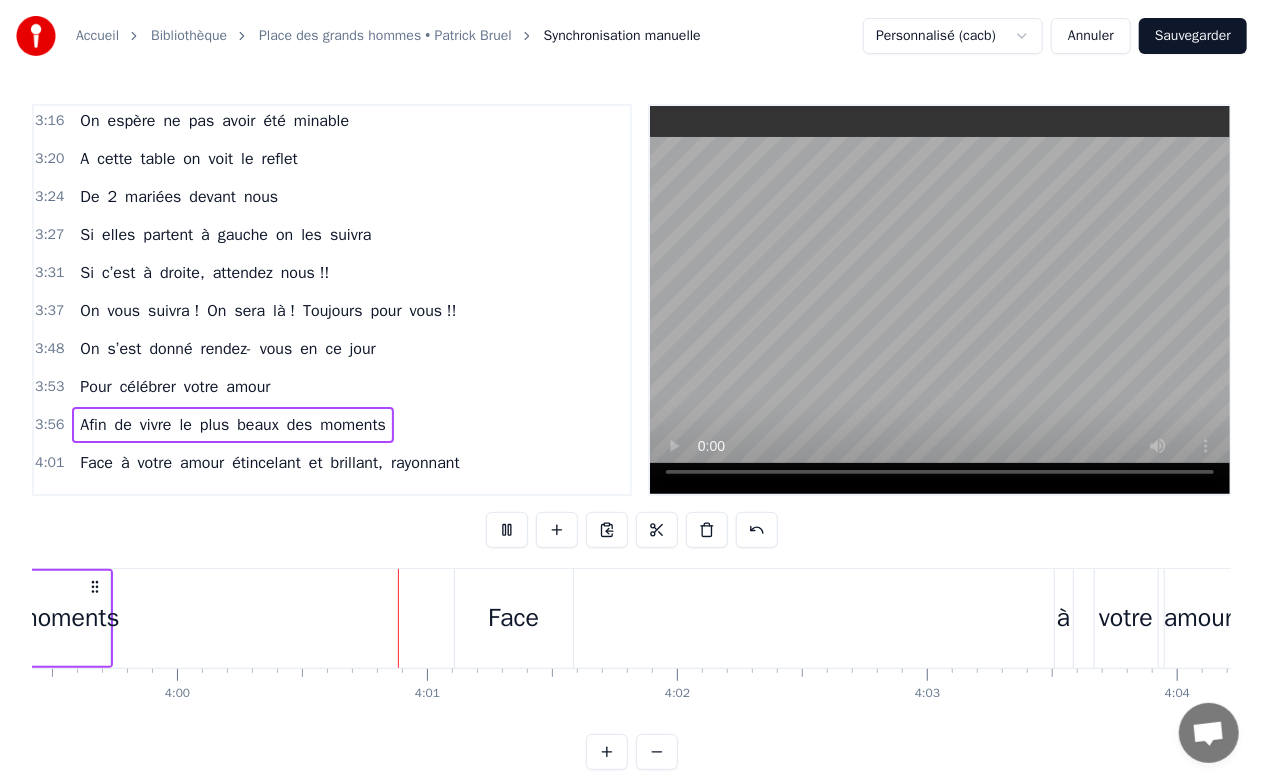 scroll, scrollTop: 0, scrollLeft: 59940, axis: horizontal 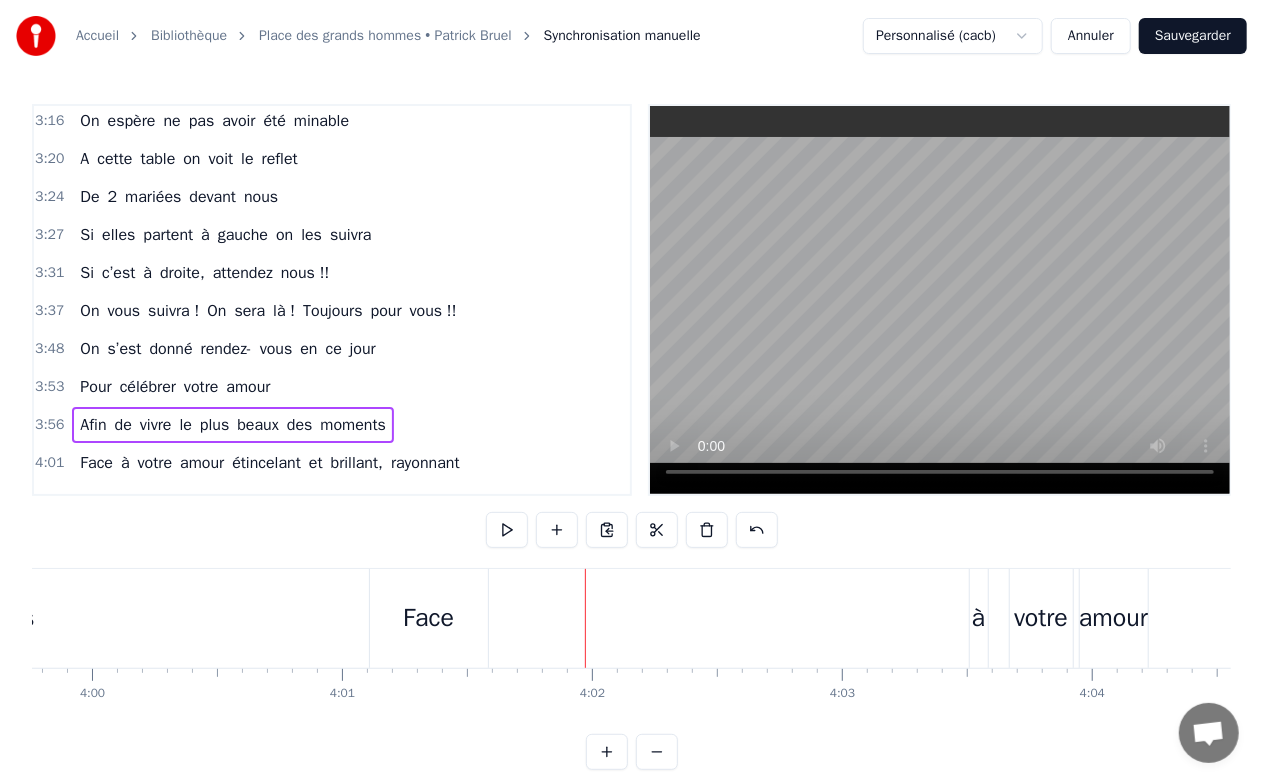 click on "Face" at bounding box center (428, 618) 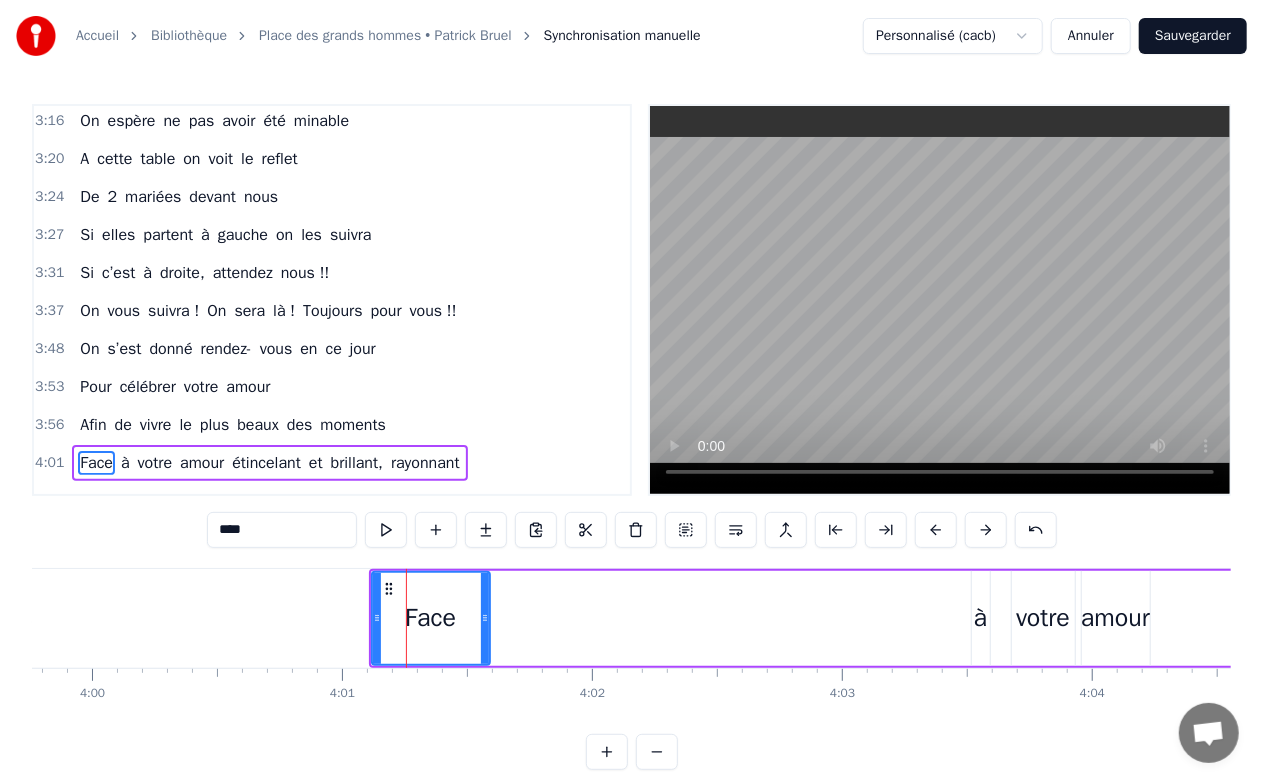 scroll, scrollTop: 29, scrollLeft: 0, axis: vertical 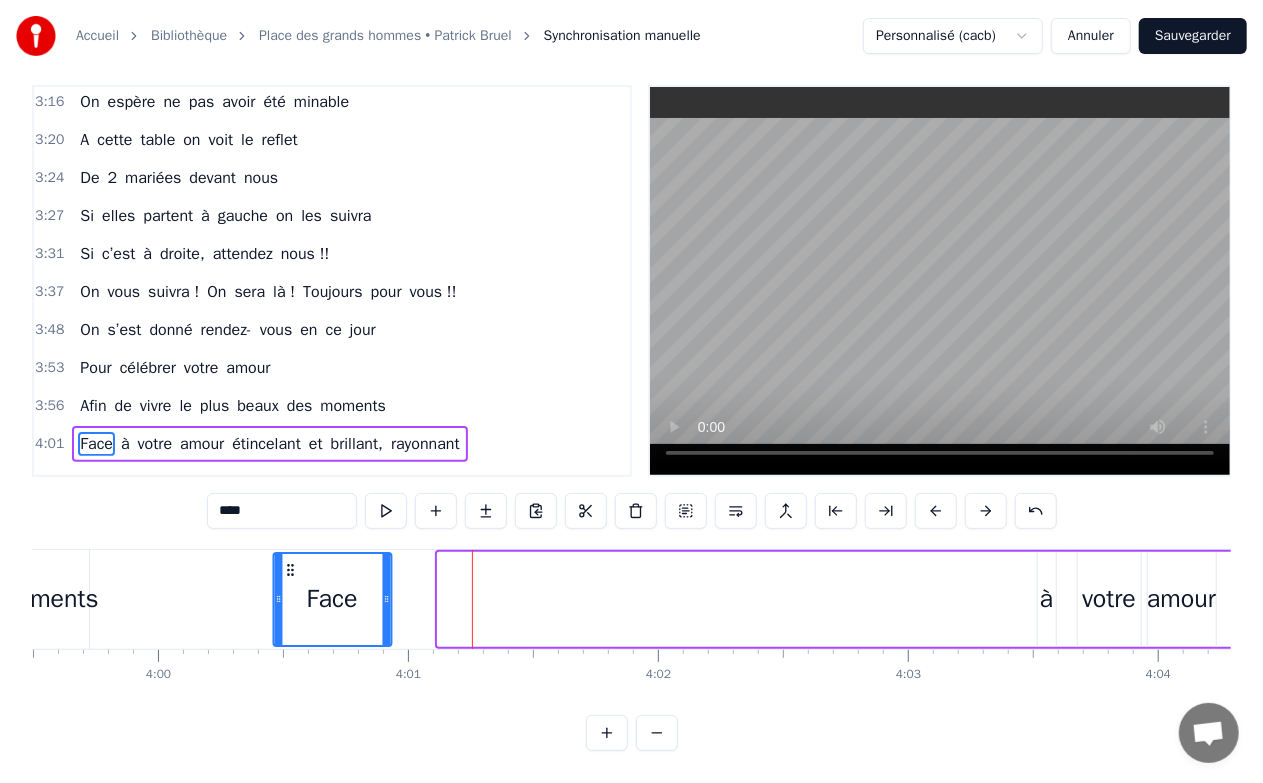 drag, startPoint x: 386, startPoint y: 557, endPoint x: 286, endPoint y: 568, distance: 100.60318 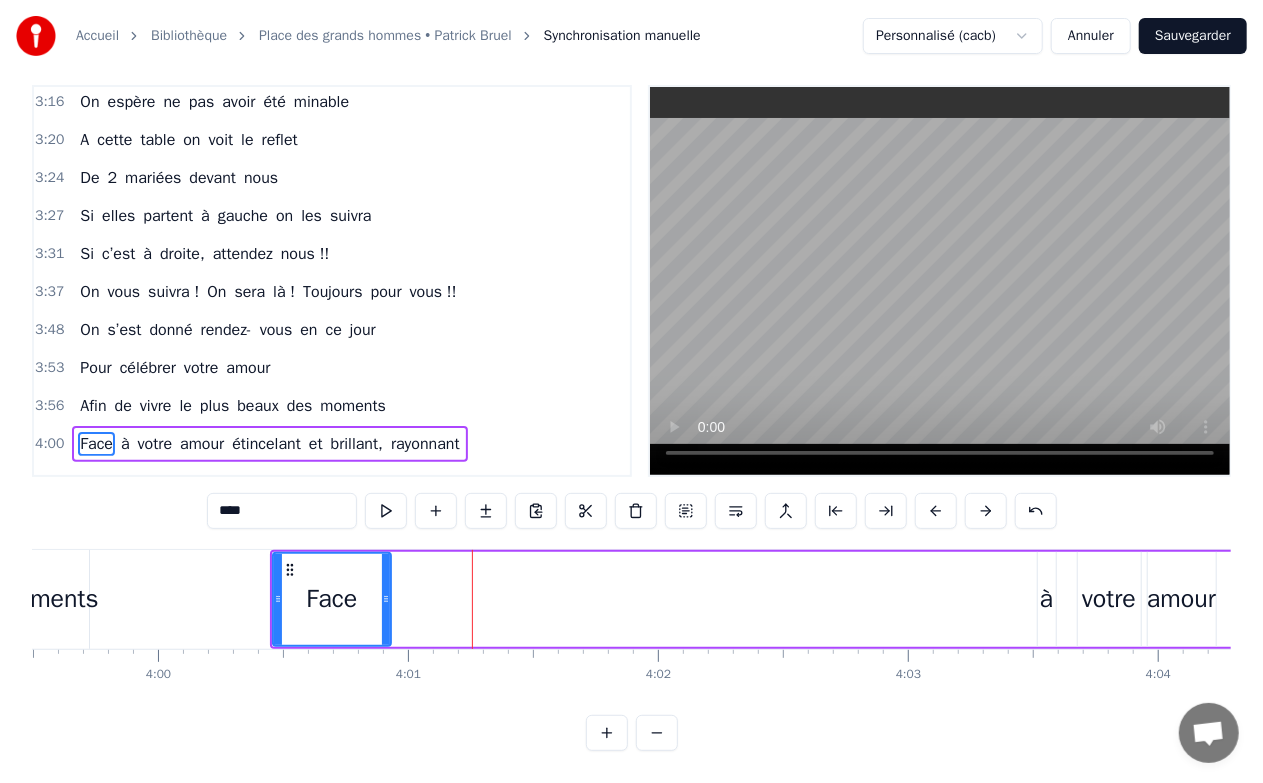 click on "à" at bounding box center (1046, 599) 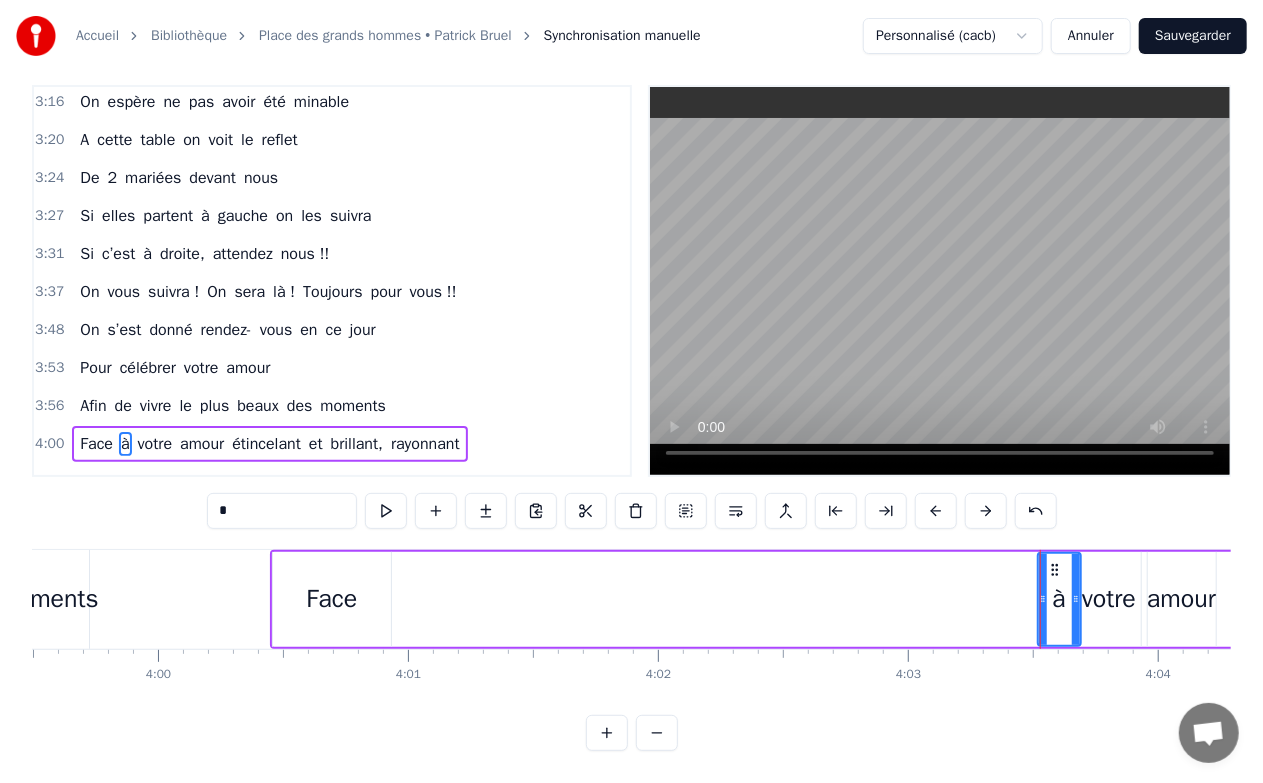 drag, startPoint x: 1053, startPoint y: 561, endPoint x: 1086, endPoint y: 568, distance: 33.734257 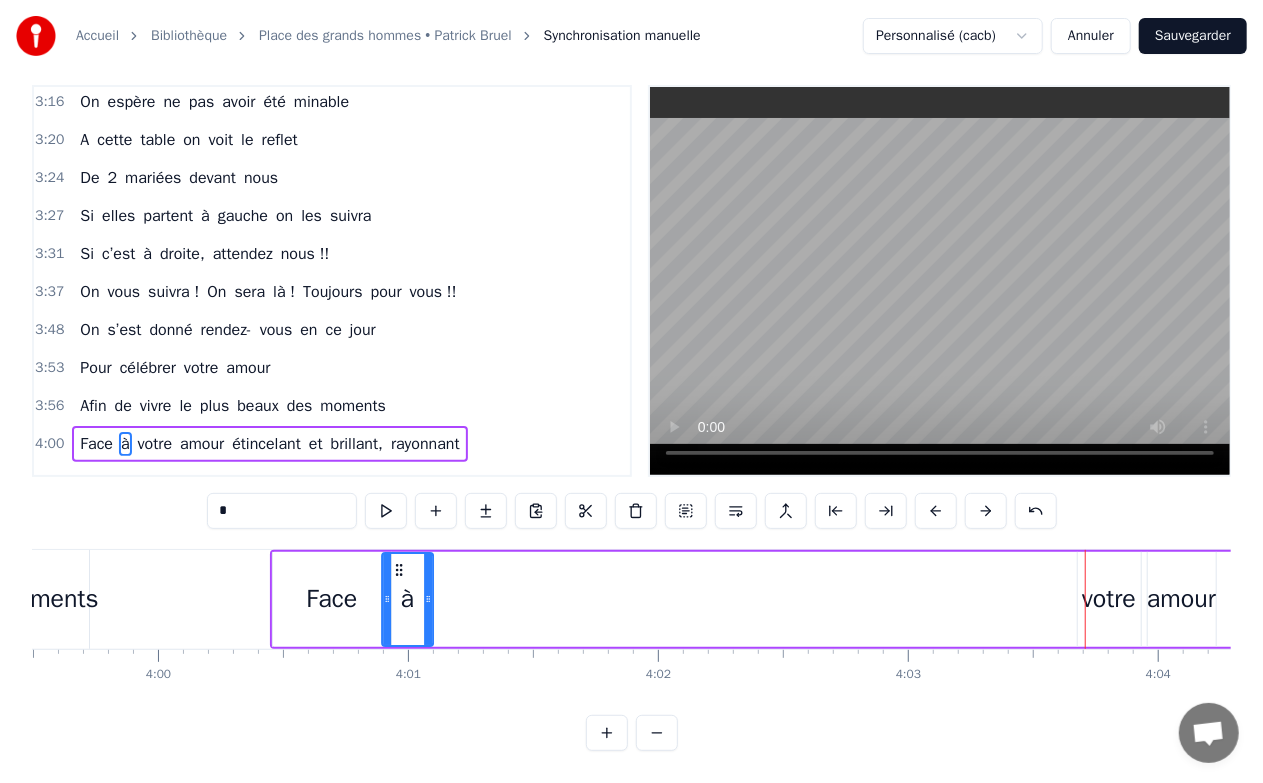 drag, startPoint x: 1049, startPoint y: 553, endPoint x: 368, endPoint y: 586, distance: 681.7991 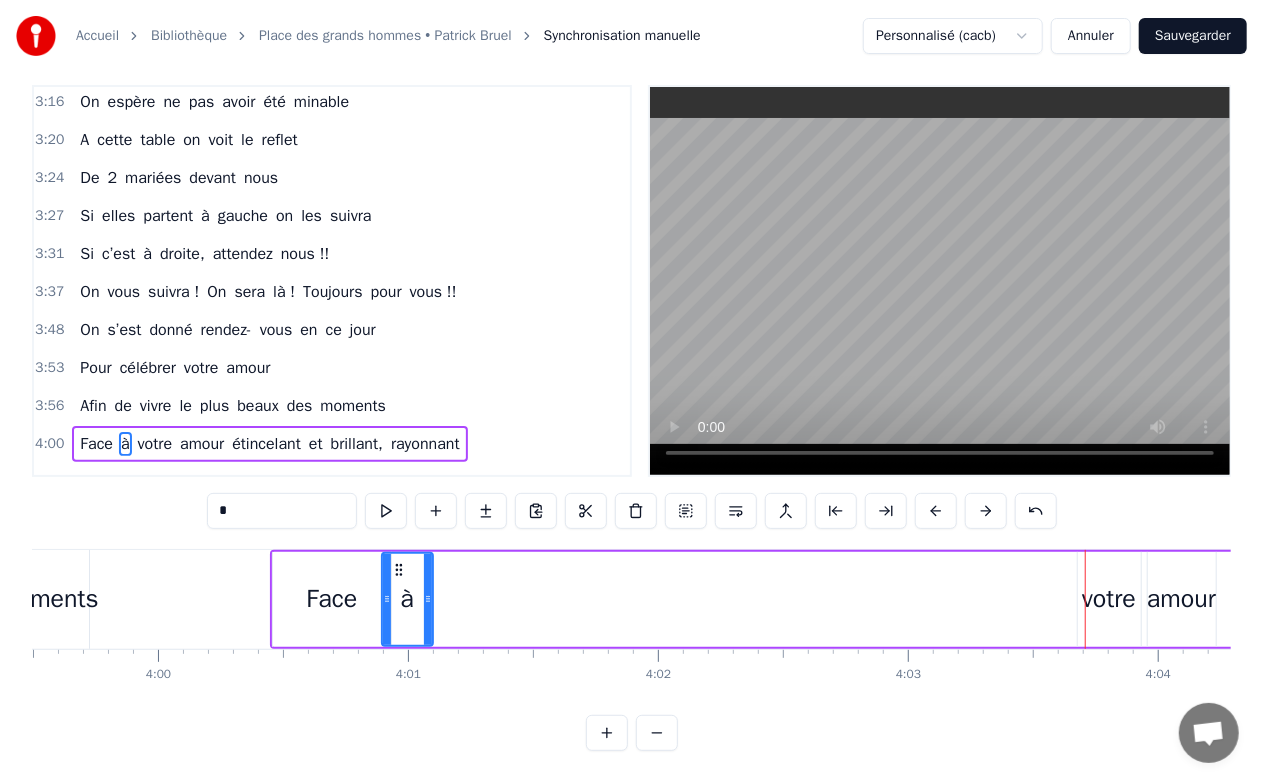 click on "4:00" at bounding box center (49, 444) 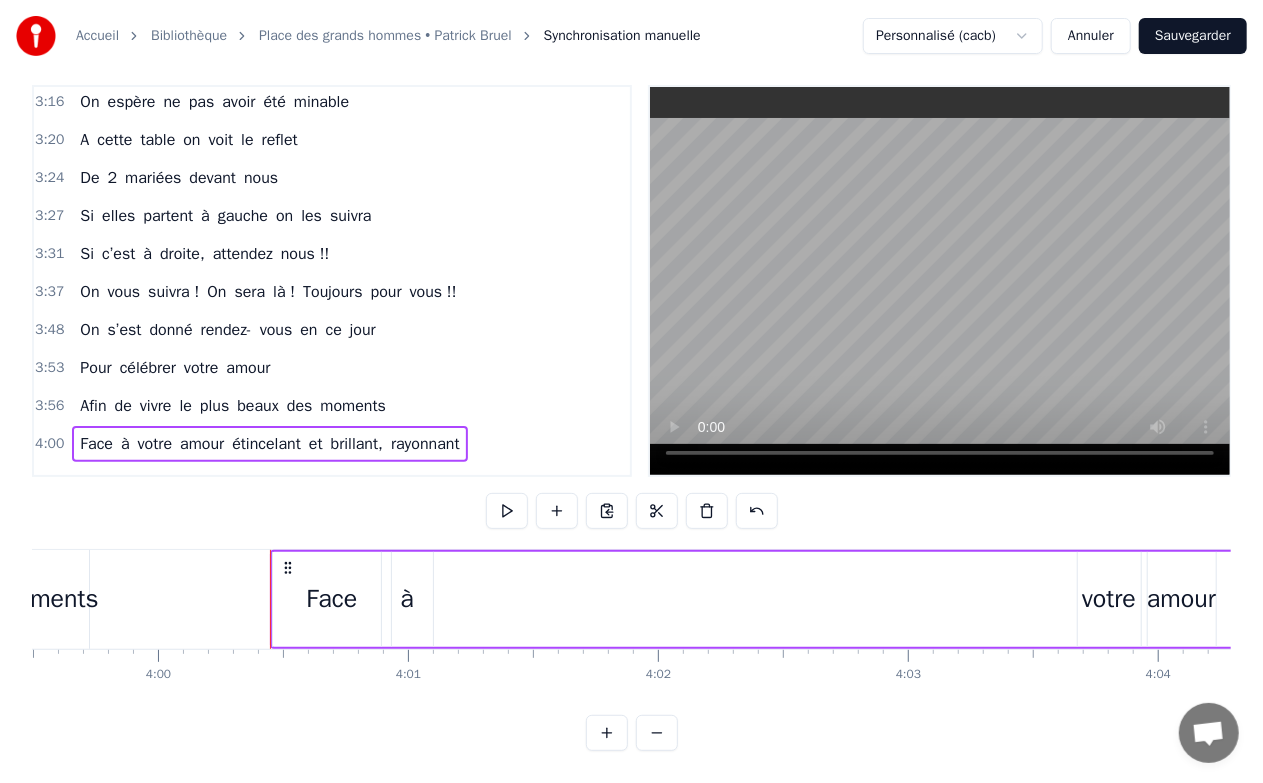 click on "amour" at bounding box center (1181, 599) 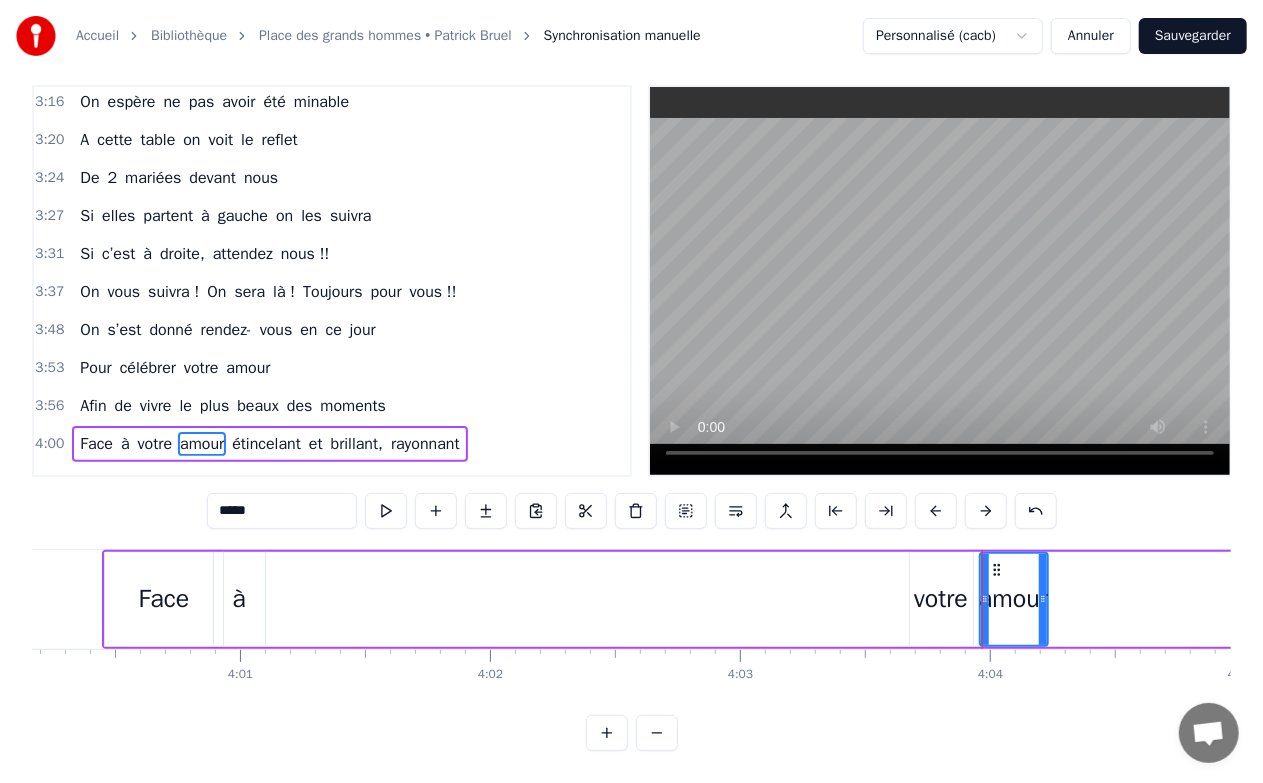 click on "Face à votre amour étincelant et brillant, rayonnant" at bounding box center [2749, 599] 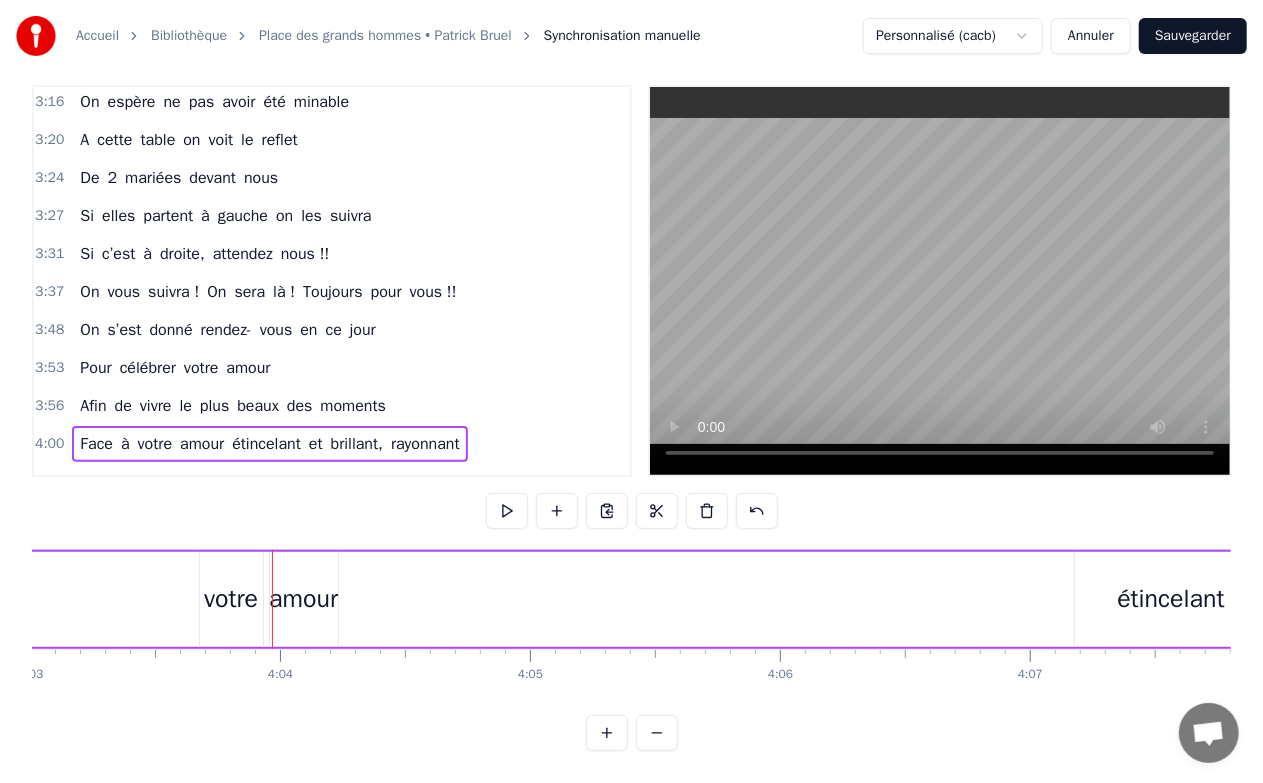 scroll, scrollTop: 0, scrollLeft: 60892, axis: horizontal 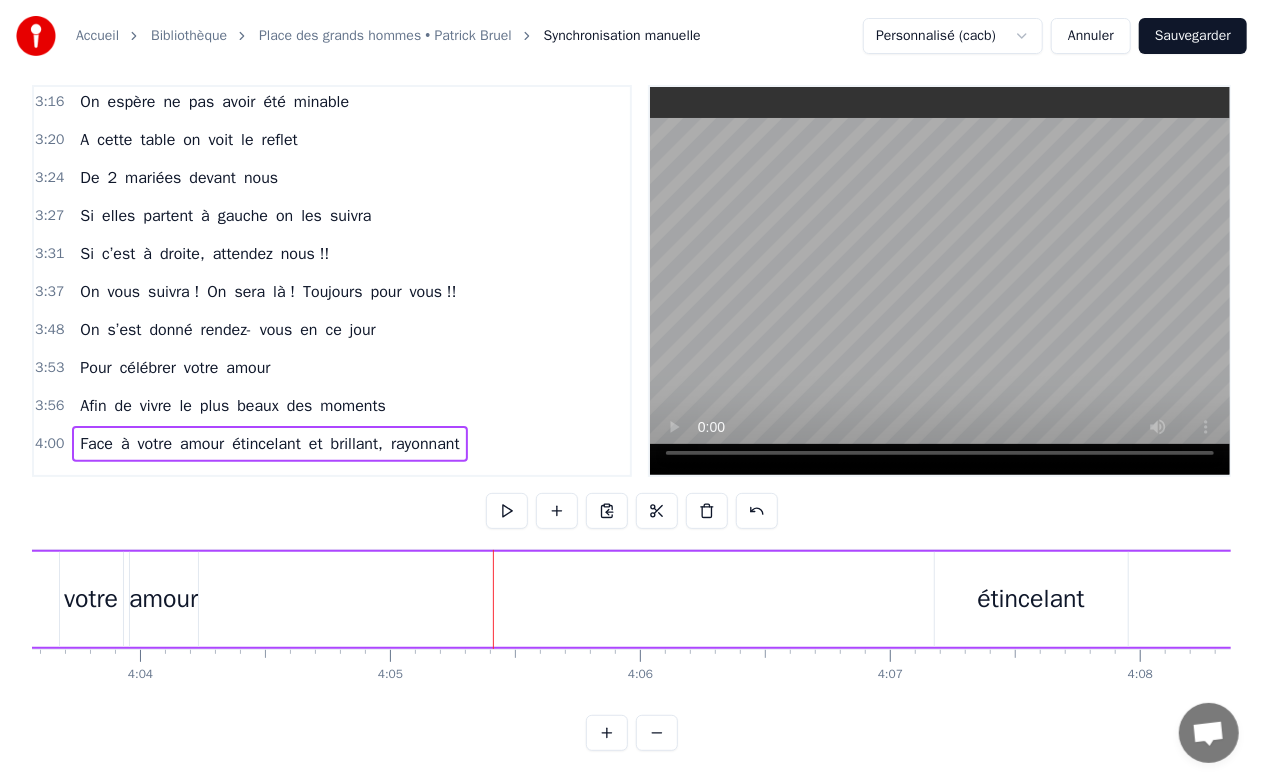 click on "votre" at bounding box center (91, 599) 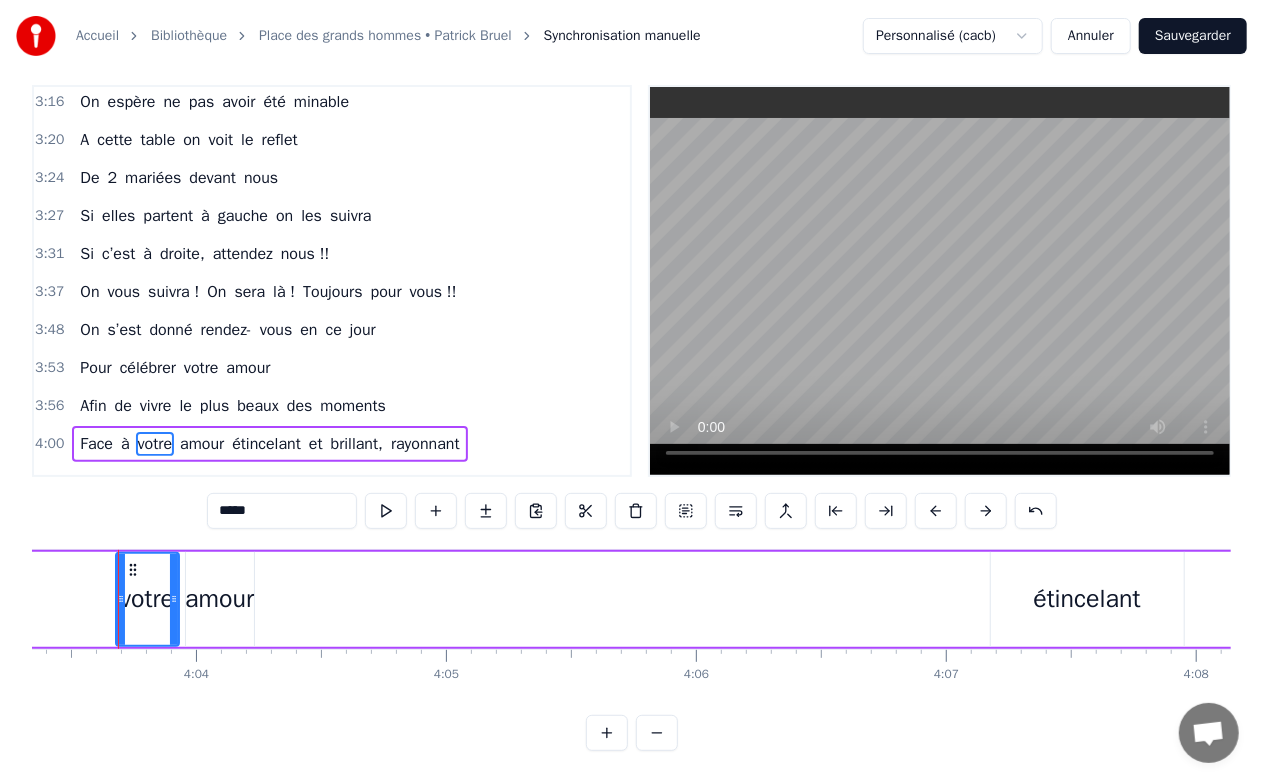 scroll, scrollTop: 0, scrollLeft: 60822, axis: horizontal 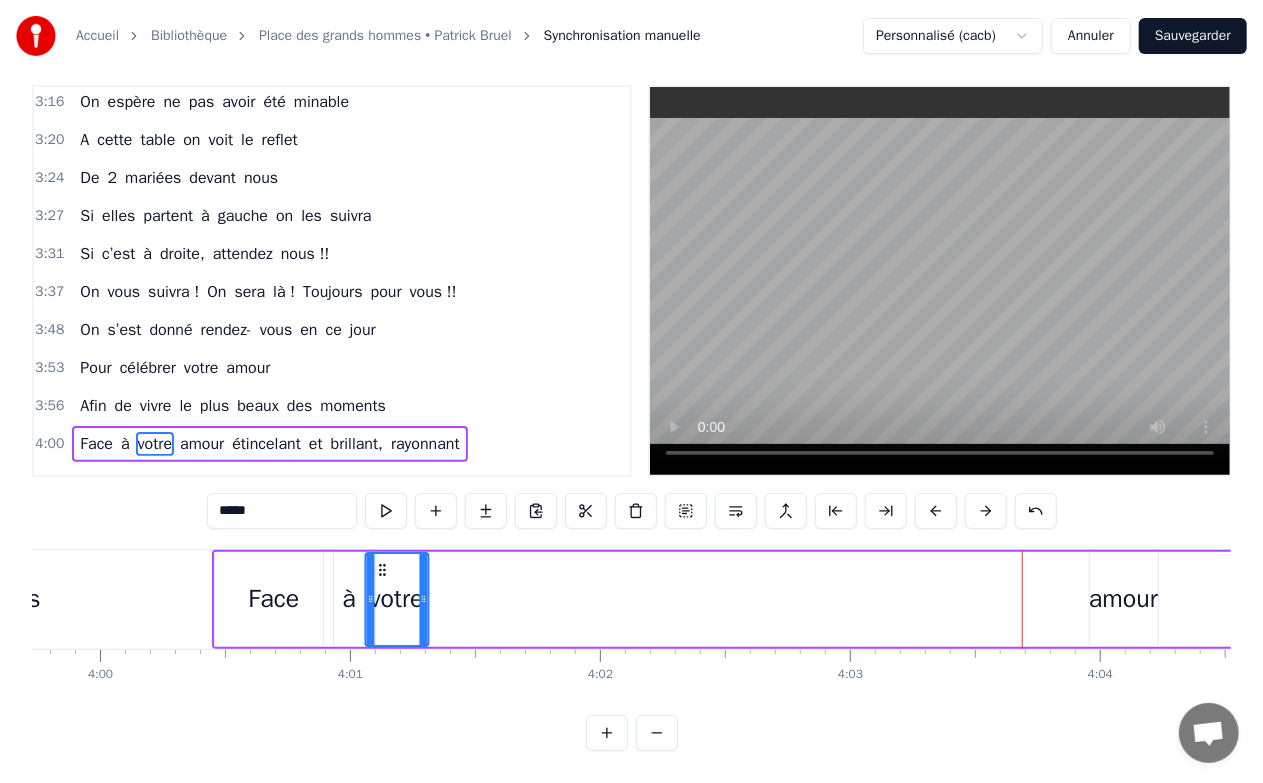drag, startPoint x: 144, startPoint y: 554, endPoint x: 379, endPoint y: 584, distance: 236.90715 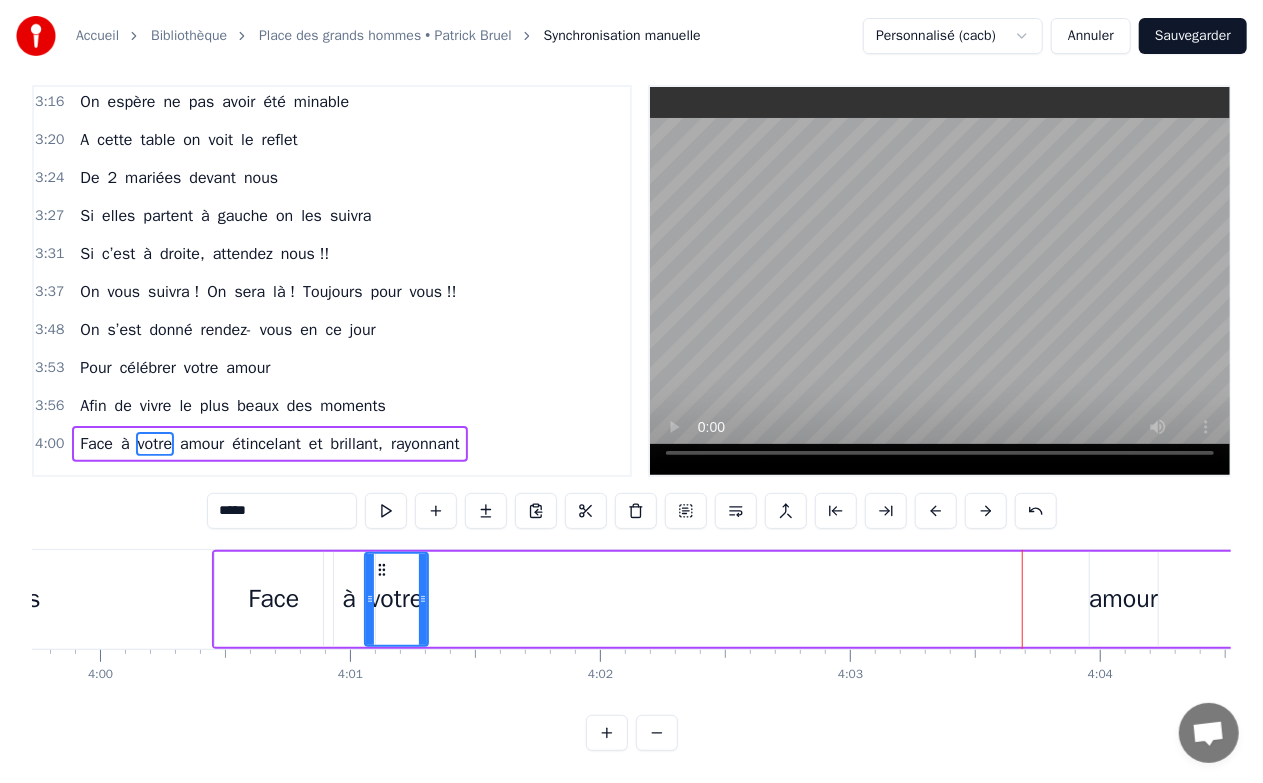 click on "amour" at bounding box center [1123, 599] 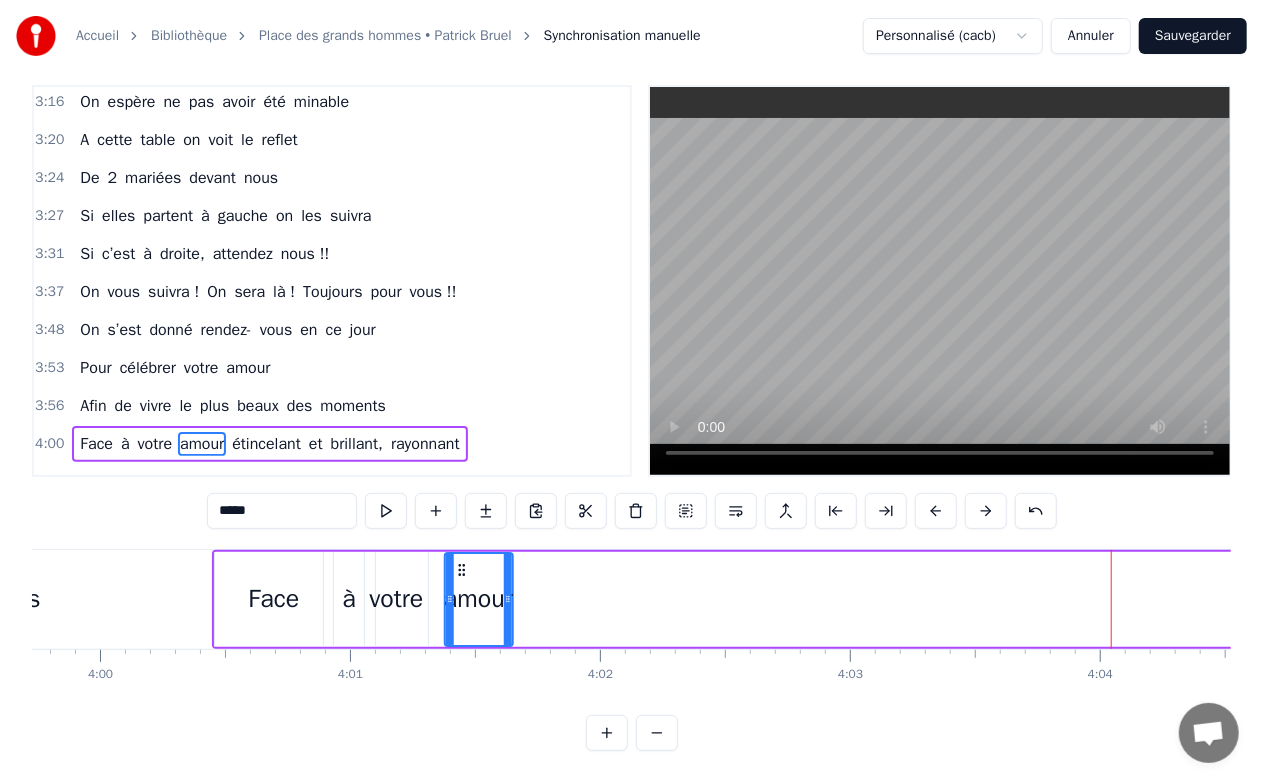 drag, startPoint x: 1107, startPoint y: 554, endPoint x: 466, endPoint y: 570, distance: 641.19965 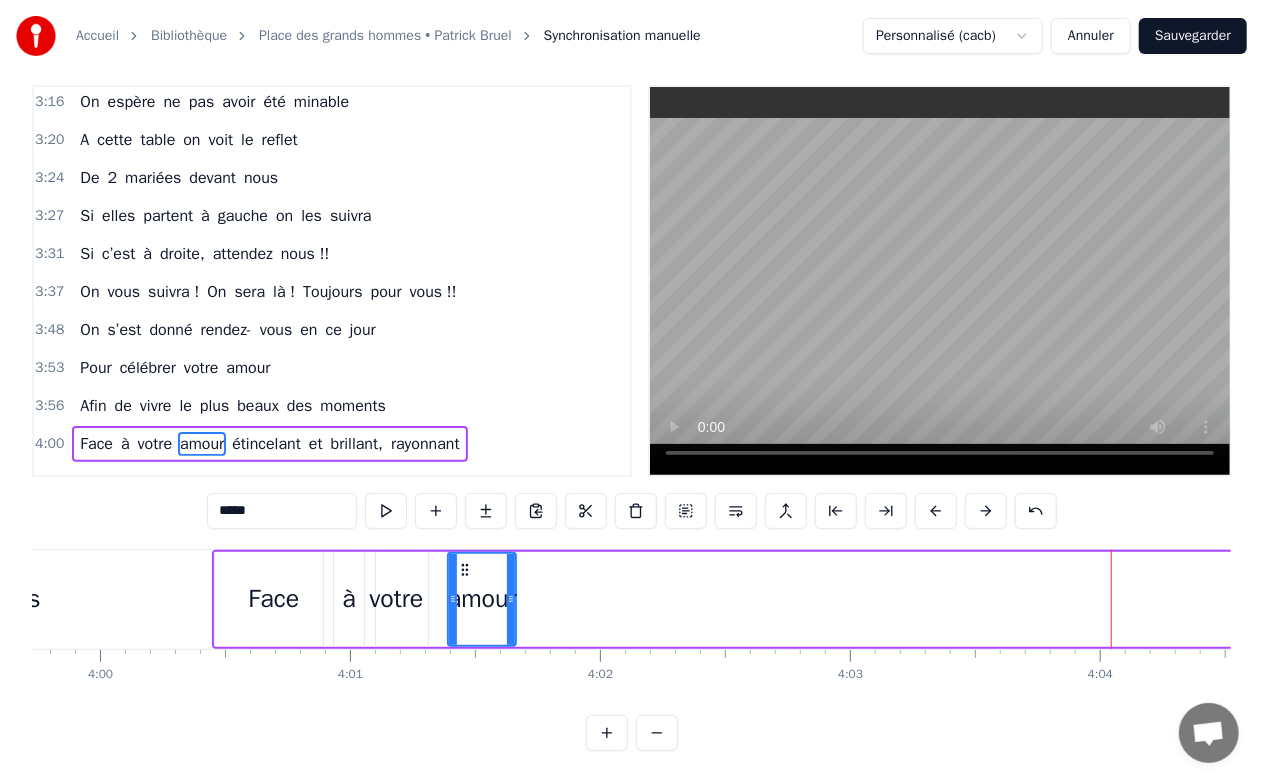 click on "4:00" at bounding box center (49, 444) 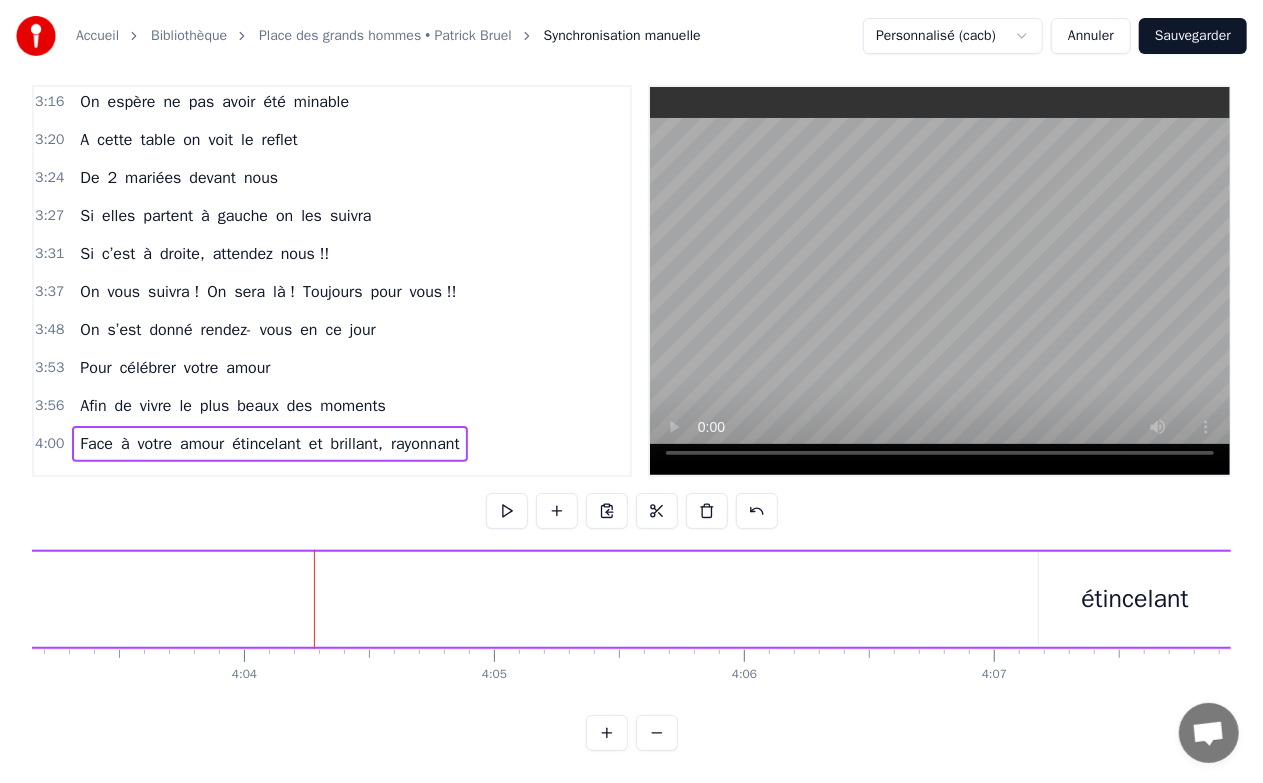 scroll, scrollTop: 0, scrollLeft: 60969, axis: horizontal 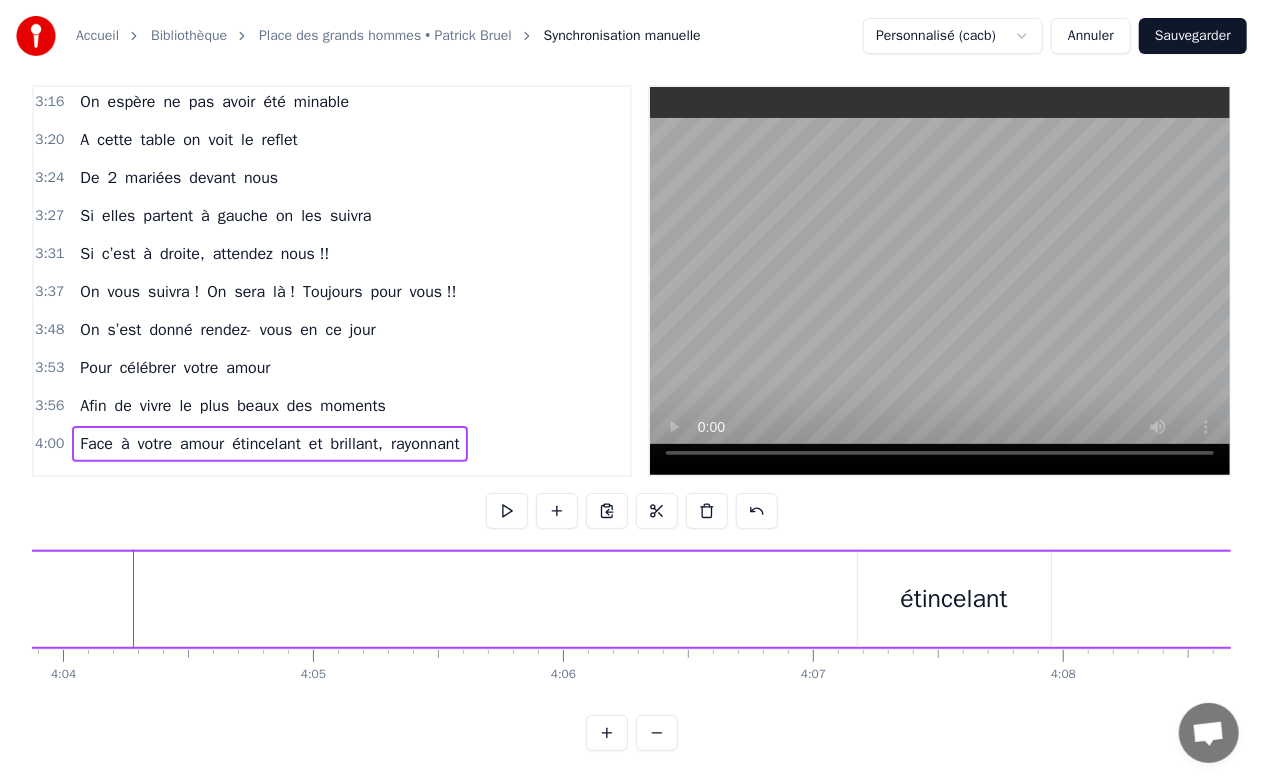 click on "étincelant" at bounding box center [266, 444] 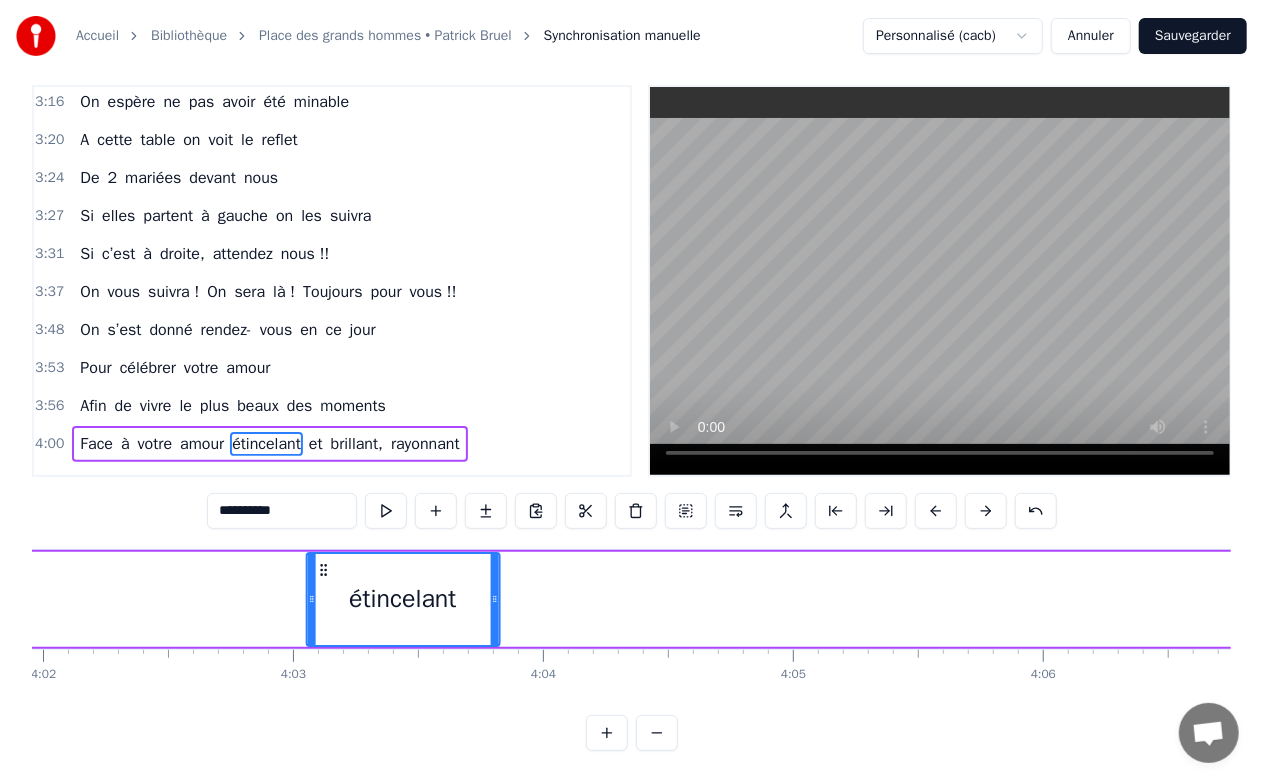 scroll, scrollTop: 0, scrollLeft: 60389, axis: horizontal 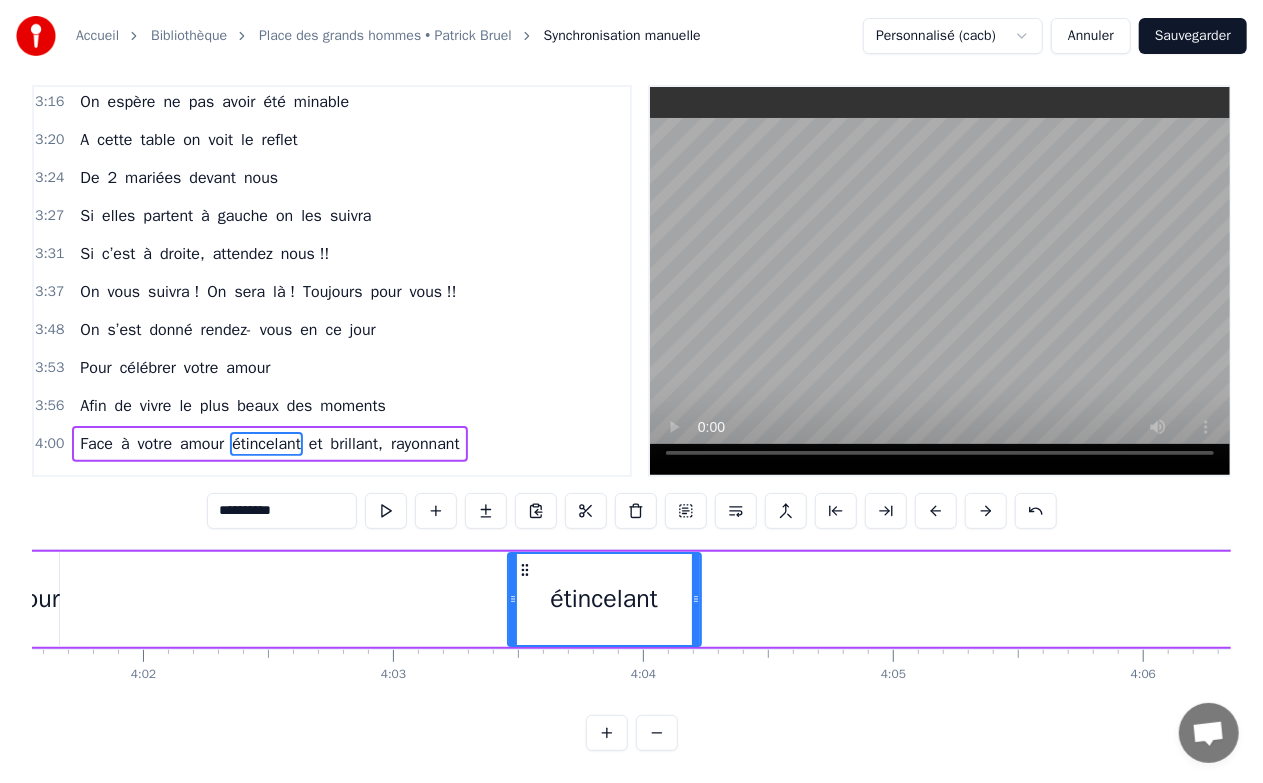 drag, startPoint x: 736, startPoint y: 530, endPoint x: 336, endPoint y: 542, distance: 400.17996 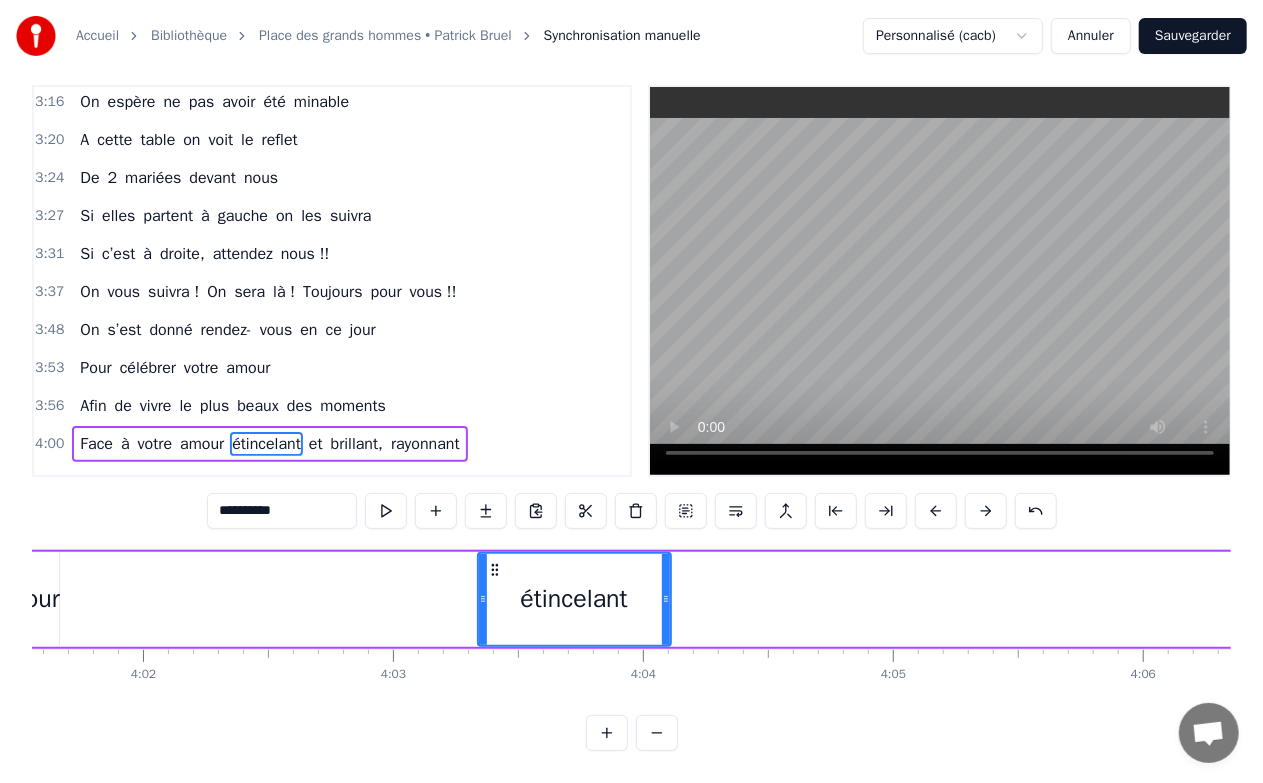 click on "et" at bounding box center (316, 444) 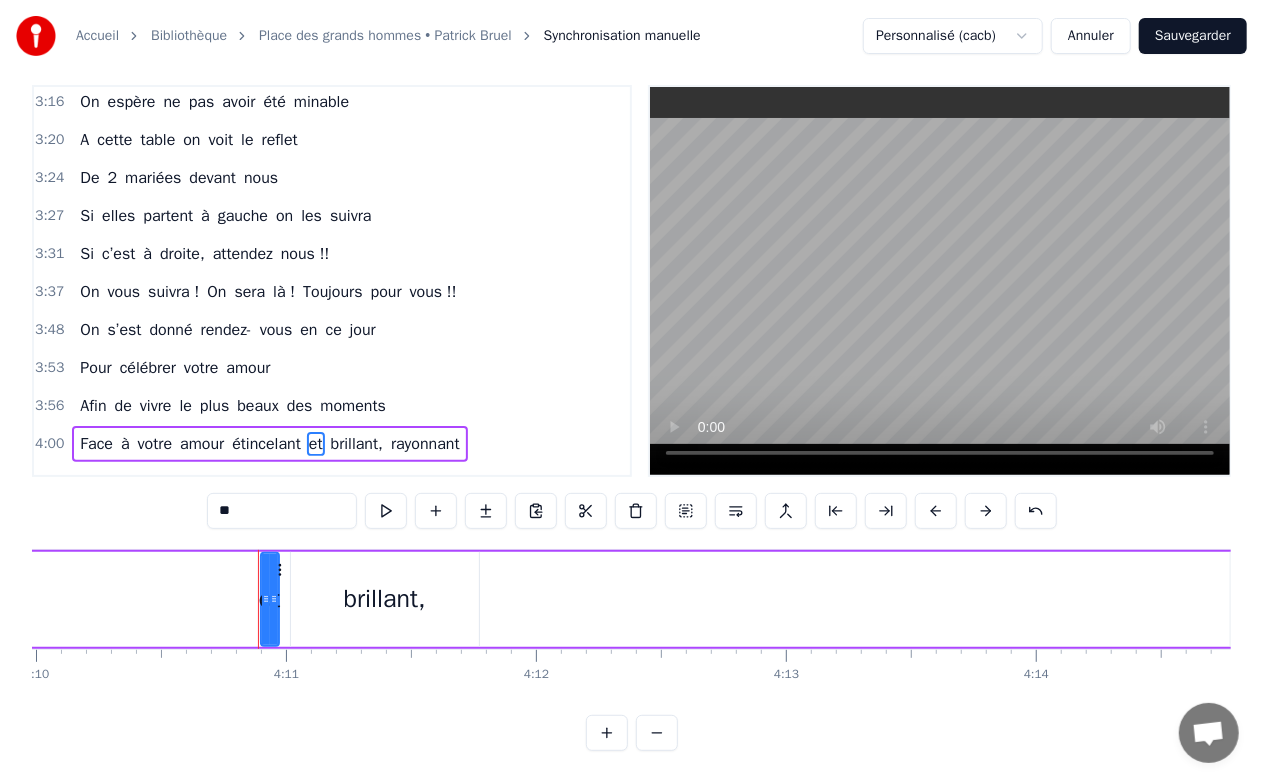 scroll, scrollTop: 0, scrollLeft: 62621, axis: horizontal 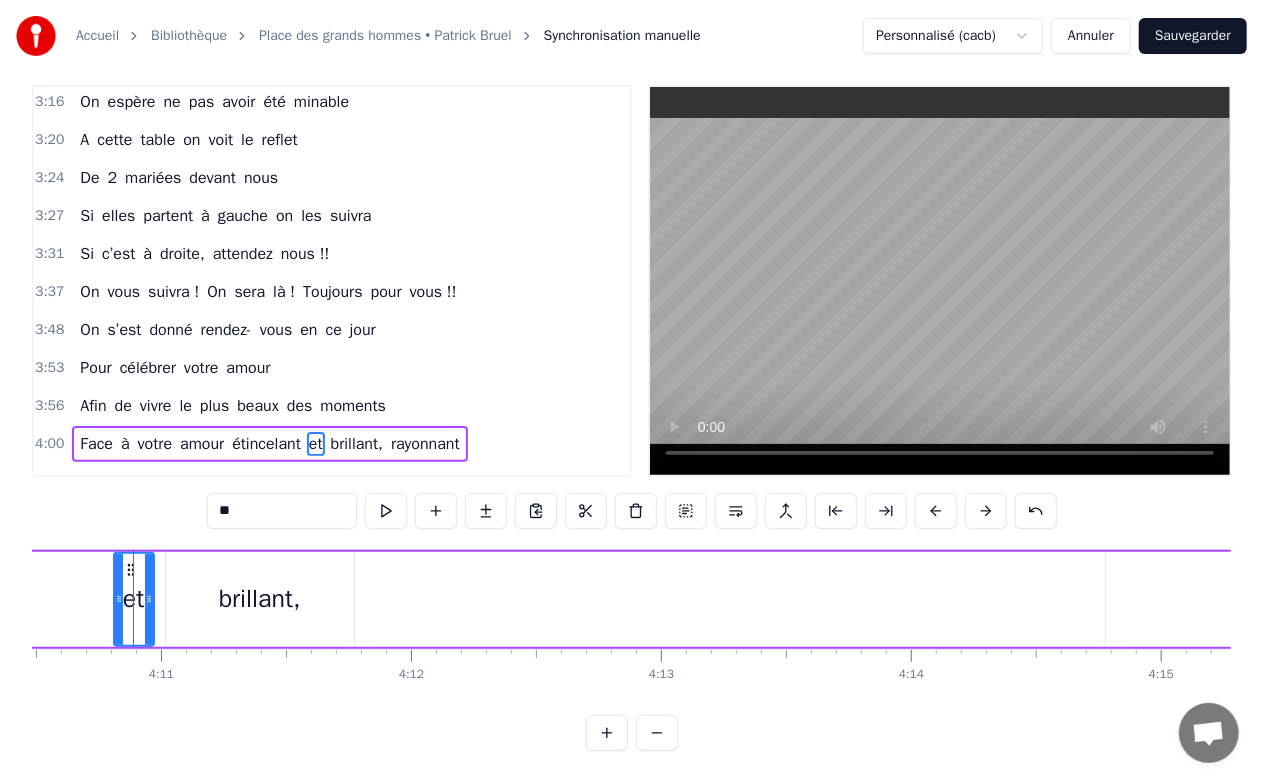 drag, startPoint x: 140, startPoint y: 589, endPoint x: 118, endPoint y: 606, distance: 27.802877 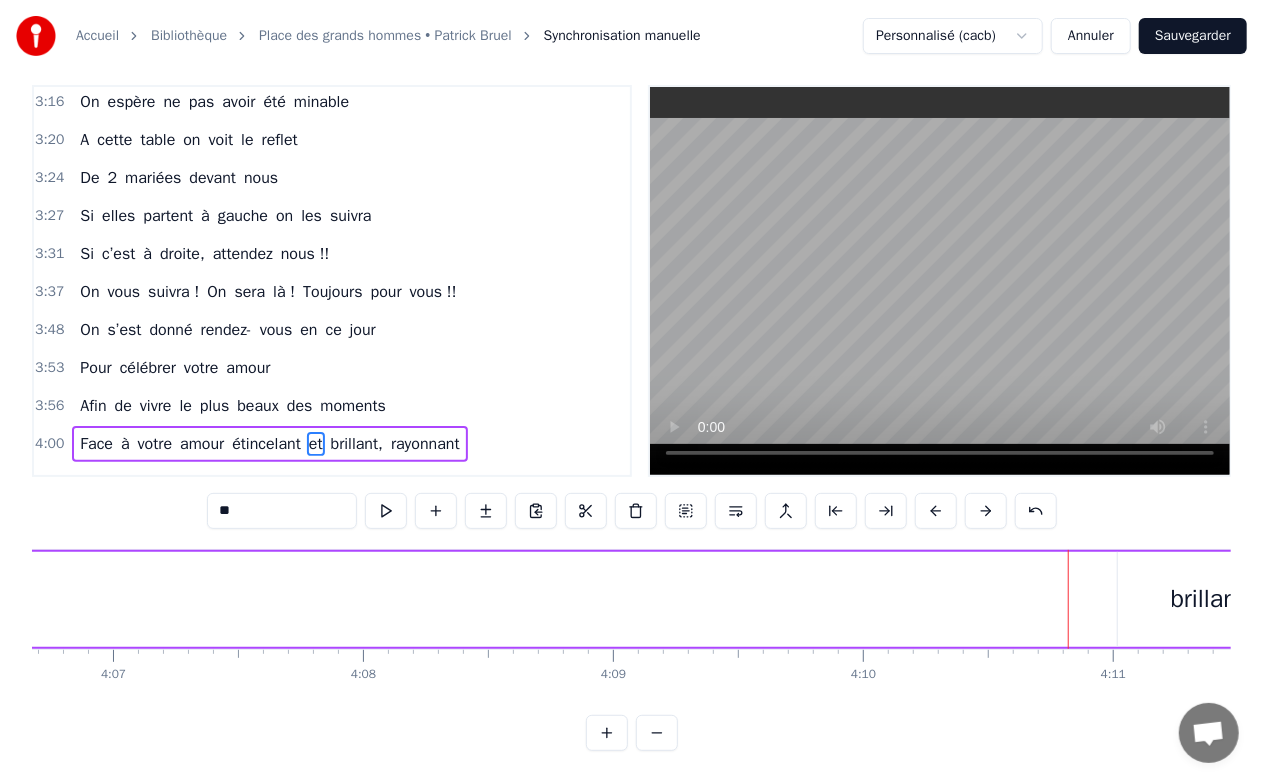 scroll, scrollTop: 0, scrollLeft: 61538, axis: horizontal 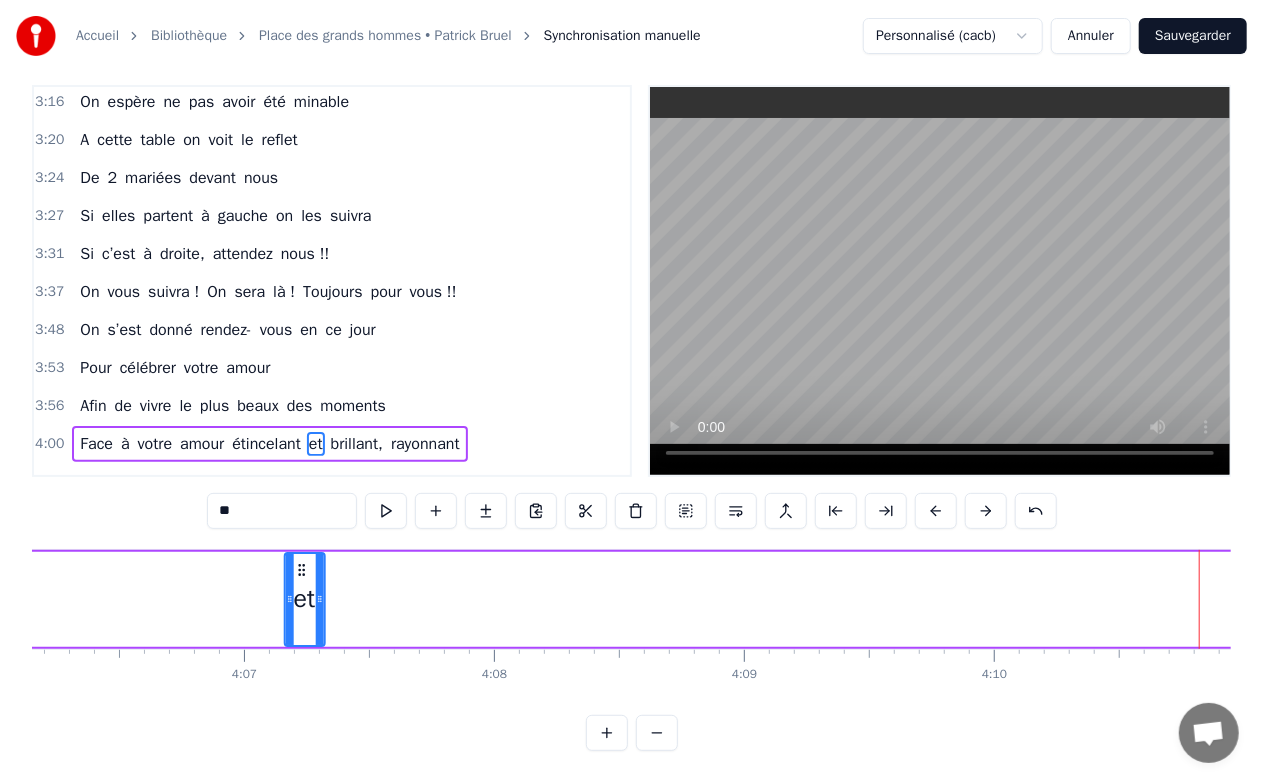 drag, startPoint x: 146, startPoint y: 563, endPoint x: 300, endPoint y: 591, distance: 156.52477 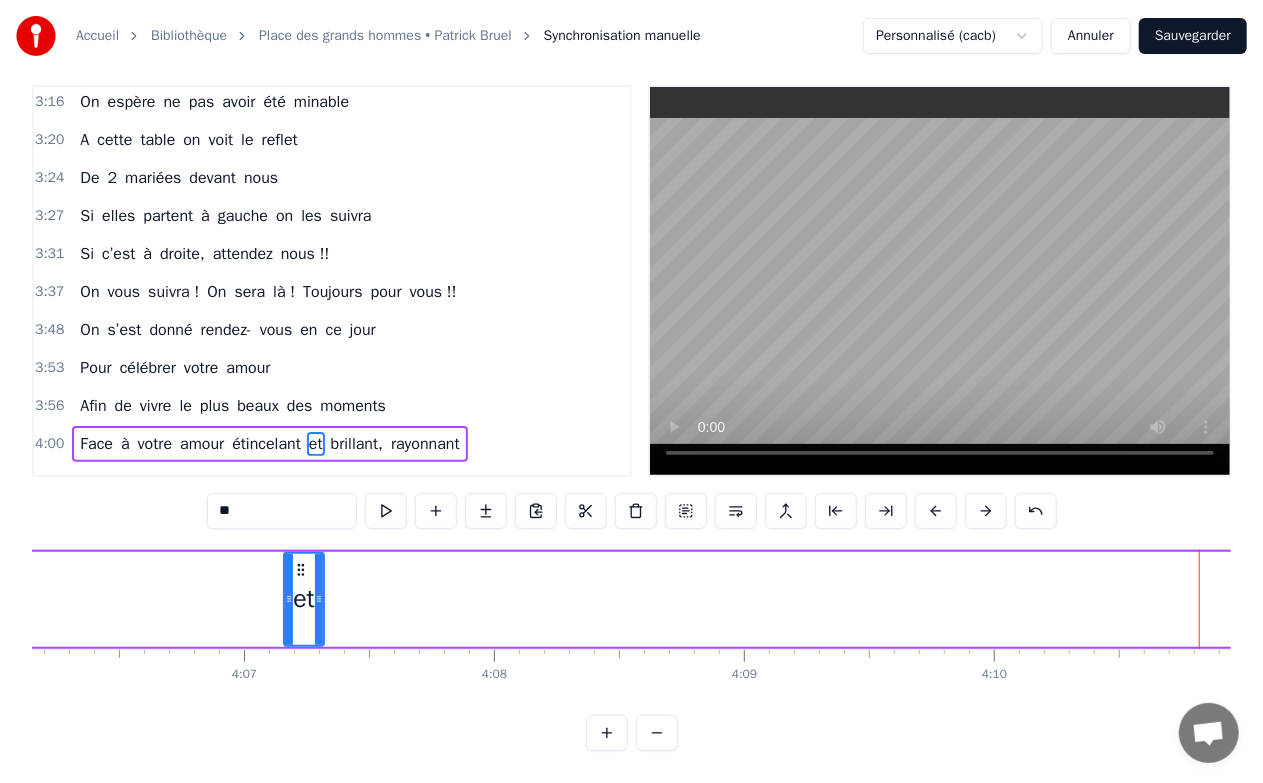 click on "brillant," at bounding box center [357, 444] 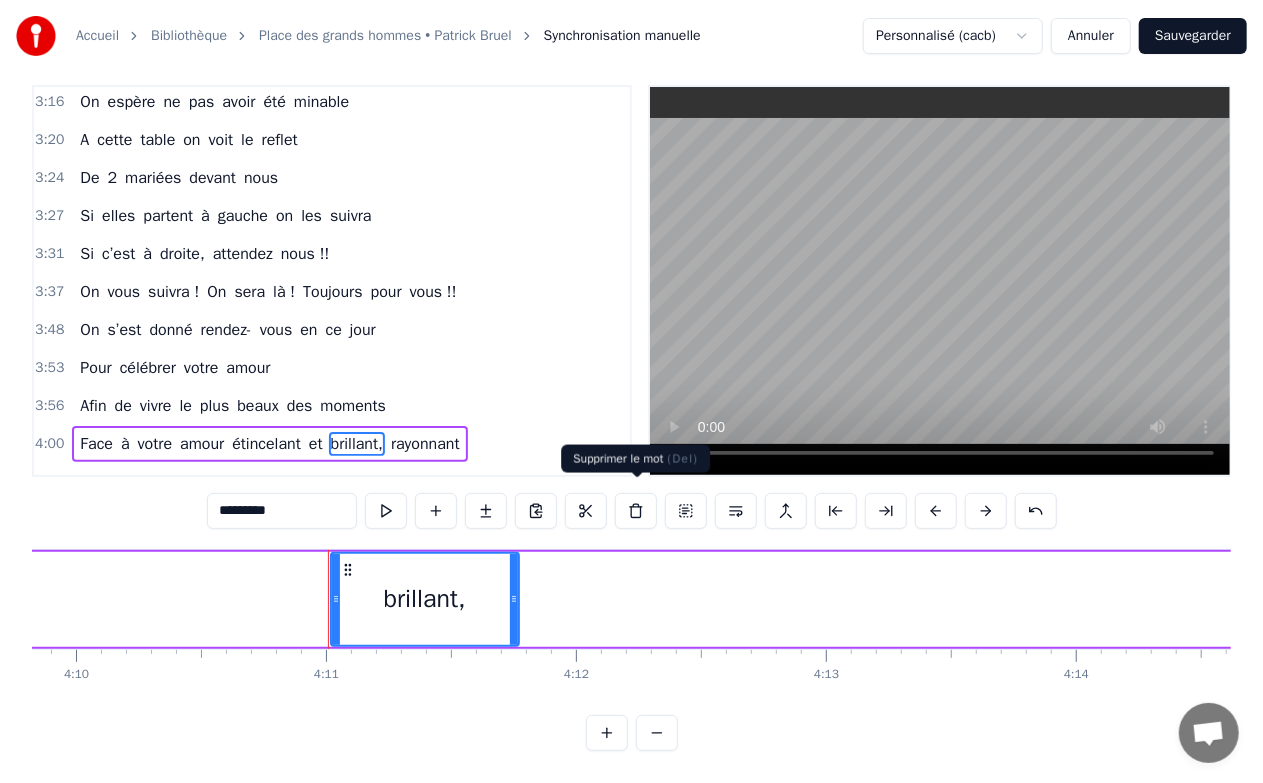 scroll, scrollTop: 0, scrollLeft: 62651, axis: horizontal 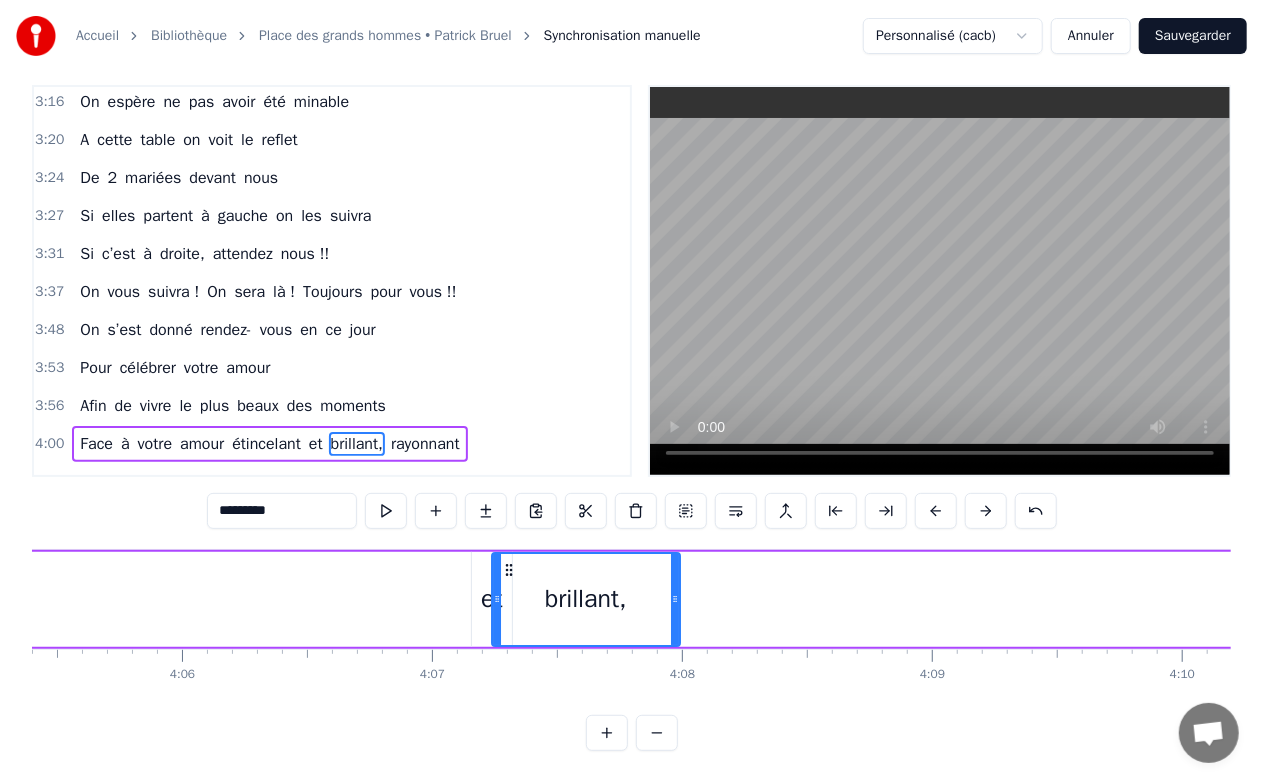 drag, startPoint x: 149, startPoint y: 560, endPoint x: 505, endPoint y: 553, distance: 356.06882 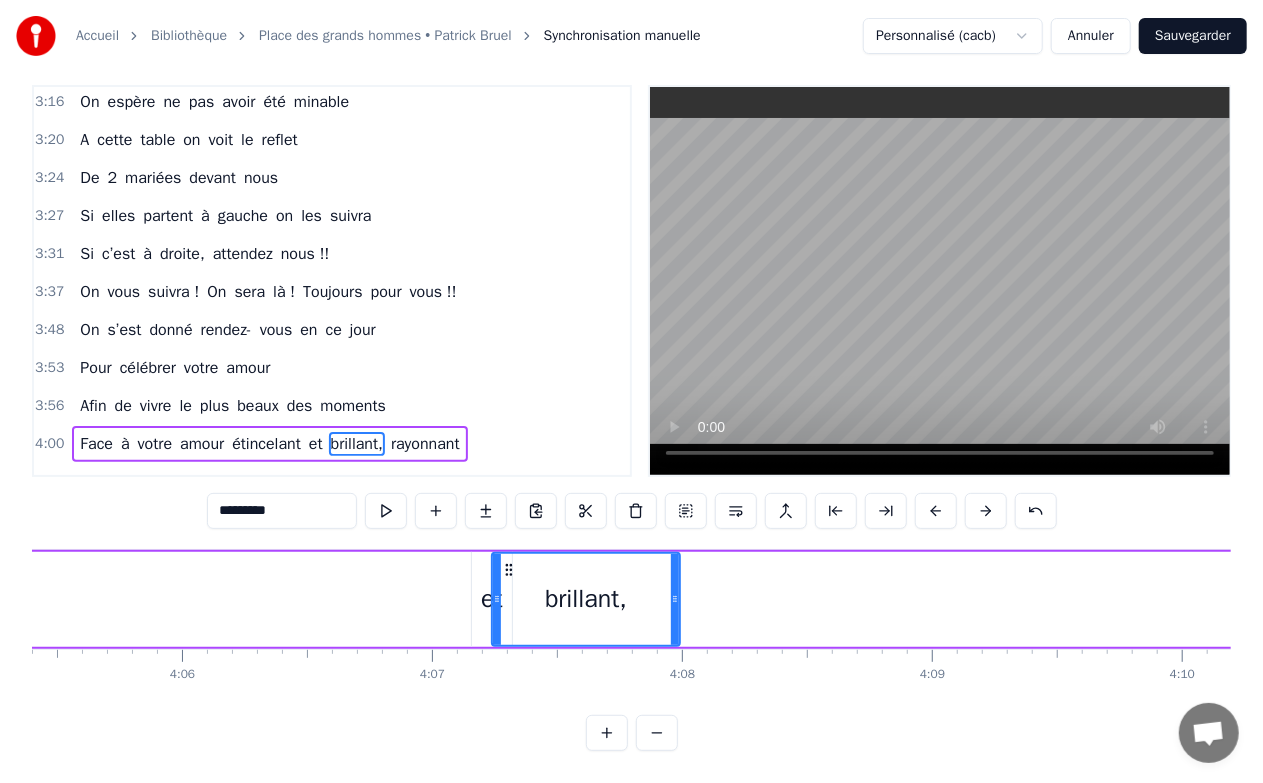 click on "rayonnant" at bounding box center [425, 444] 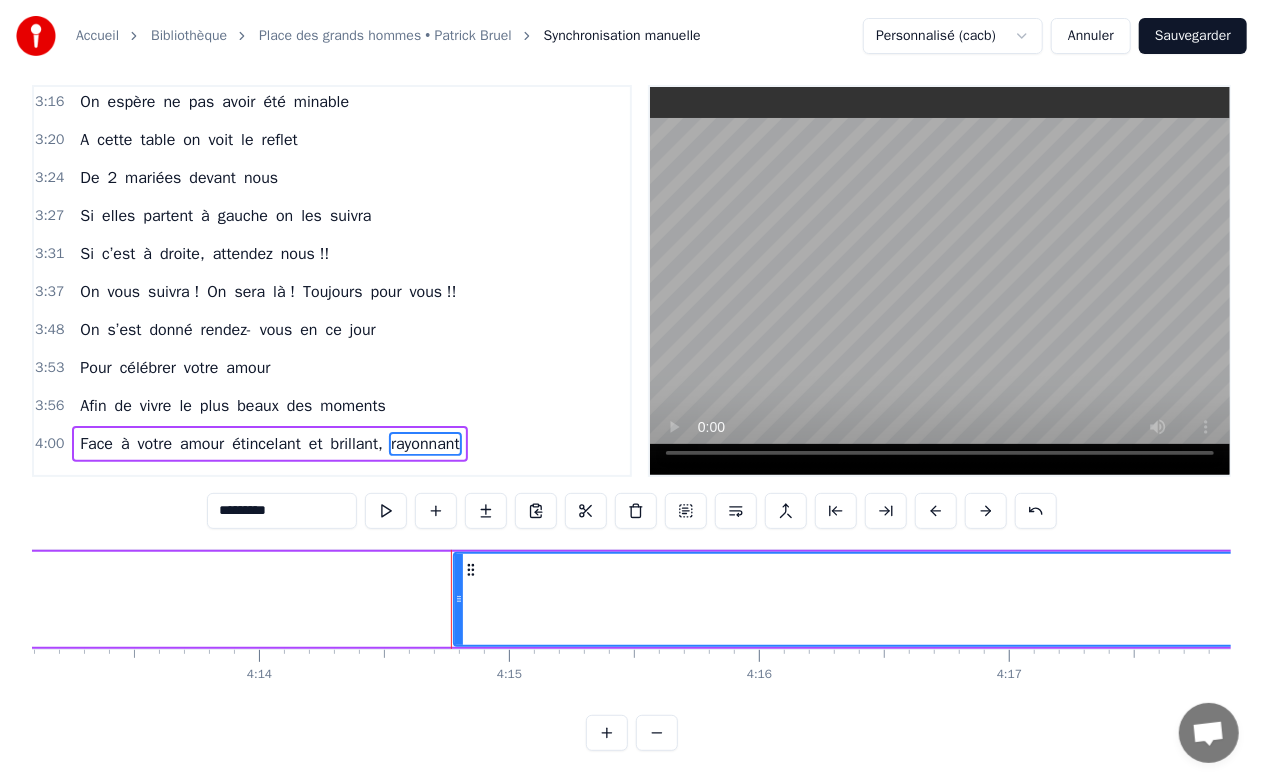 scroll, scrollTop: 0, scrollLeft: 63591, axis: horizontal 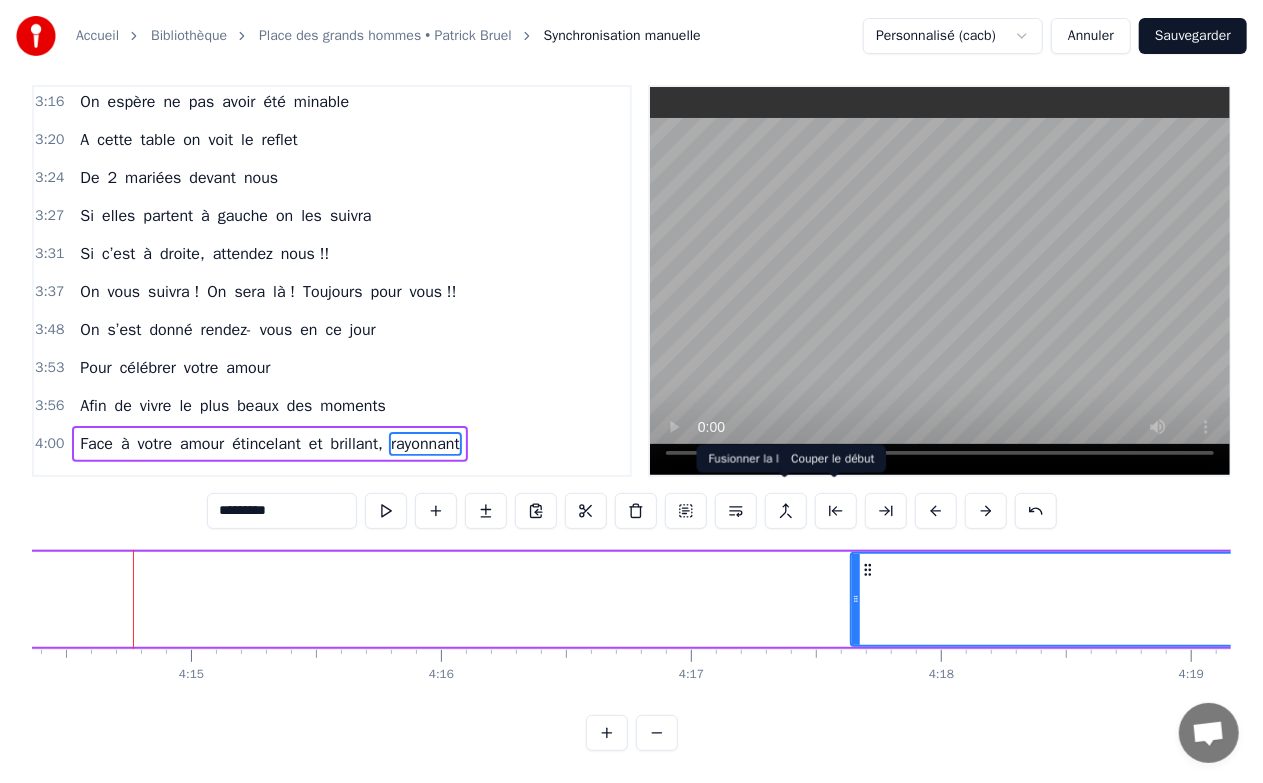 drag, startPoint x: 142, startPoint y: 554, endPoint x: 876, endPoint y: 518, distance: 734.8823 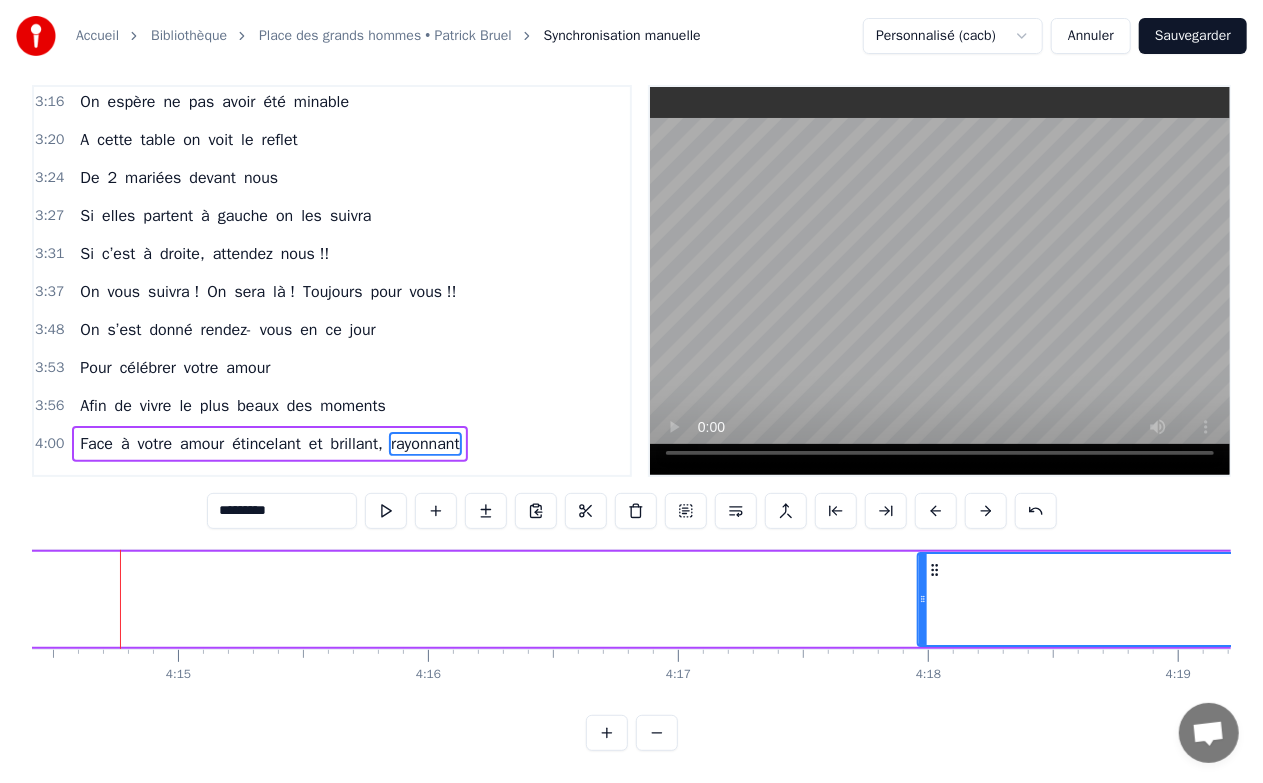 scroll, scrollTop: 0, scrollLeft: 63614, axis: horizontal 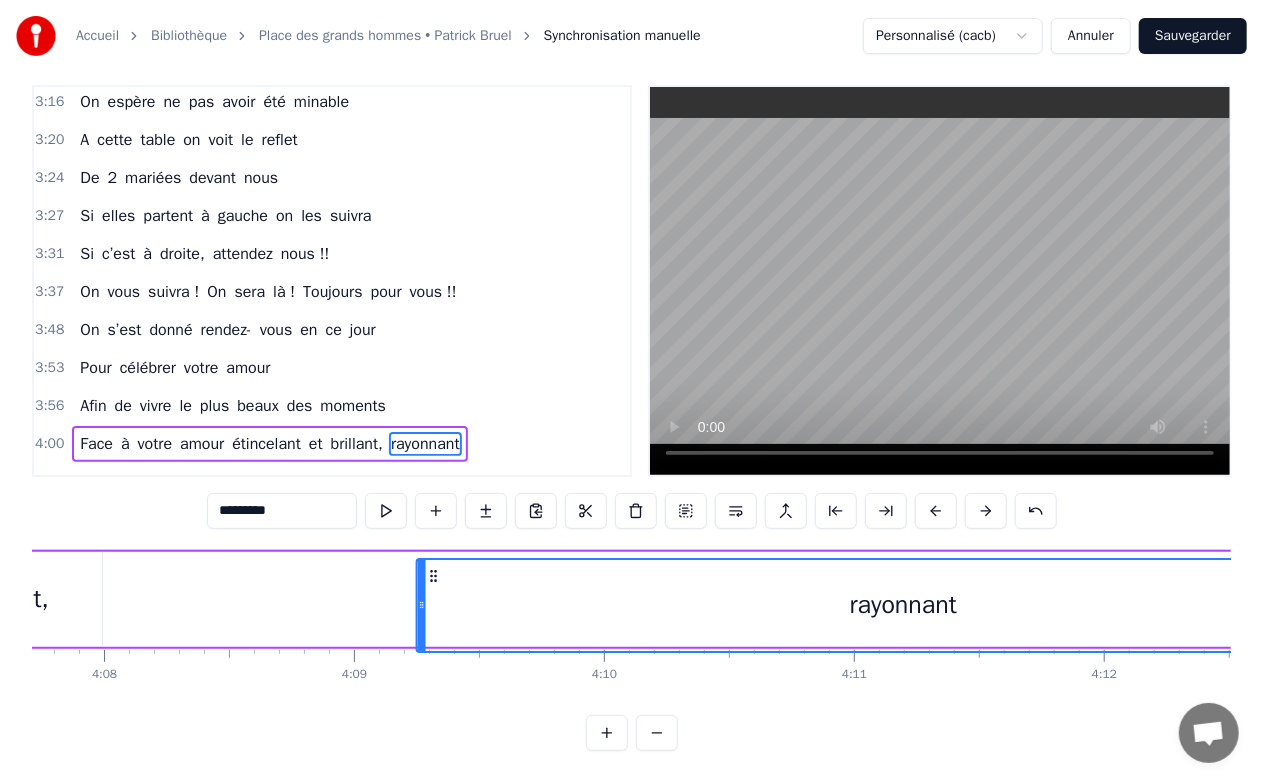 drag, startPoint x: 886, startPoint y: 560, endPoint x: 432, endPoint y: 609, distance: 456.63663 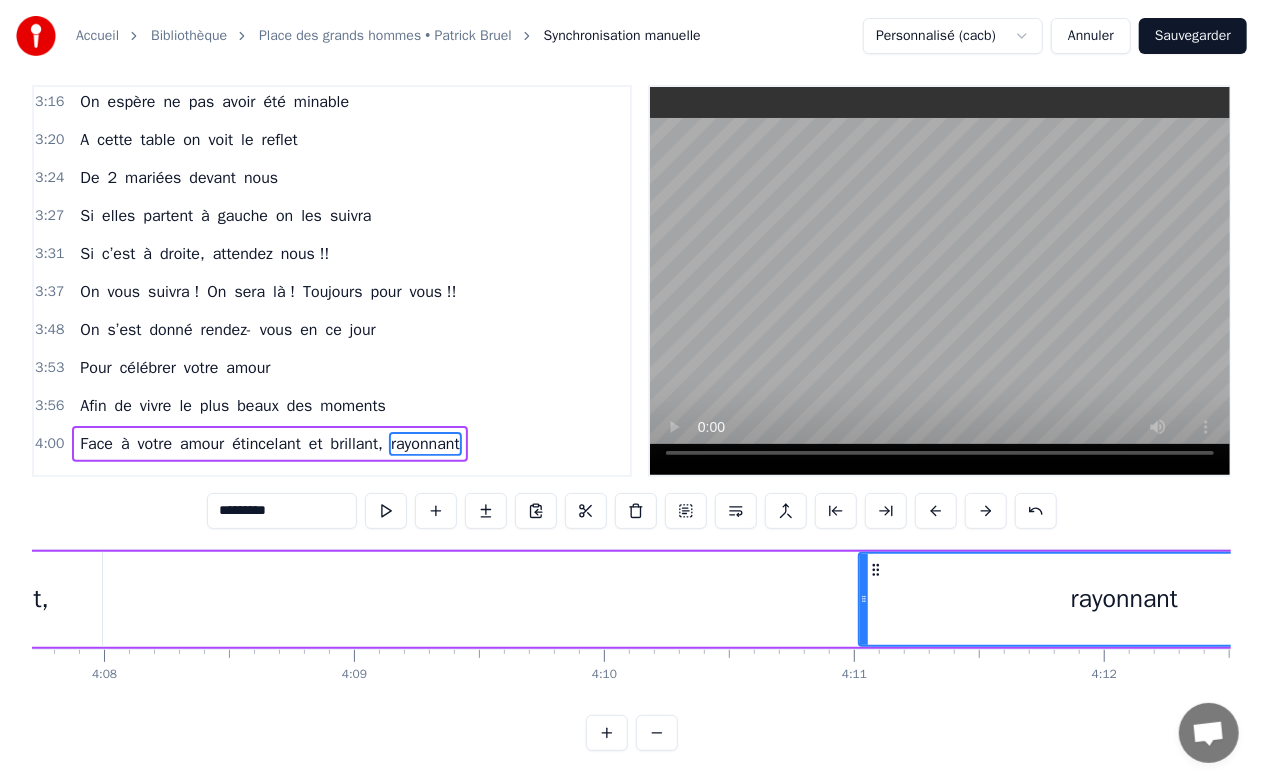 drag, startPoint x: 417, startPoint y: 576, endPoint x: 868, endPoint y: 569, distance: 451.05432 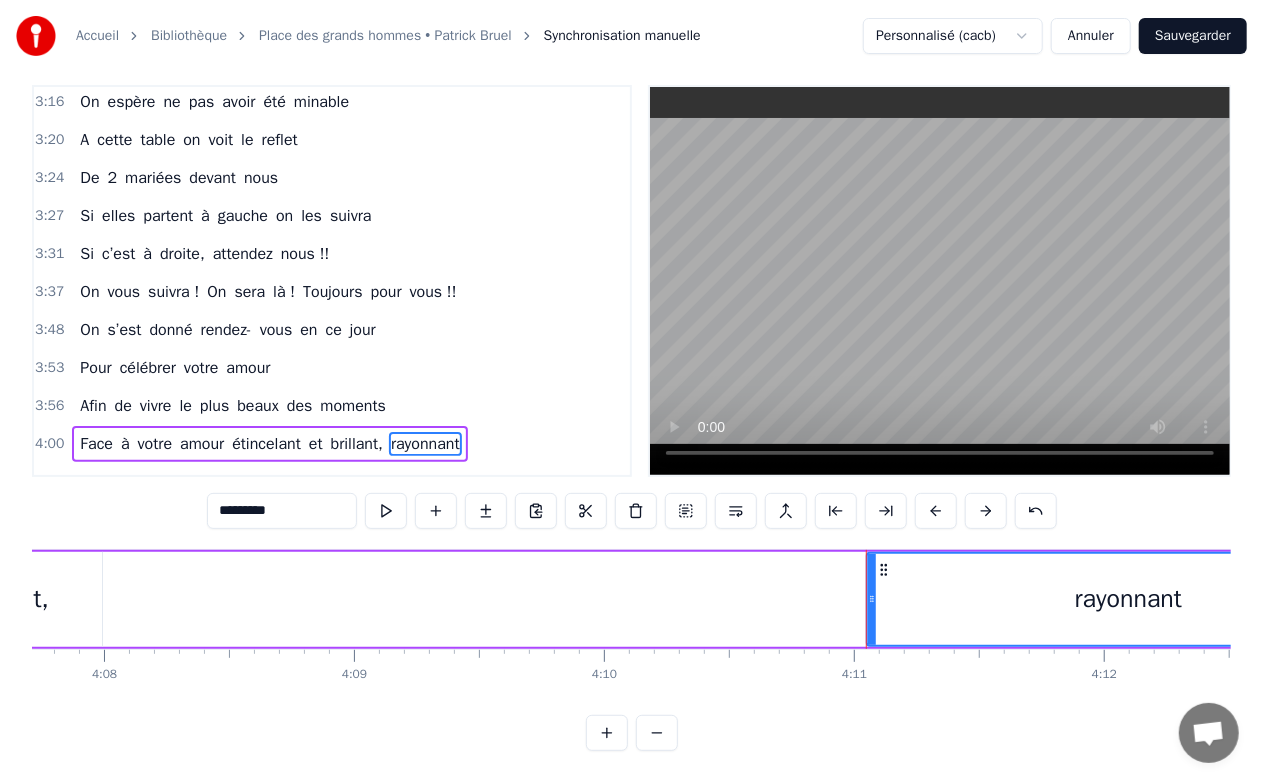 scroll, scrollTop: 29, scrollLeft: 0, axis: vertical 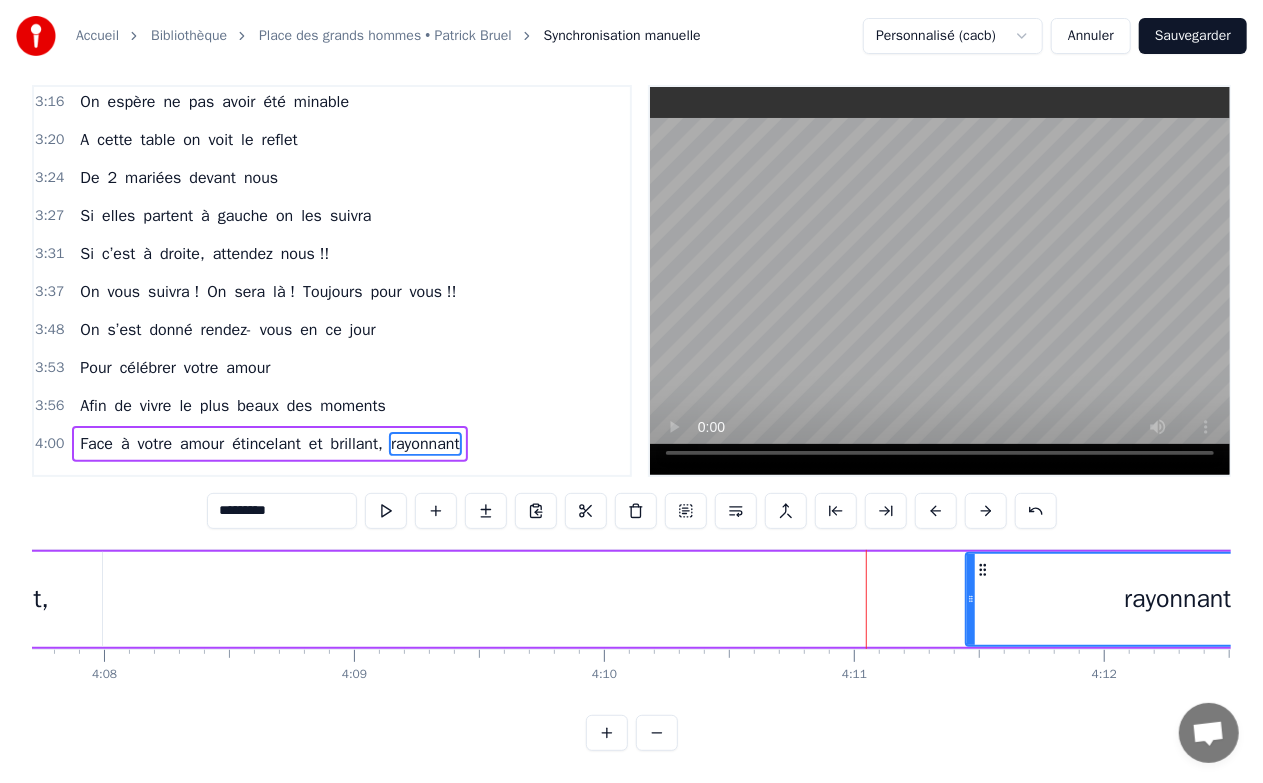 drag, startPoint x: 875, startPoint y: 563, endPoint x: 977, endPoint y: 581, distance: 103.57606 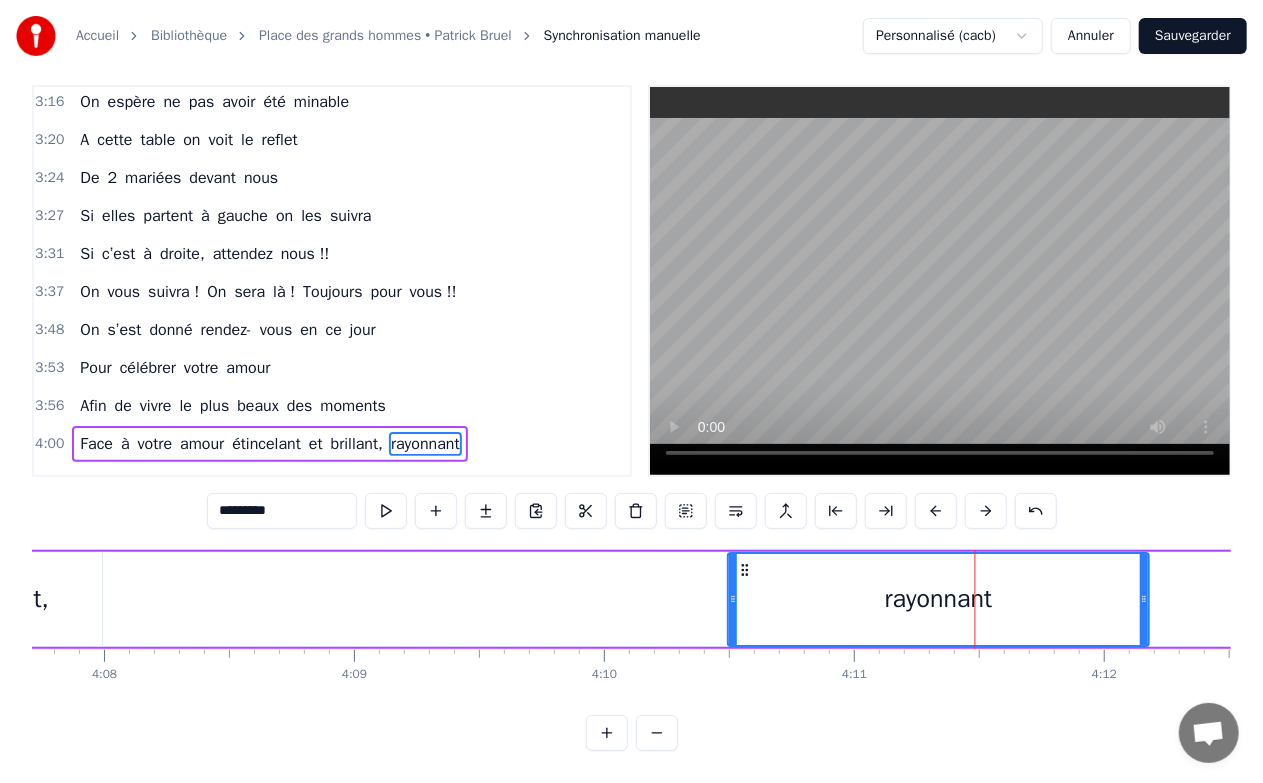 drag, startPoint x: 988, startPoint y: 552, endPoint x: 752, endPoint y: 542, distance: 236.21178 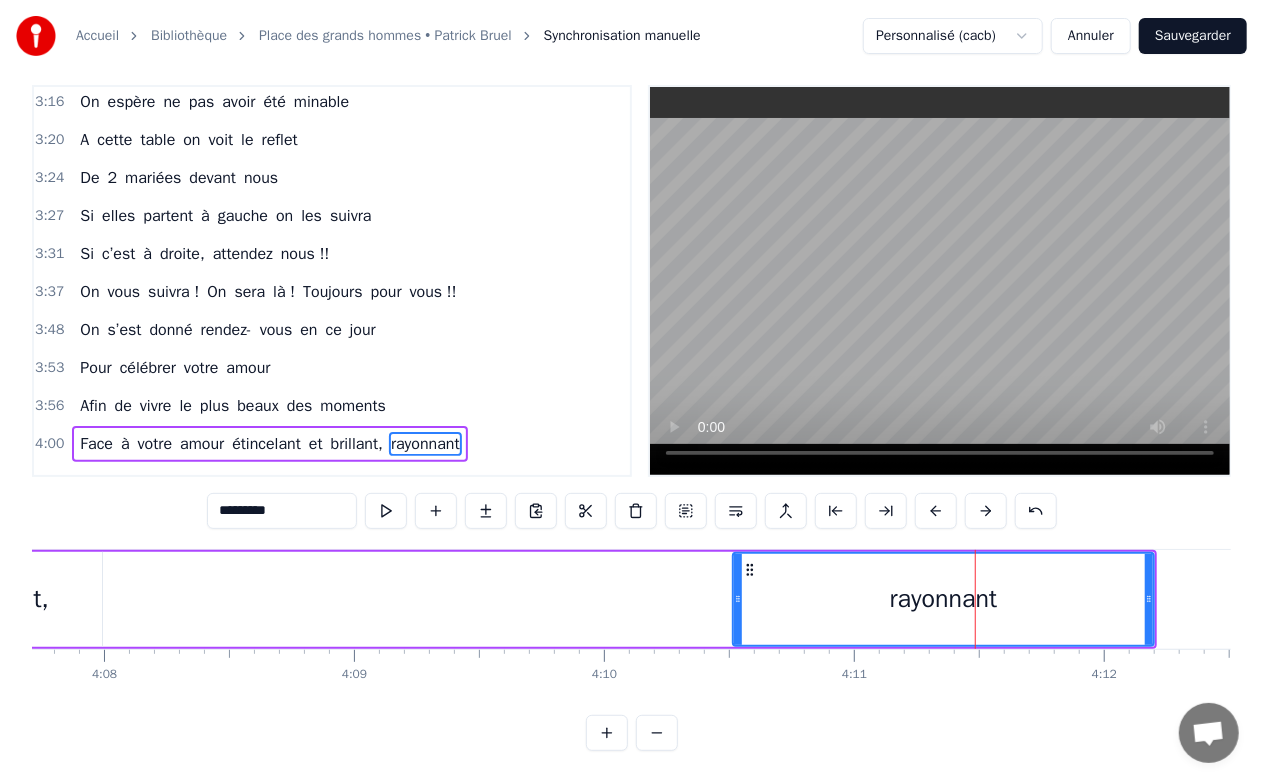 click on "4:00" at bounding box center (49, 444) 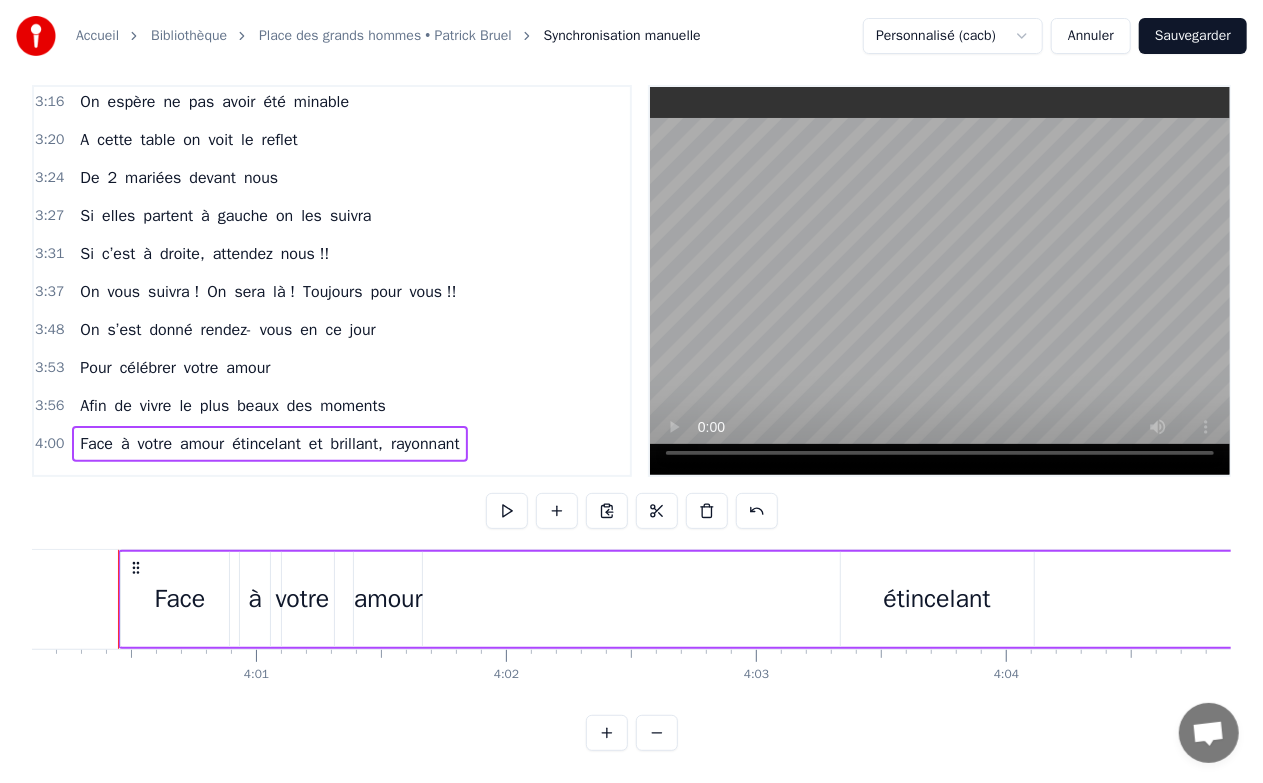 scroll, scrollTop: 0, scrollLeft: 60012, axis: horizontal 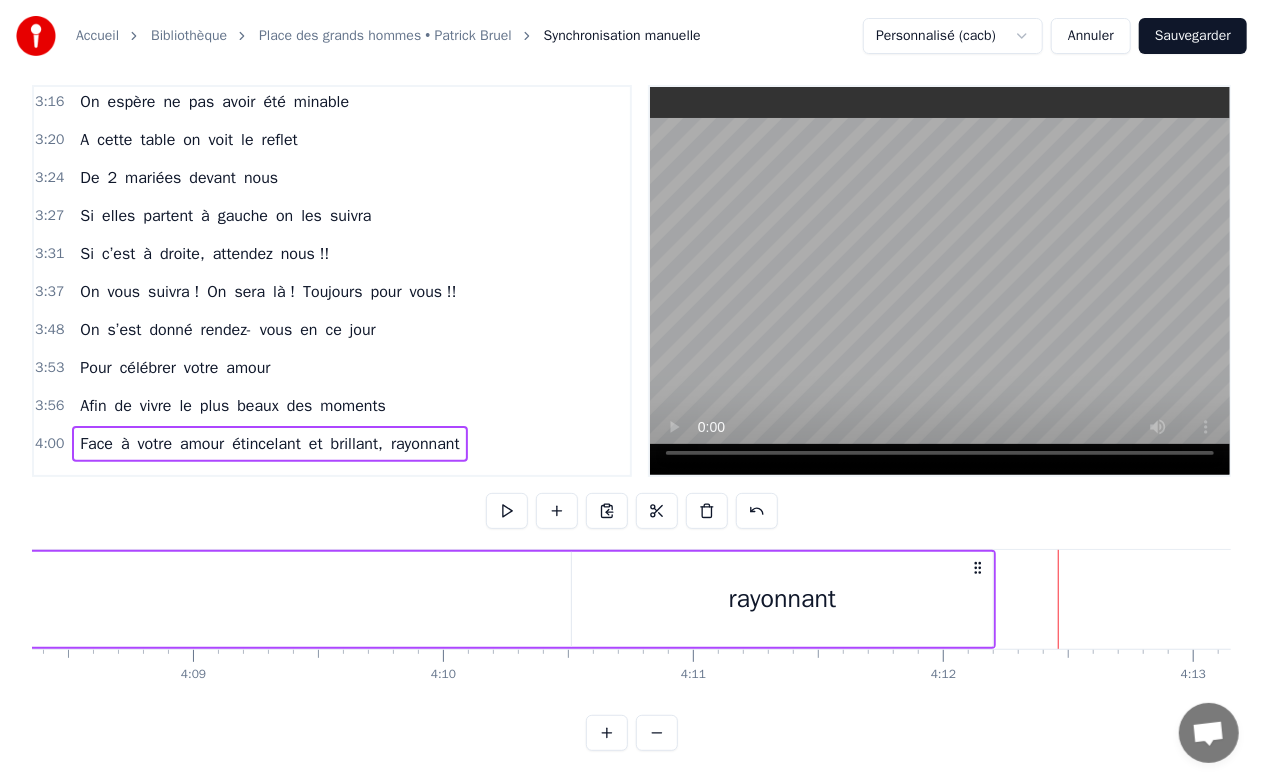 click on "rayonnant" at bounding box center [782, 599] 